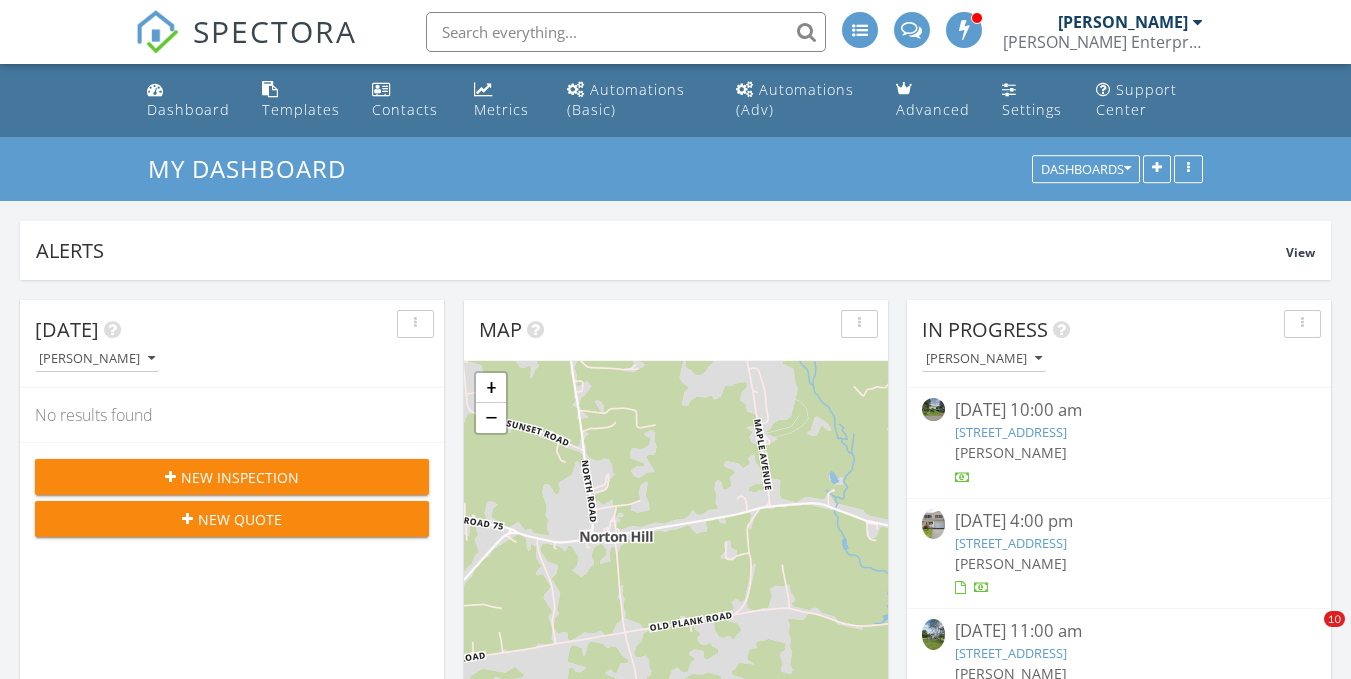 scroll, scrollTop: 0, scrollLeft: 0, axis: both 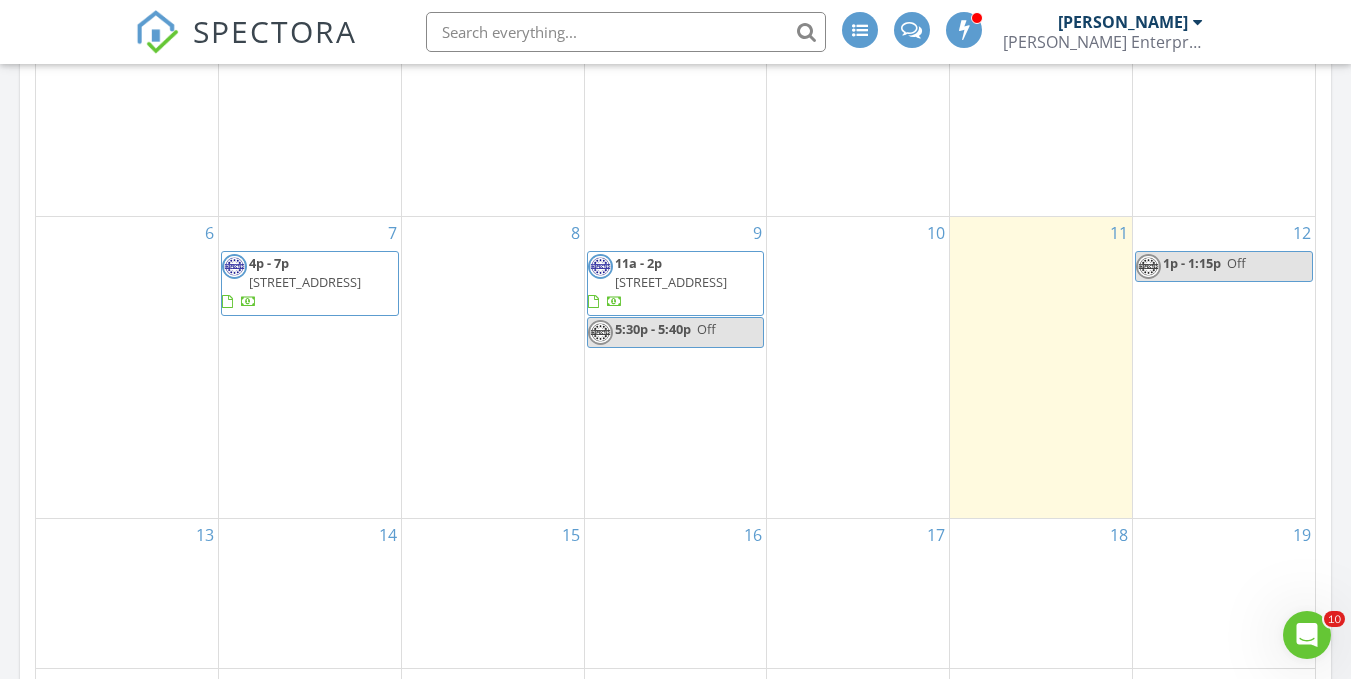 click on "11" at bounding box center [1041, 367] 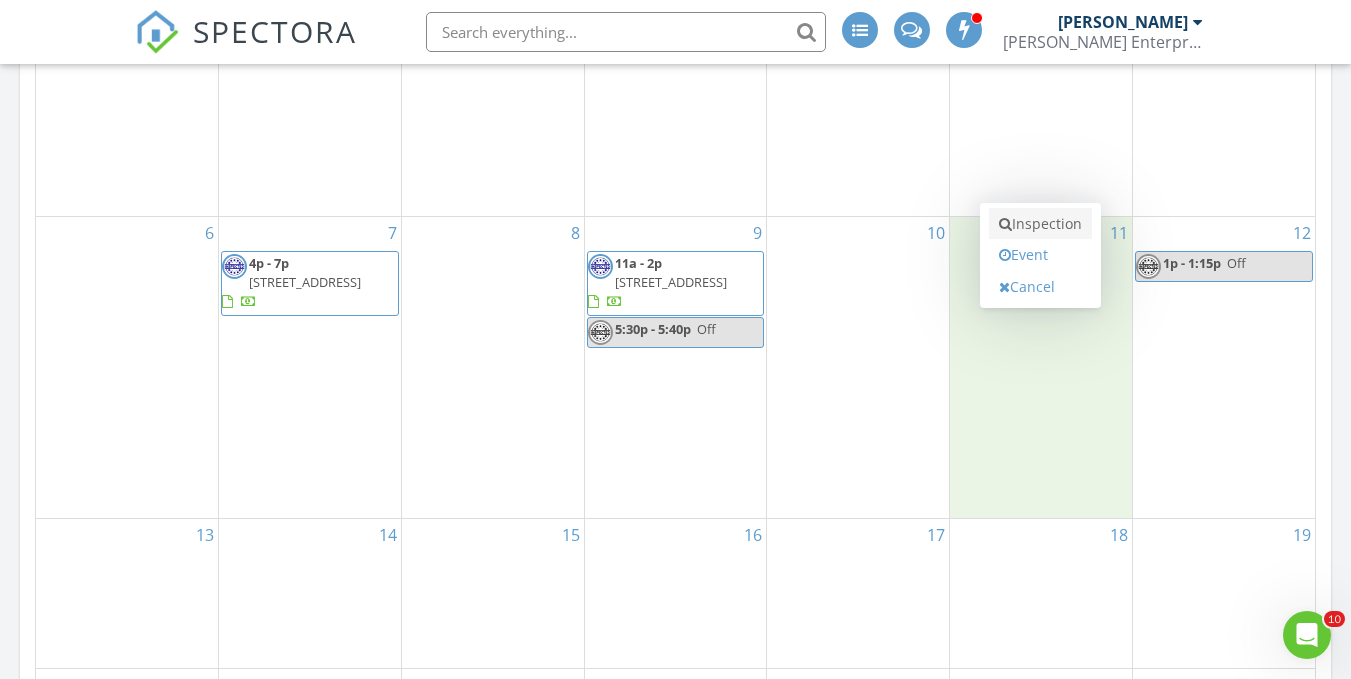 click on "Inspection" at bounding box center [1040, 224] 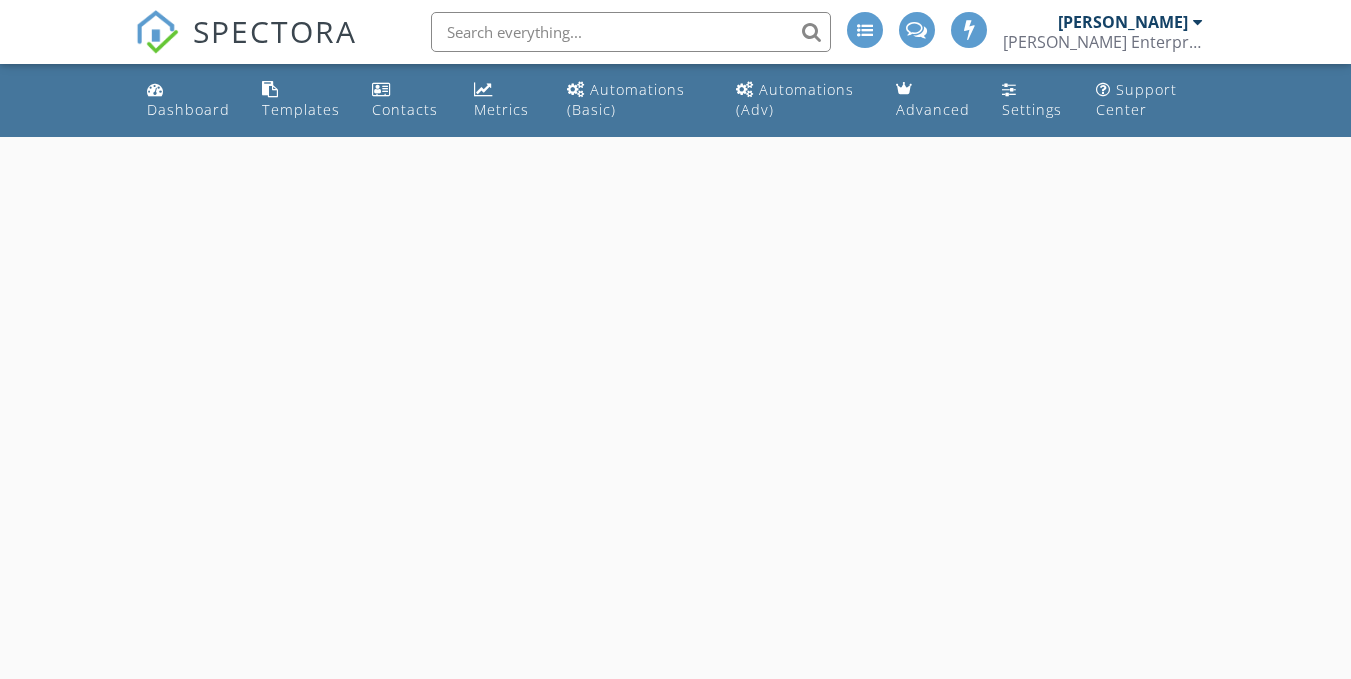 scroll, scrollTop: 0, scrollLeft: 0, axis: both 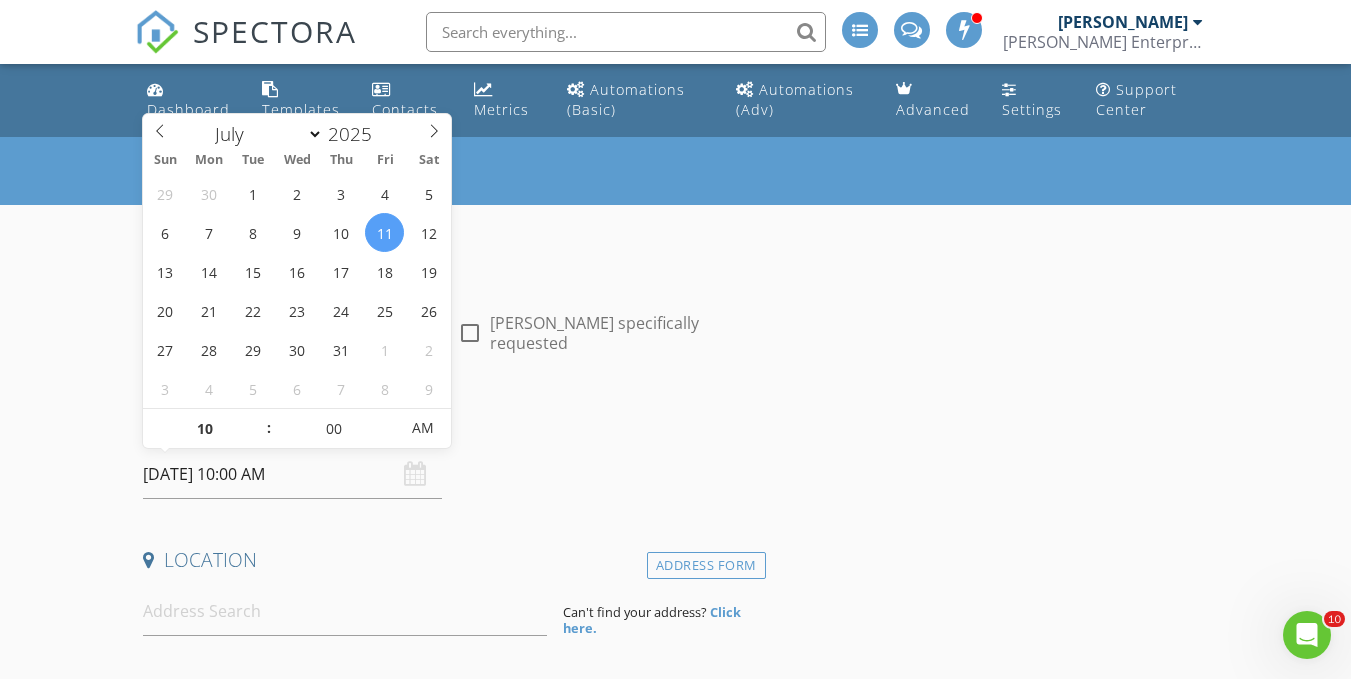 click on "[DATE] 10:00 AM" at bounding box center (292, 474) 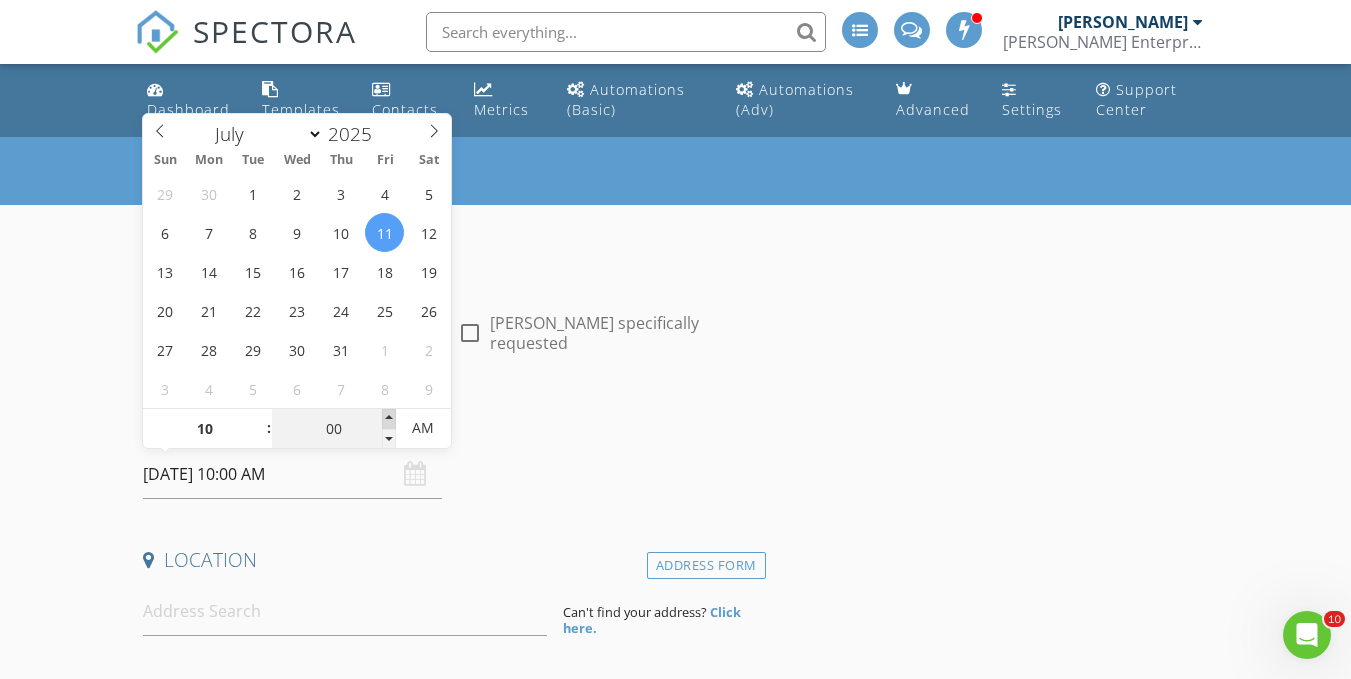 type on "05" 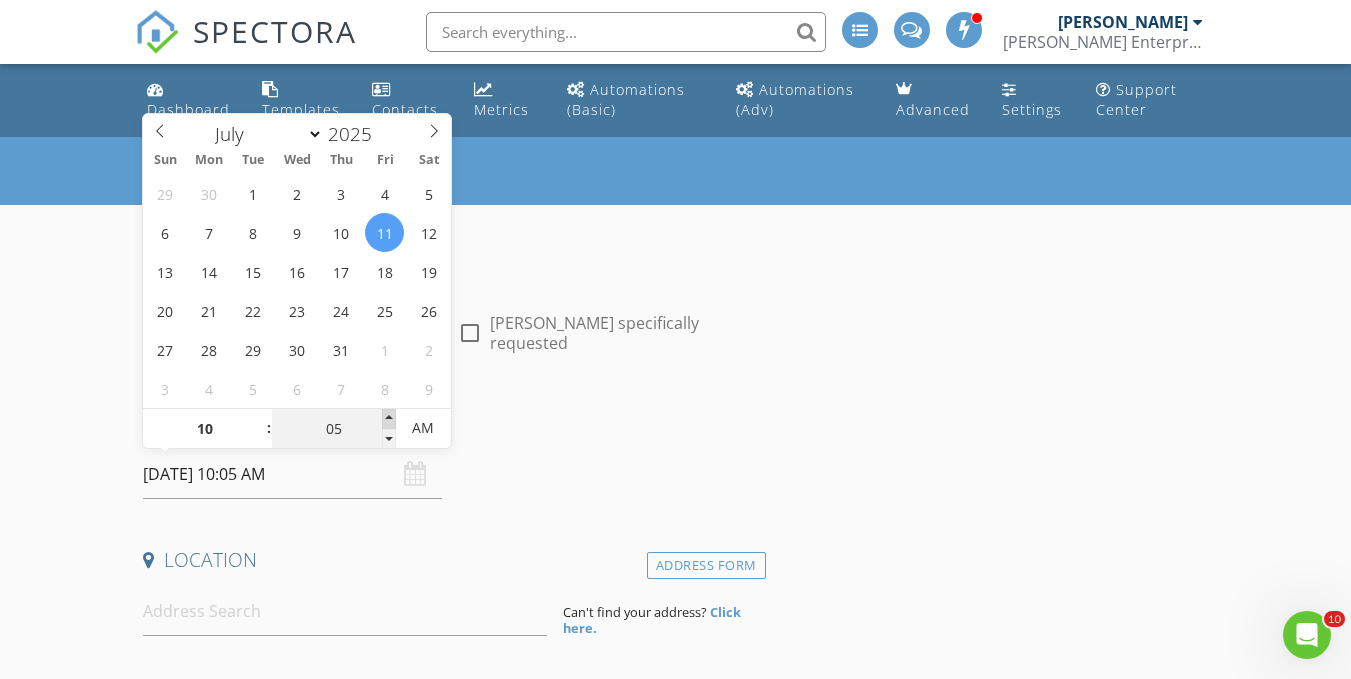 click at bounding box center (389, 419) 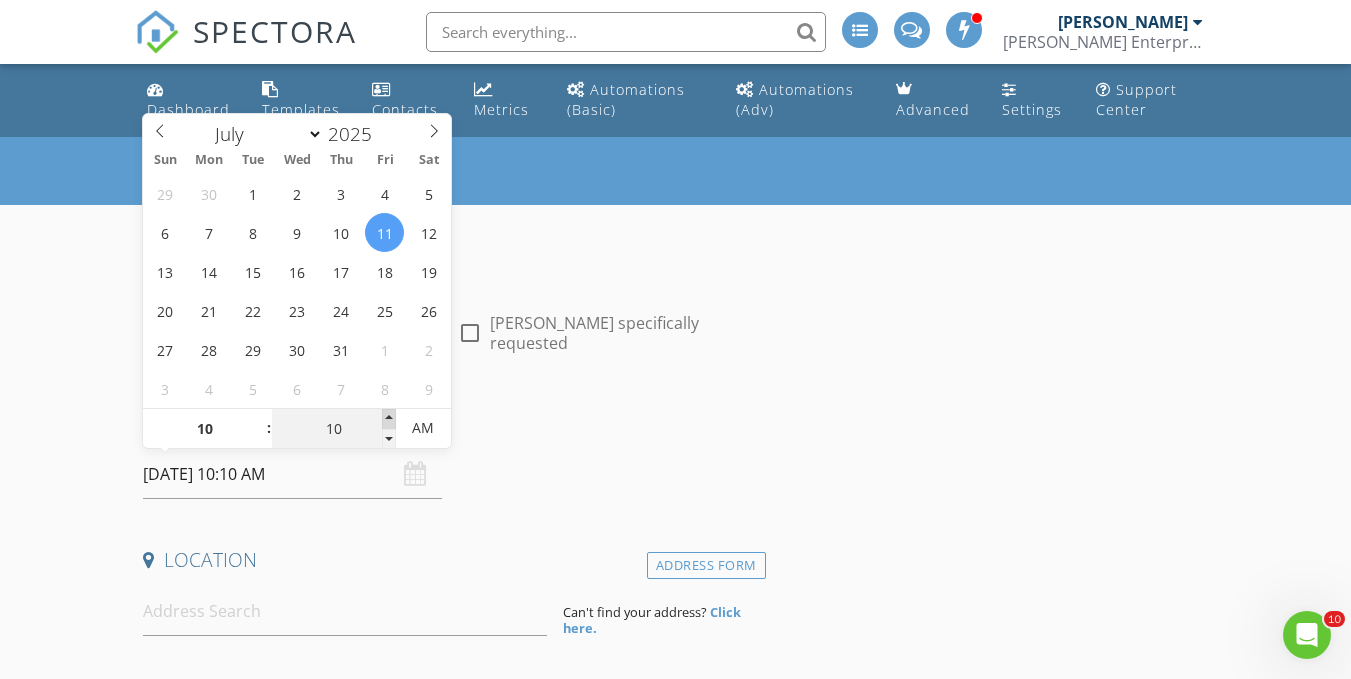 click at bounding box center [389, 419] 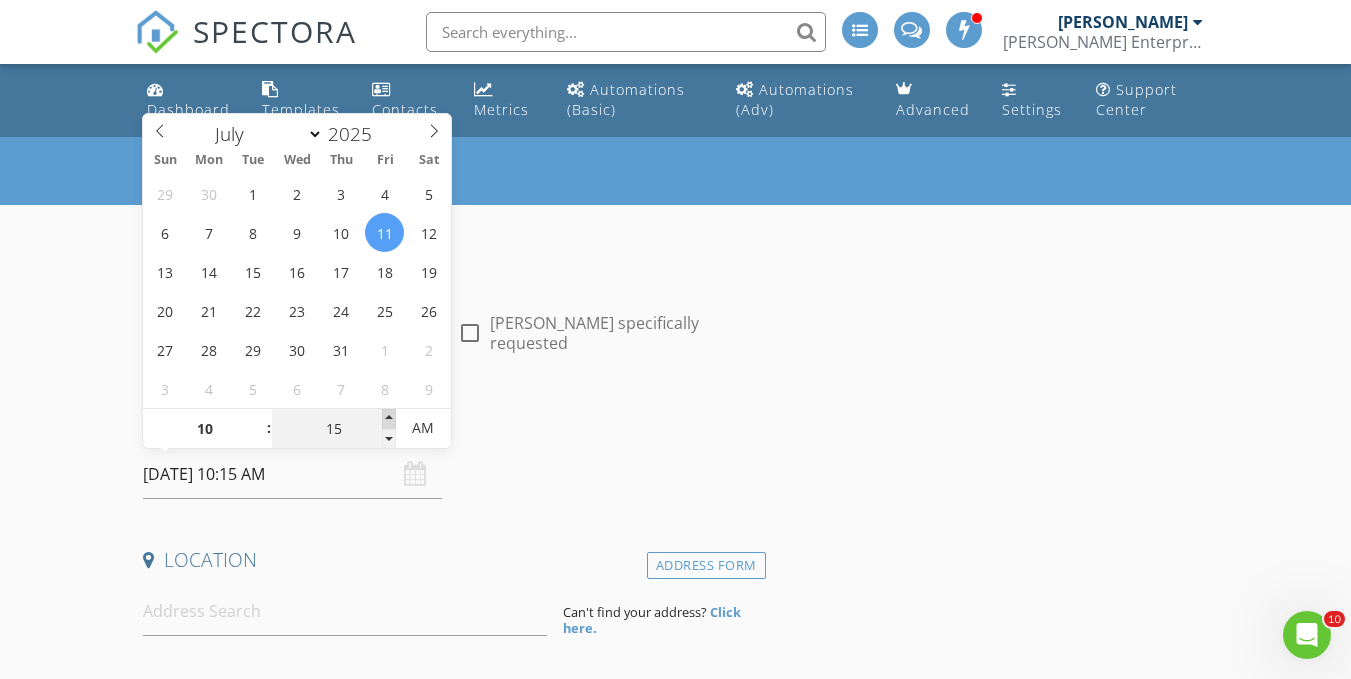 click at bounding box center [389, 419] 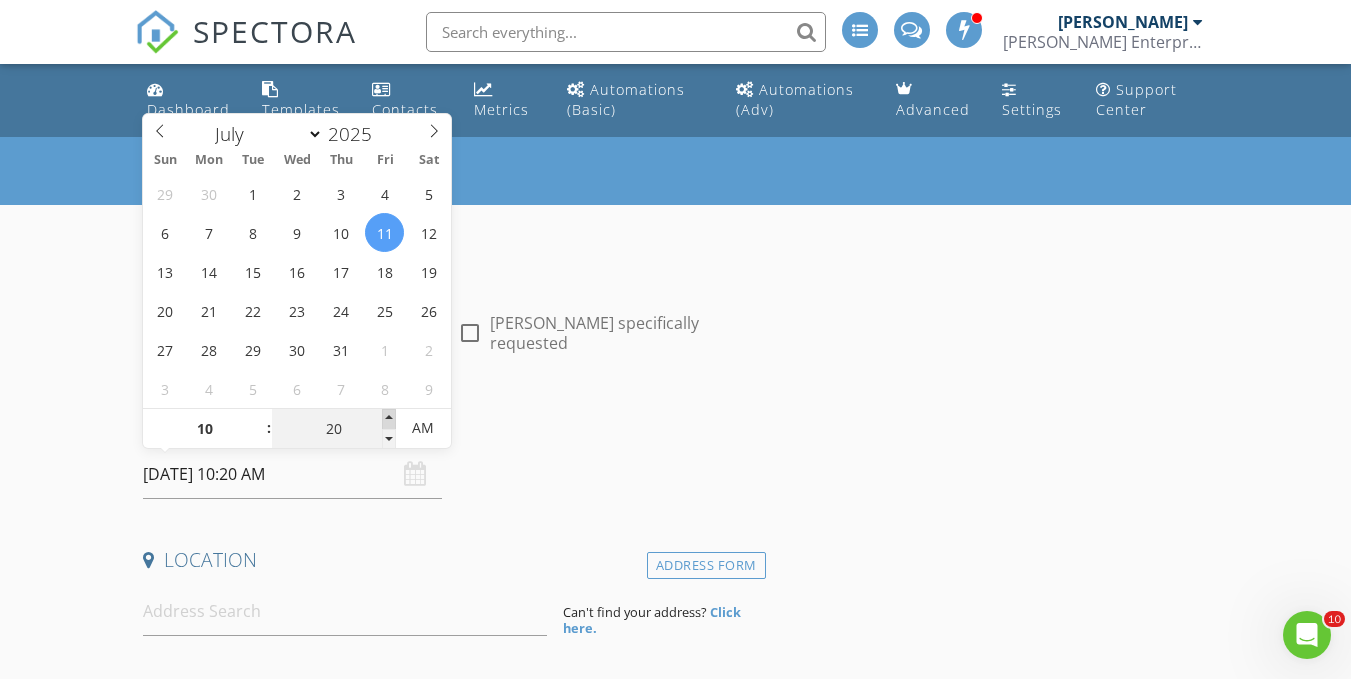 click at bounding box center (389, 419) 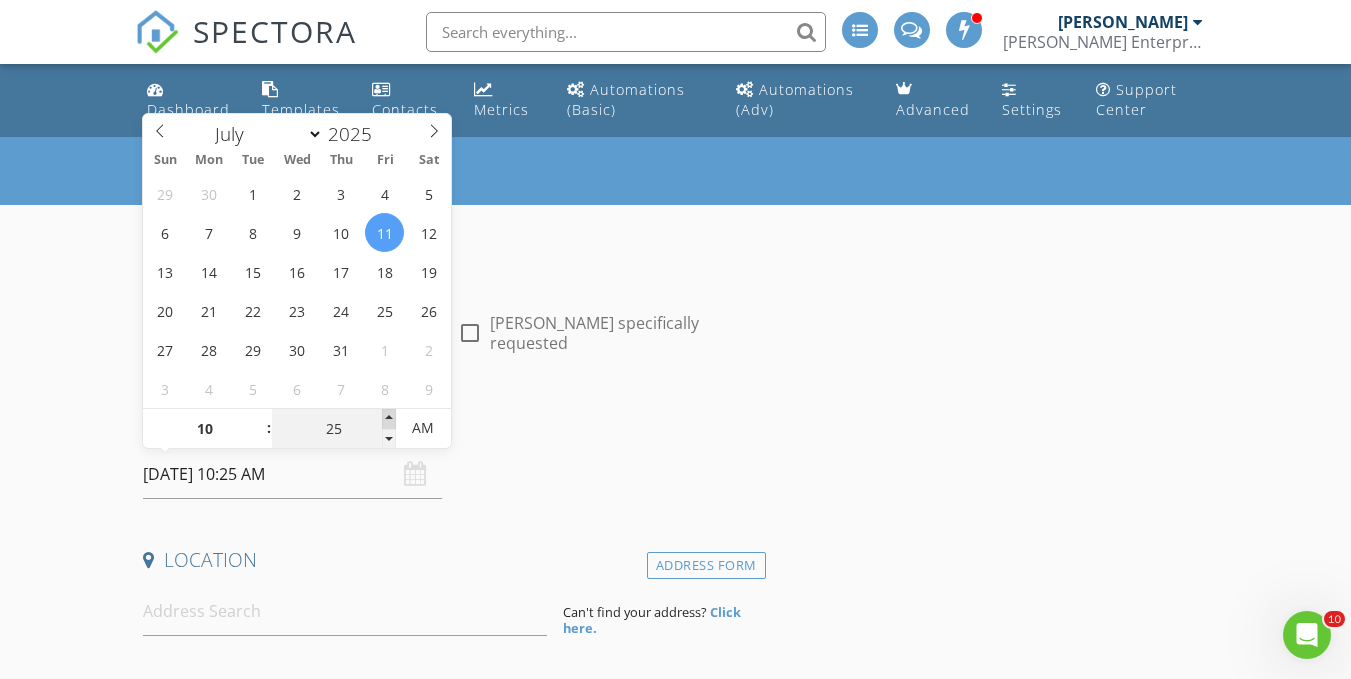 click at bounding box center [389, 419] 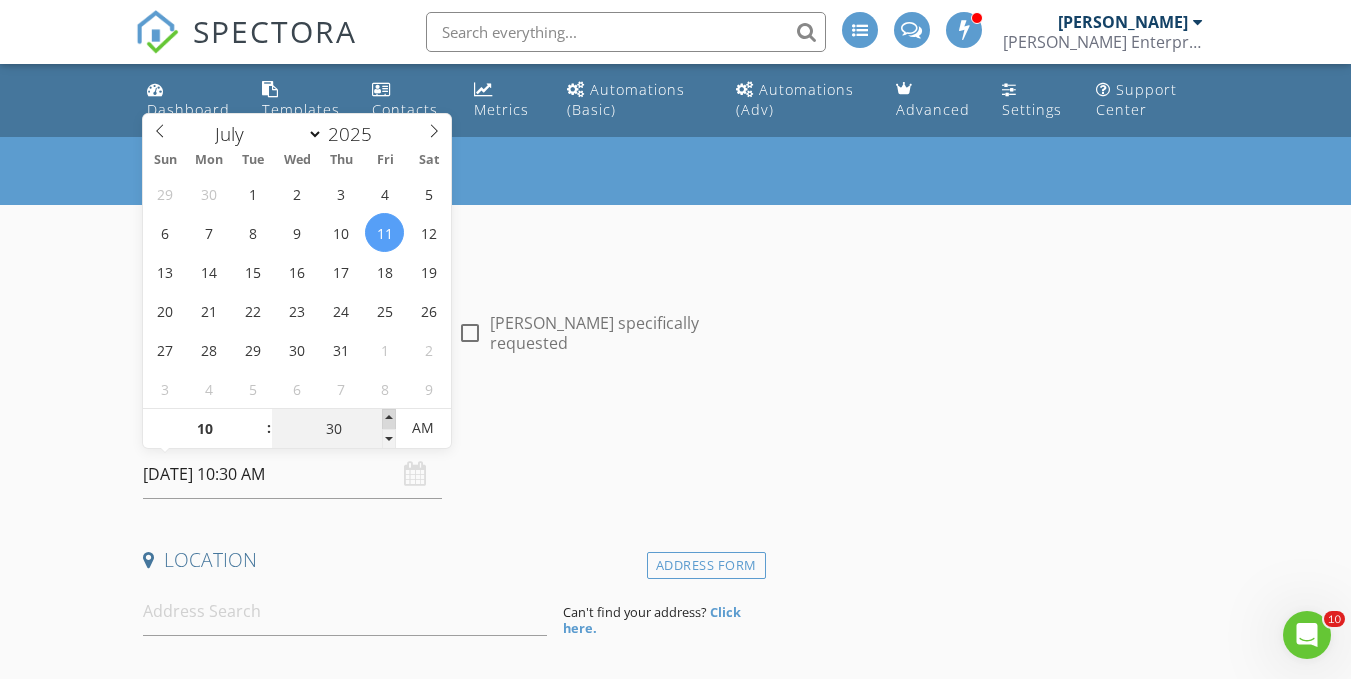 click at bounding box center (389, 419) 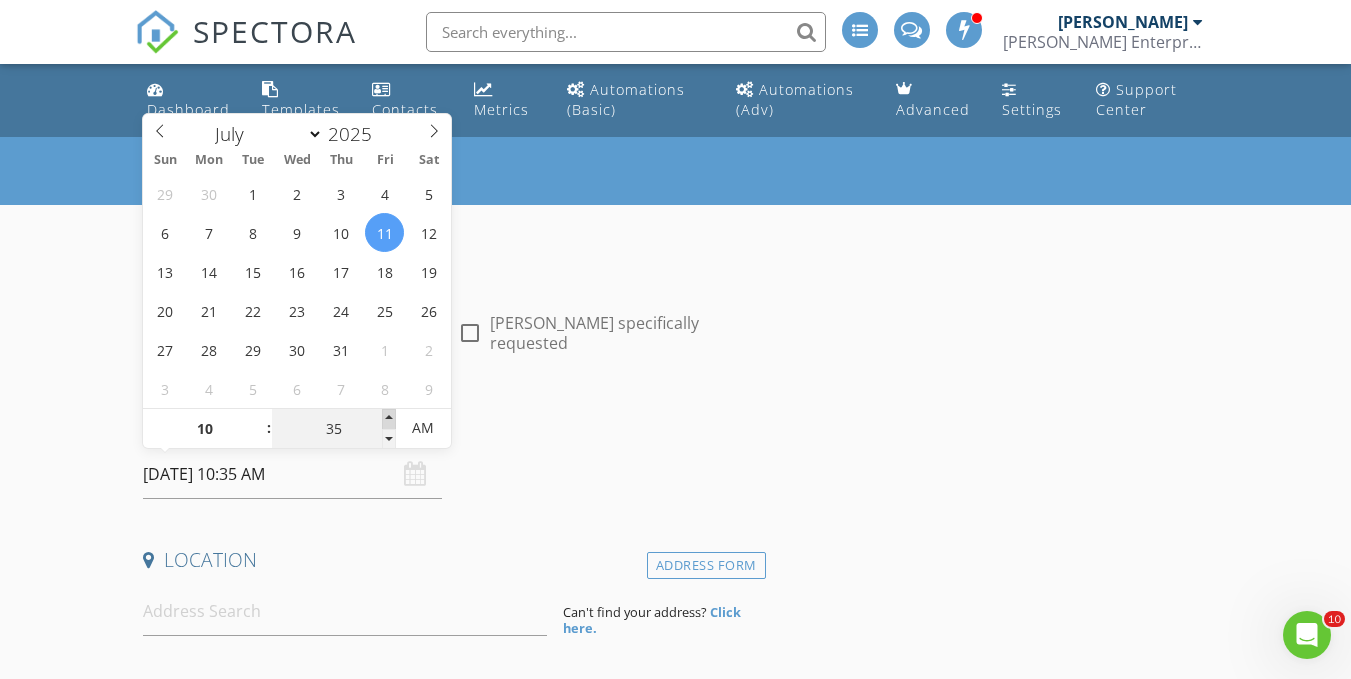 click at bounding box center [389, 419] 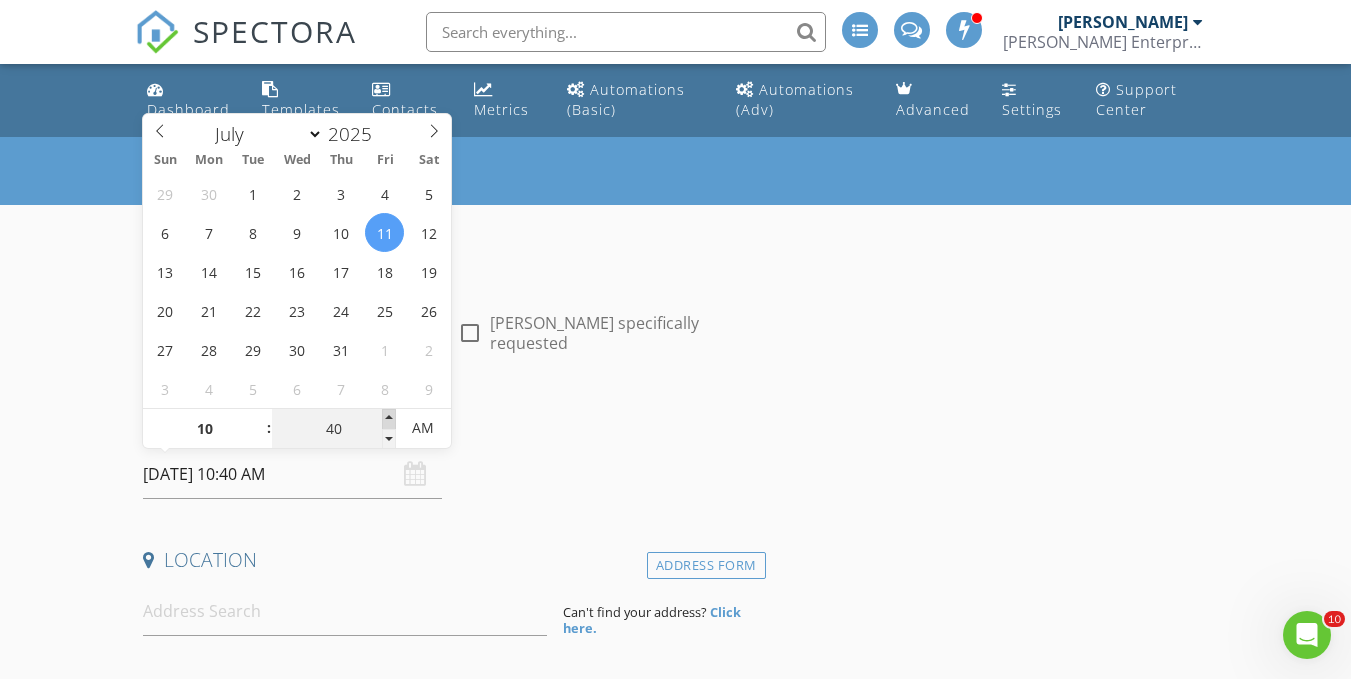 click at bounding box center [389, 419] 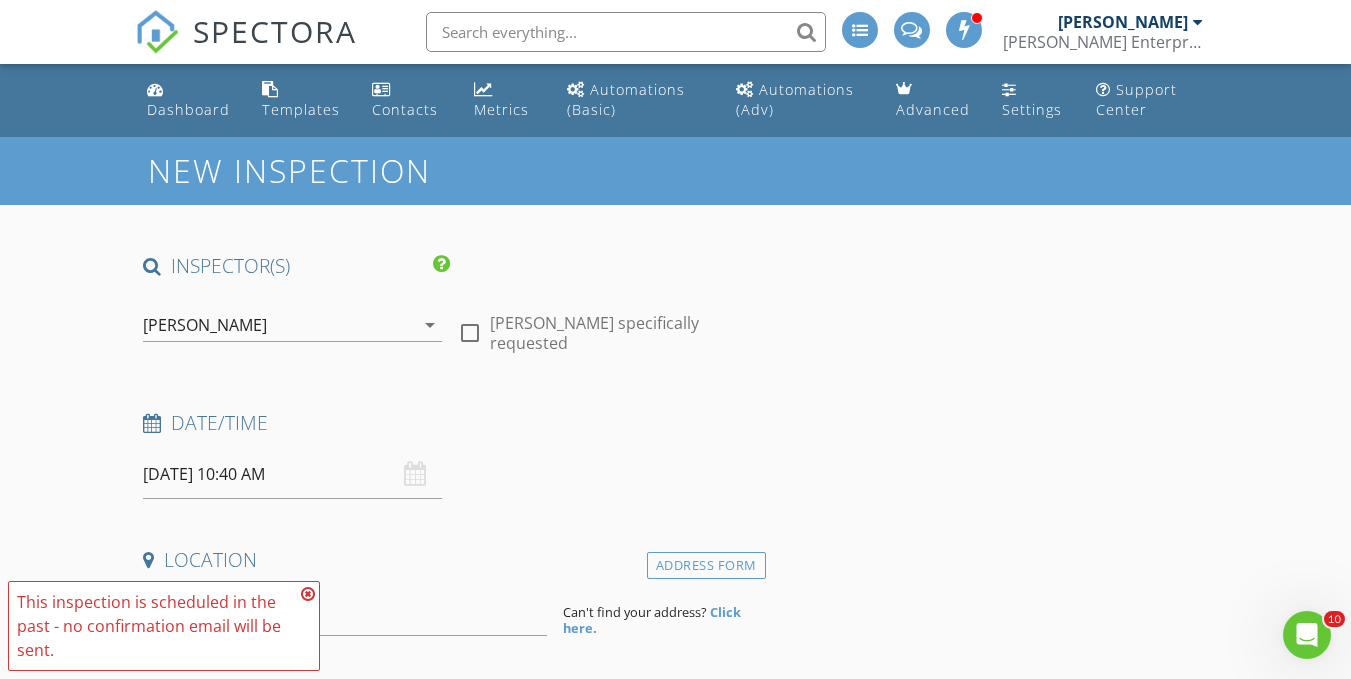 click at bounding box center [308, 594] 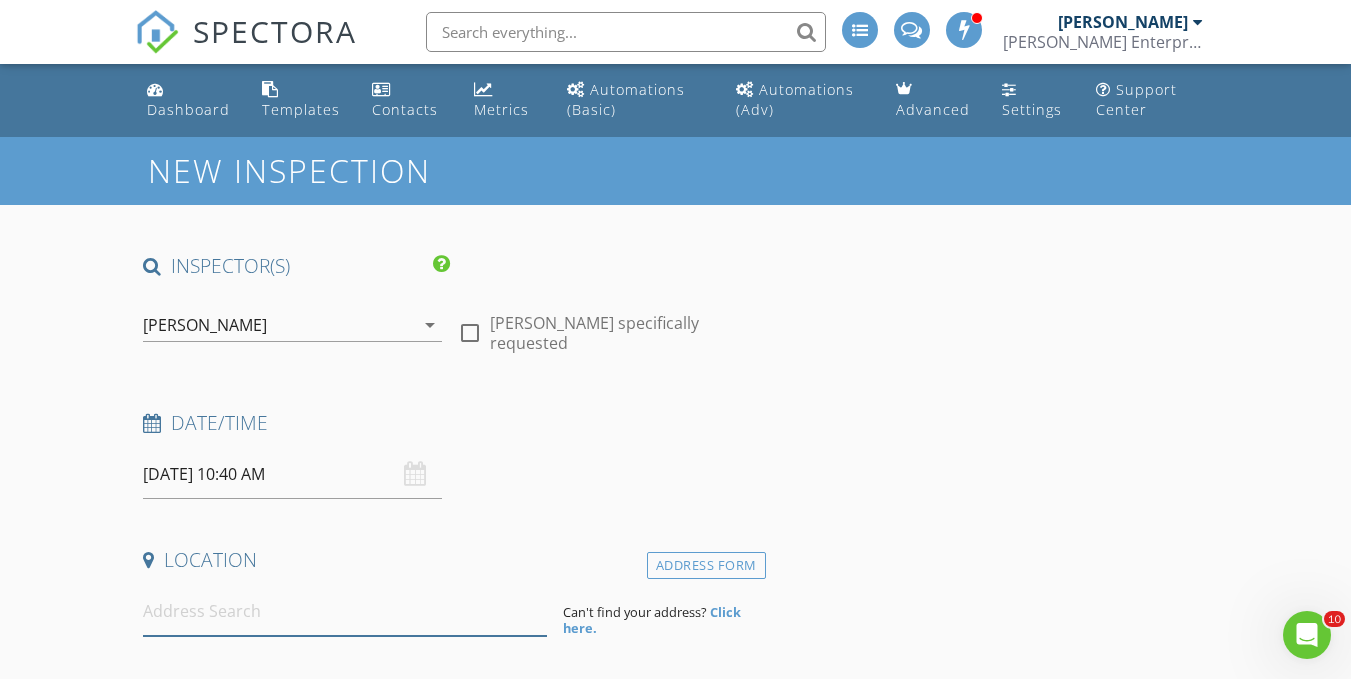 click at bounding box center [345, 611] 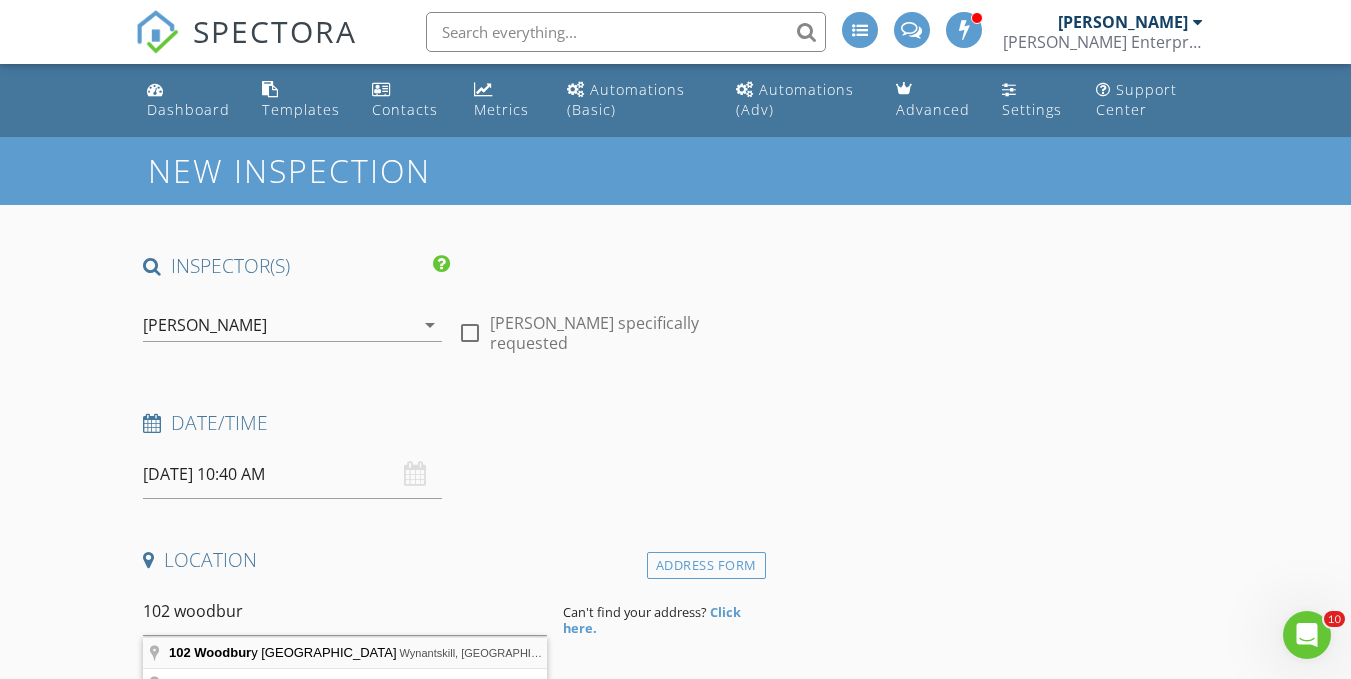 type on "102 Woodbury Hill Road, Wynantskill, NY, USA" 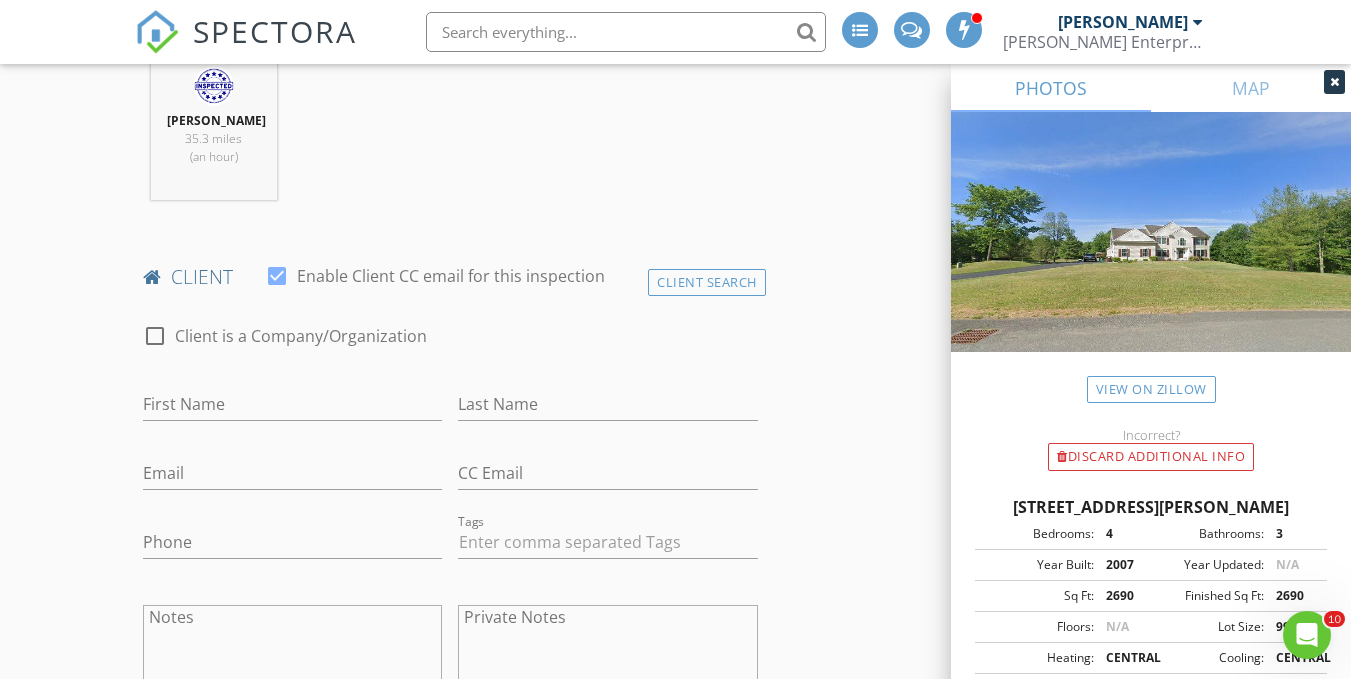 scroll, scrollTop: 853, scrollLeft: 0, axis: vertical 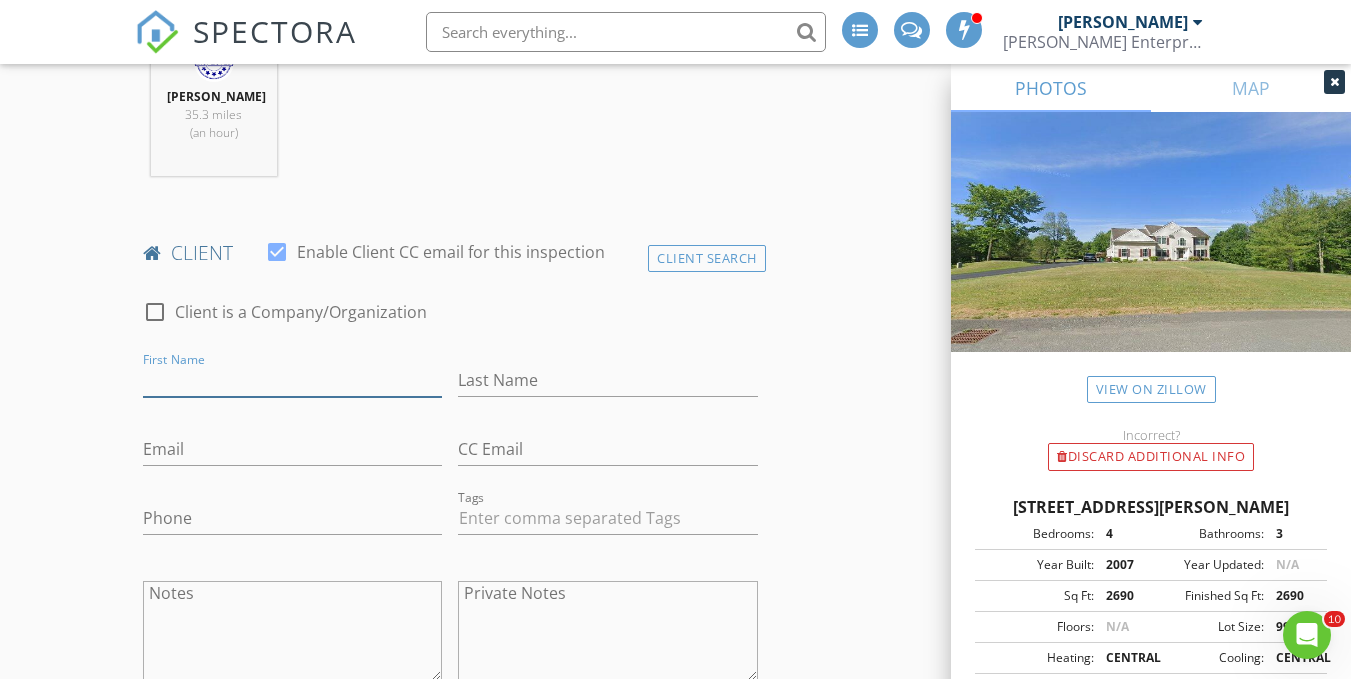 click on "First Name" at bounding box center [292, 380] 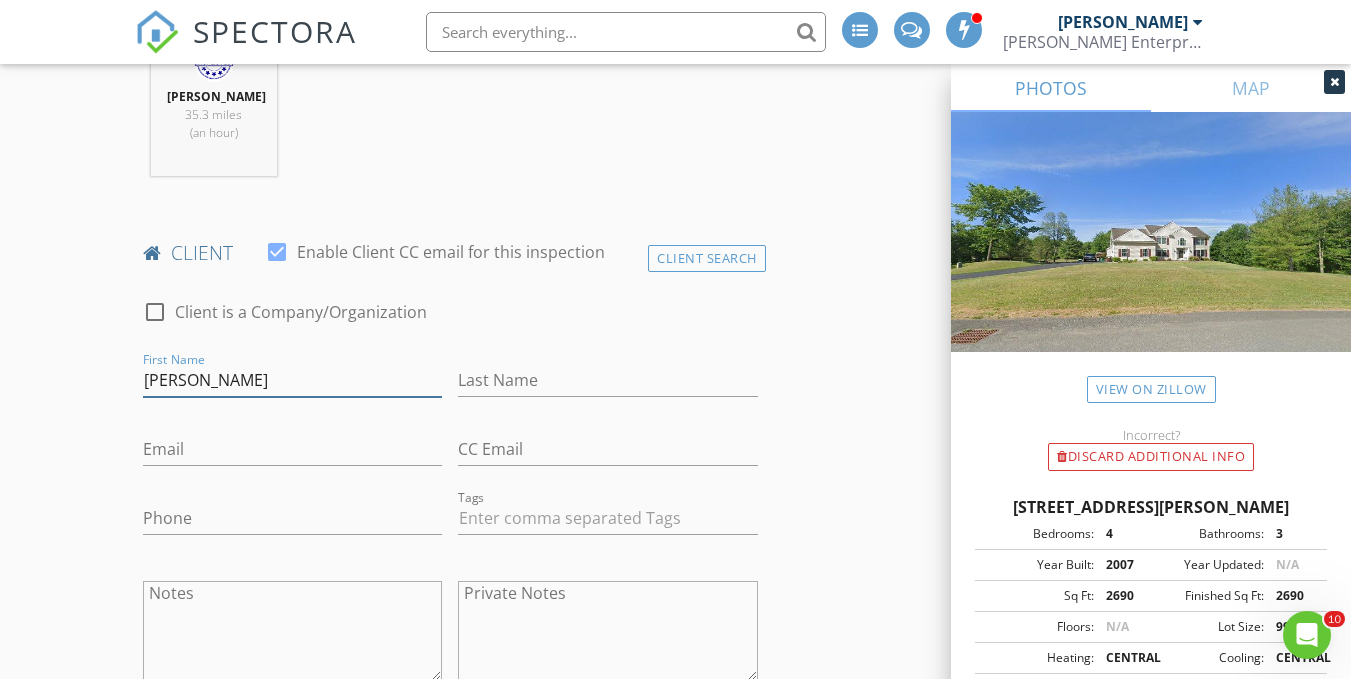 type on "[PERSON_NAME]" 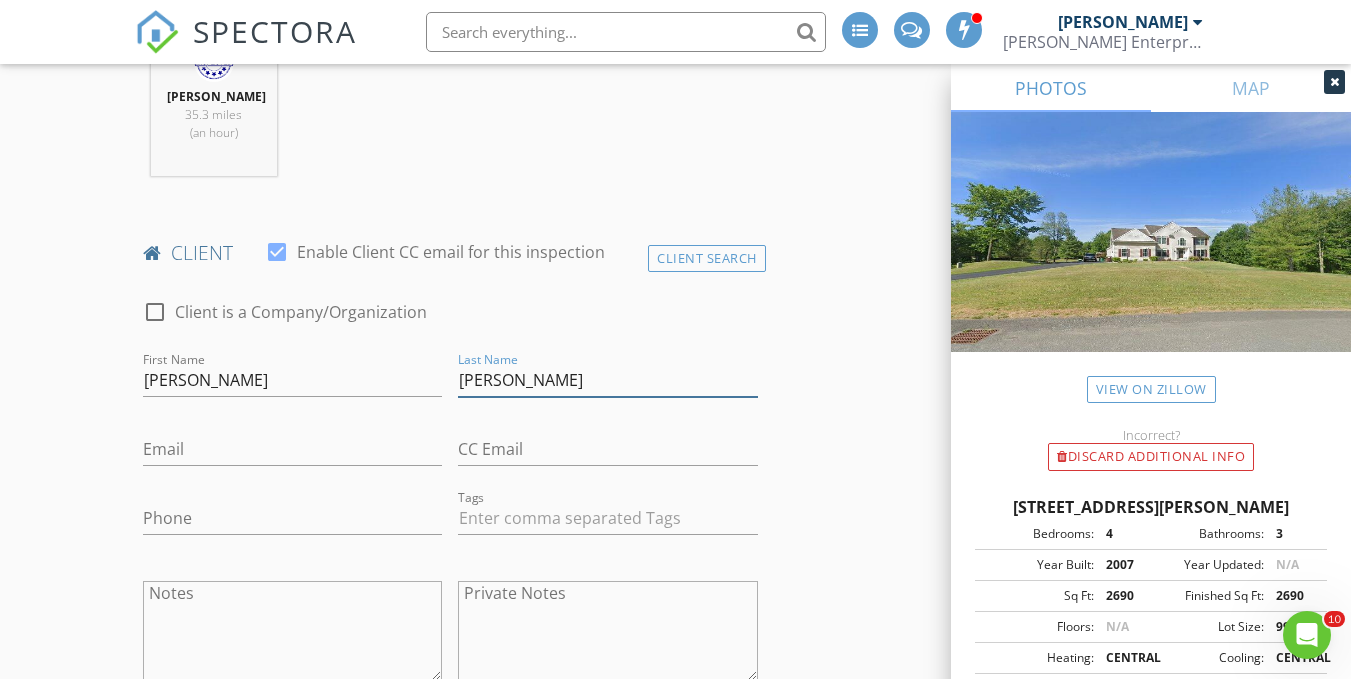 type on "[PERSON_NAME]" 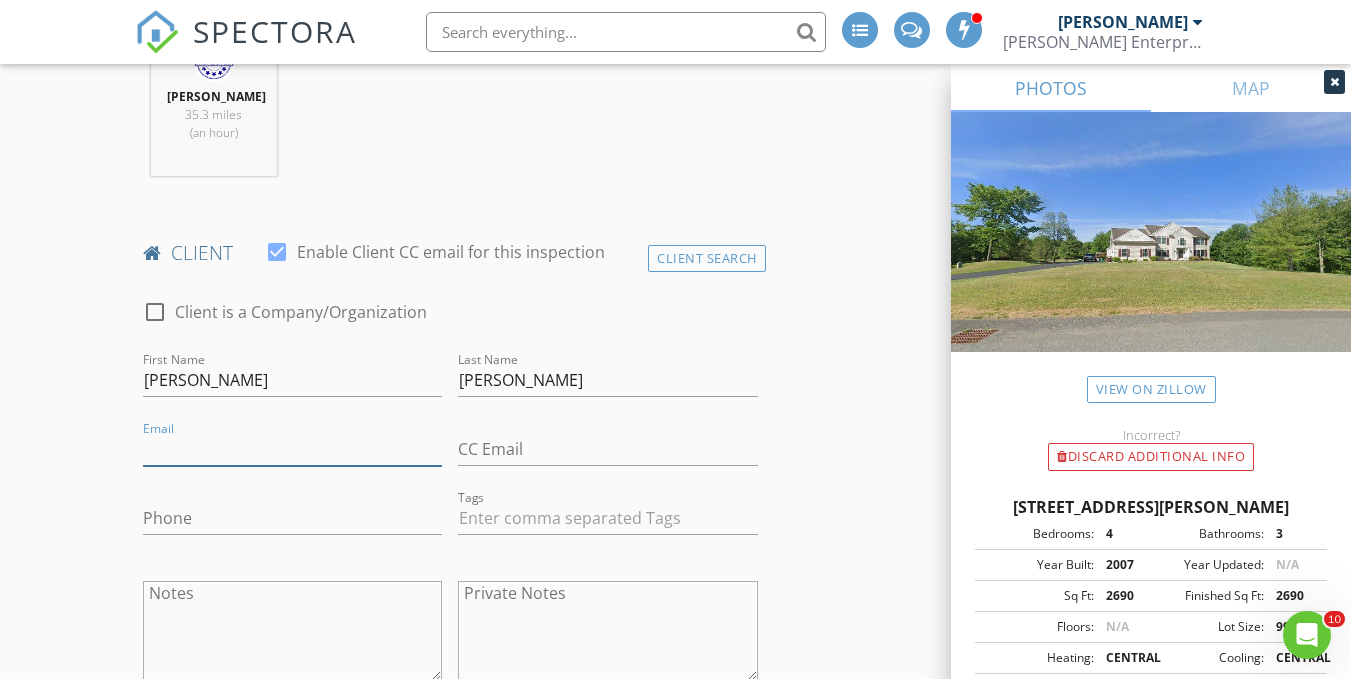 click on "Email" at bounding box center (292, 449) 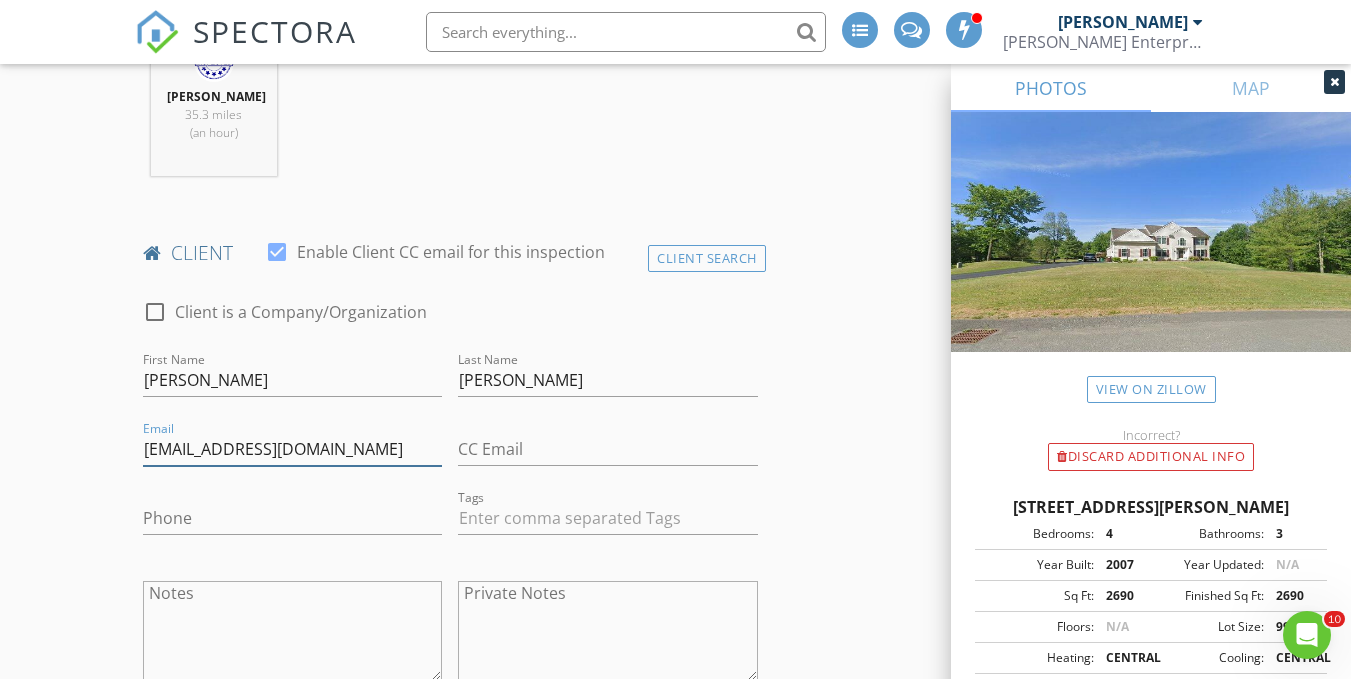 type on "[EMAIL_ADDRESS][DOMAIN_NAME]" 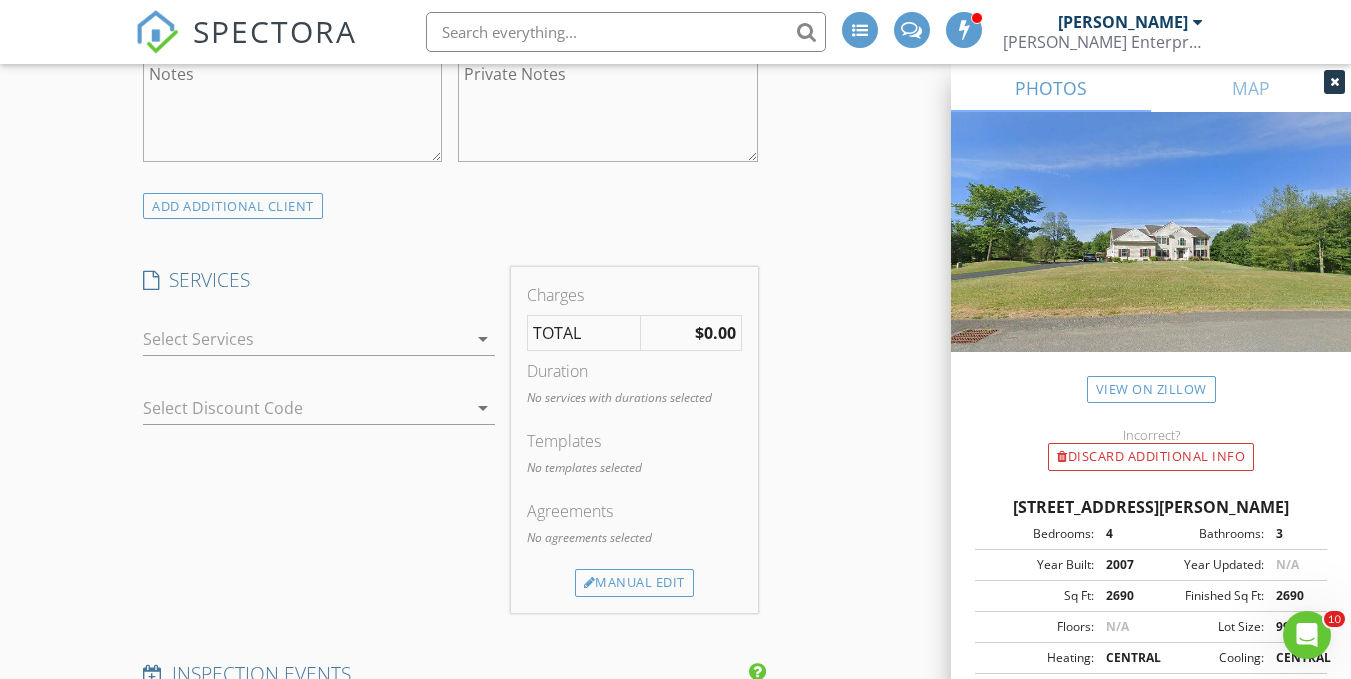 scroll, scrollTop: 1420, scrollLeft: 0, axis: vertical 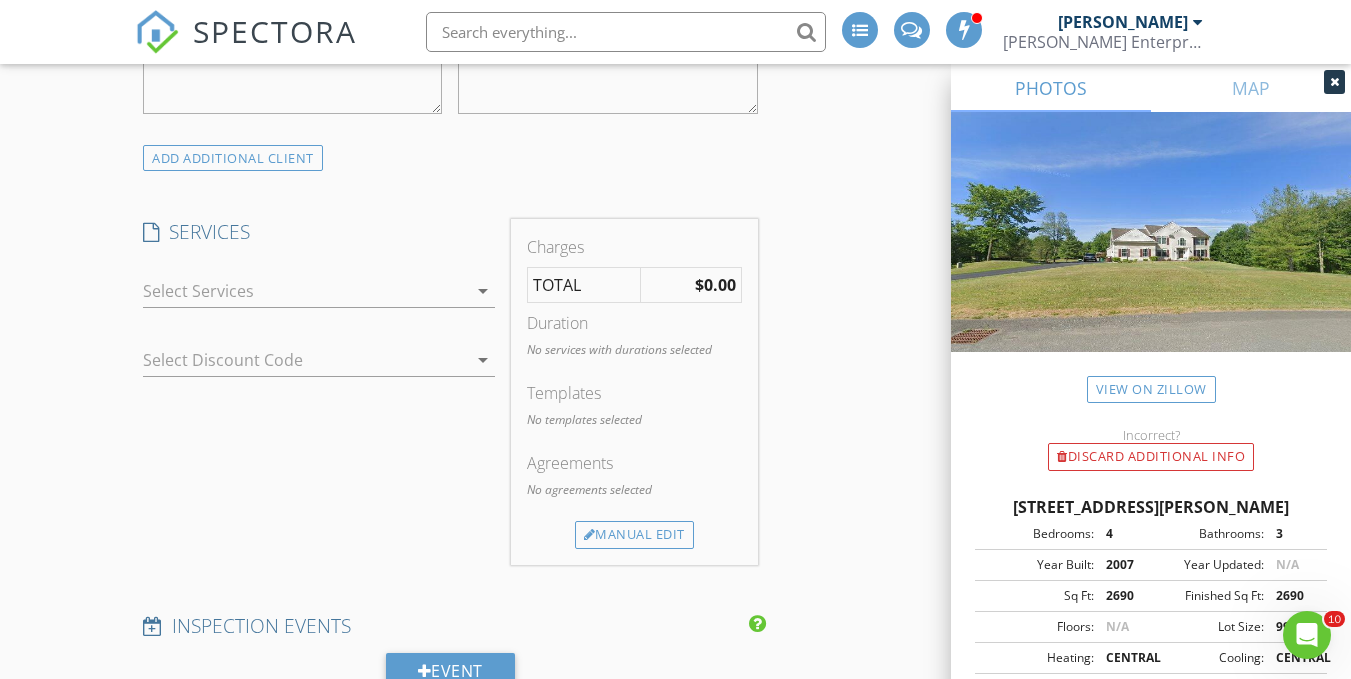 type on "[PHONE_NUMBER]" 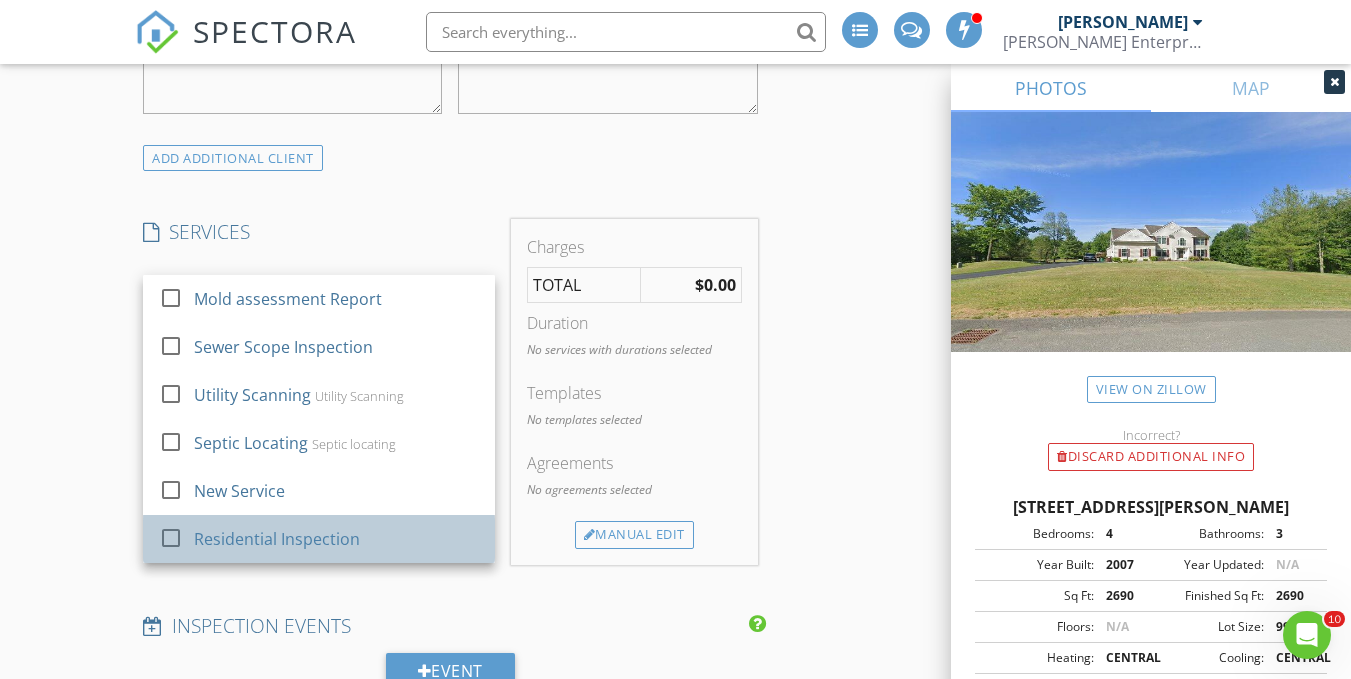click on "Residential Inspection" at bounding box center (336, 539) 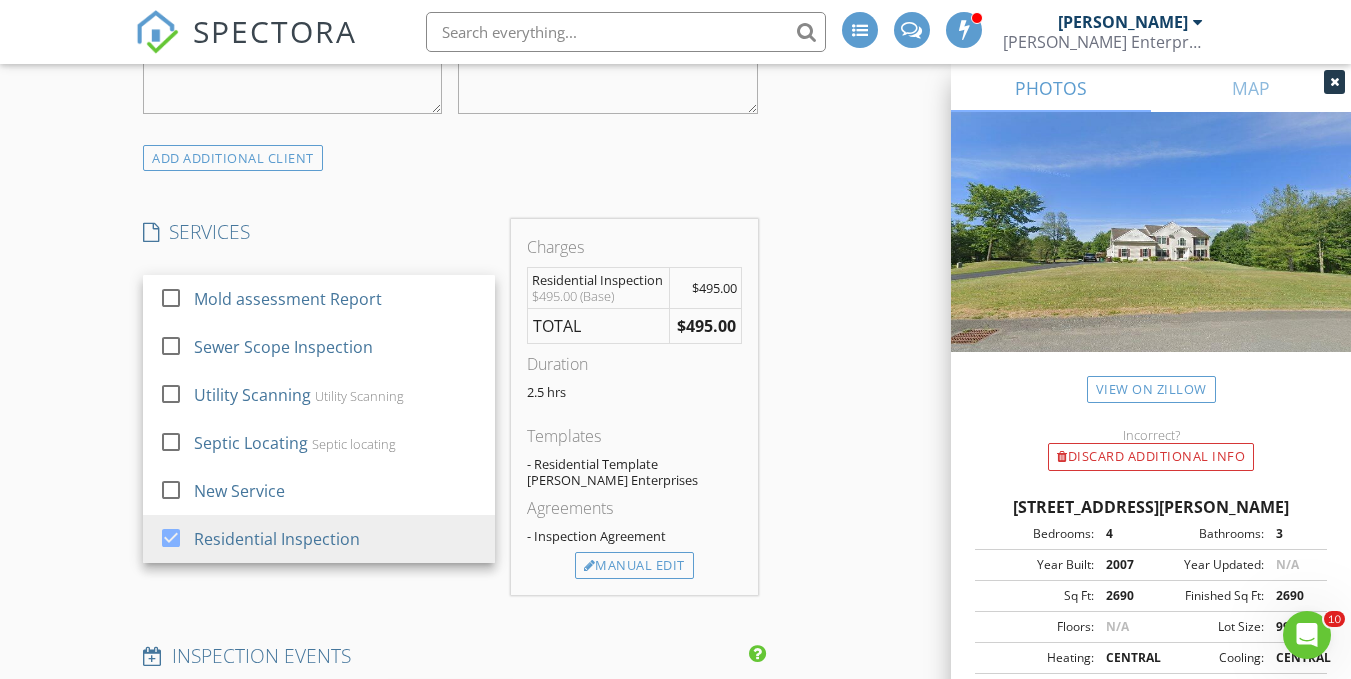 click on "Charges    Residential Inspection
$495.00 (Base)
$495.00    TOTAL   $495.00    Duration    2.5 hrs      Templates
- Residential Template Bucci Enterprises
Agreements
- Inspection Agreement
Manual Edit" at bounding box center [634, 407] 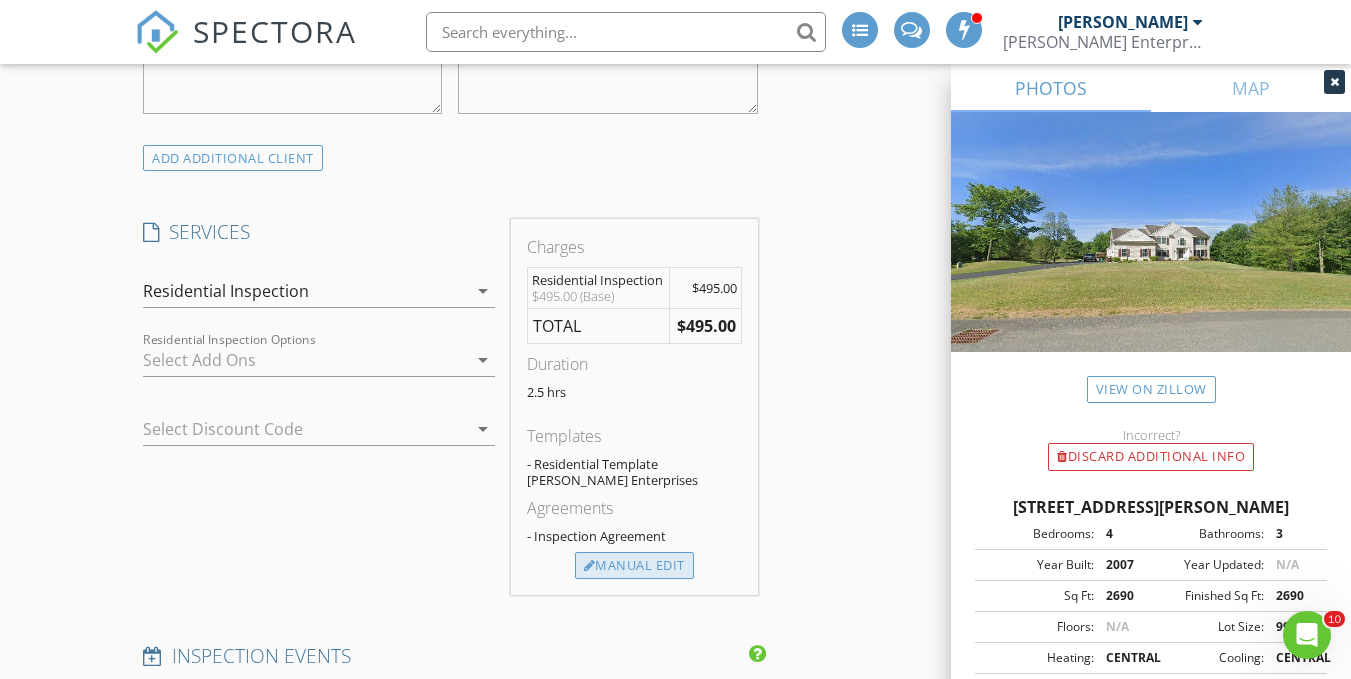 click on "Manual Edit" at bounding box center [634, 566] 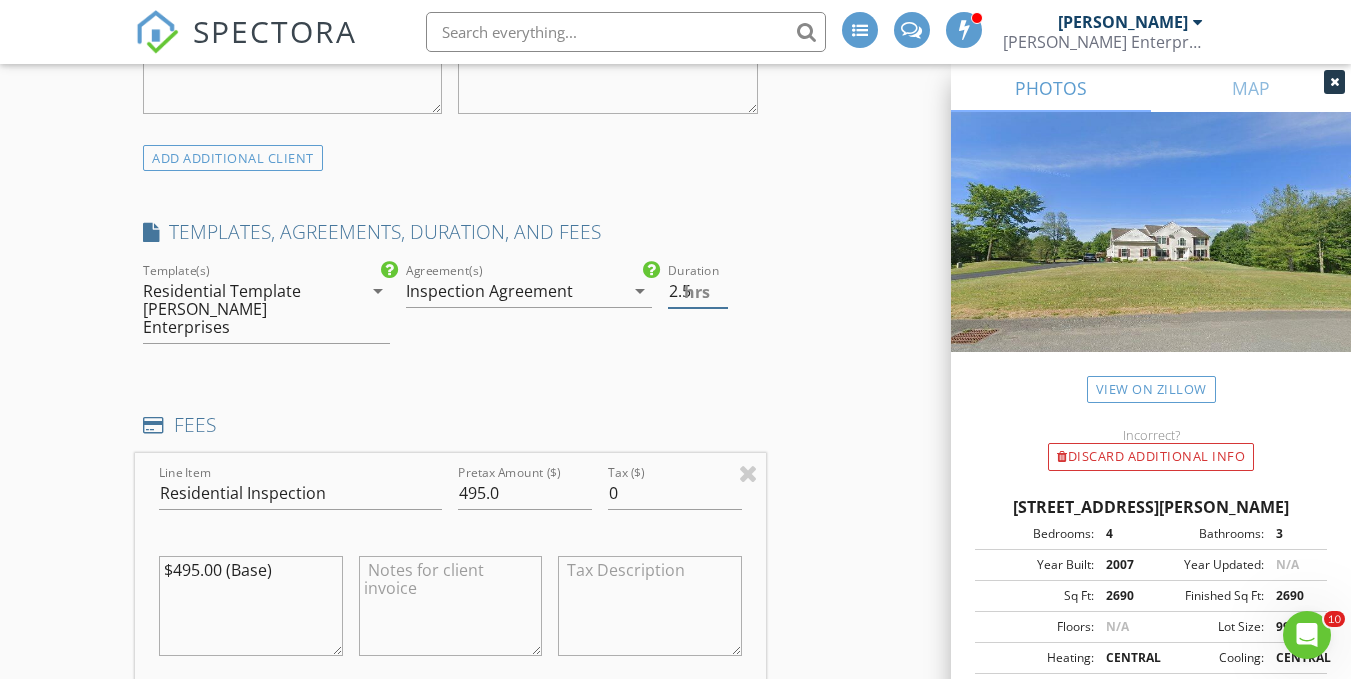 click on "hrs" at bounding box center [697, 292] 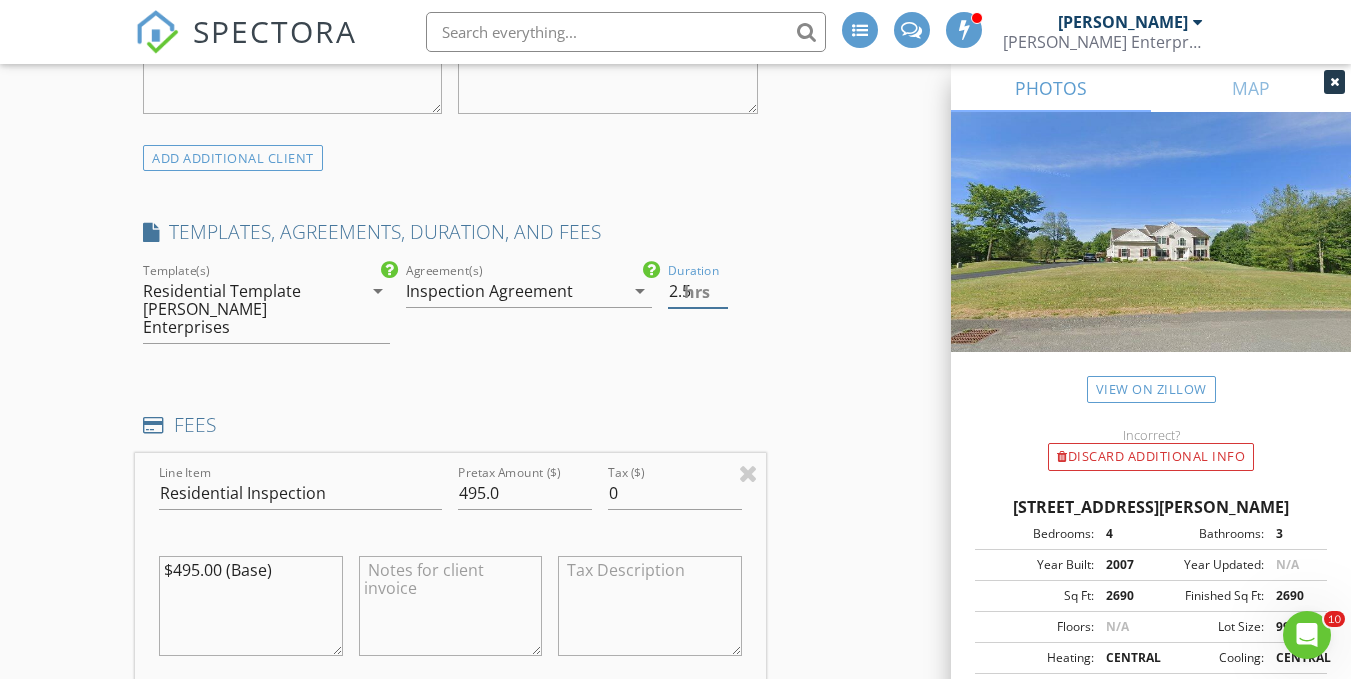 type on "2" 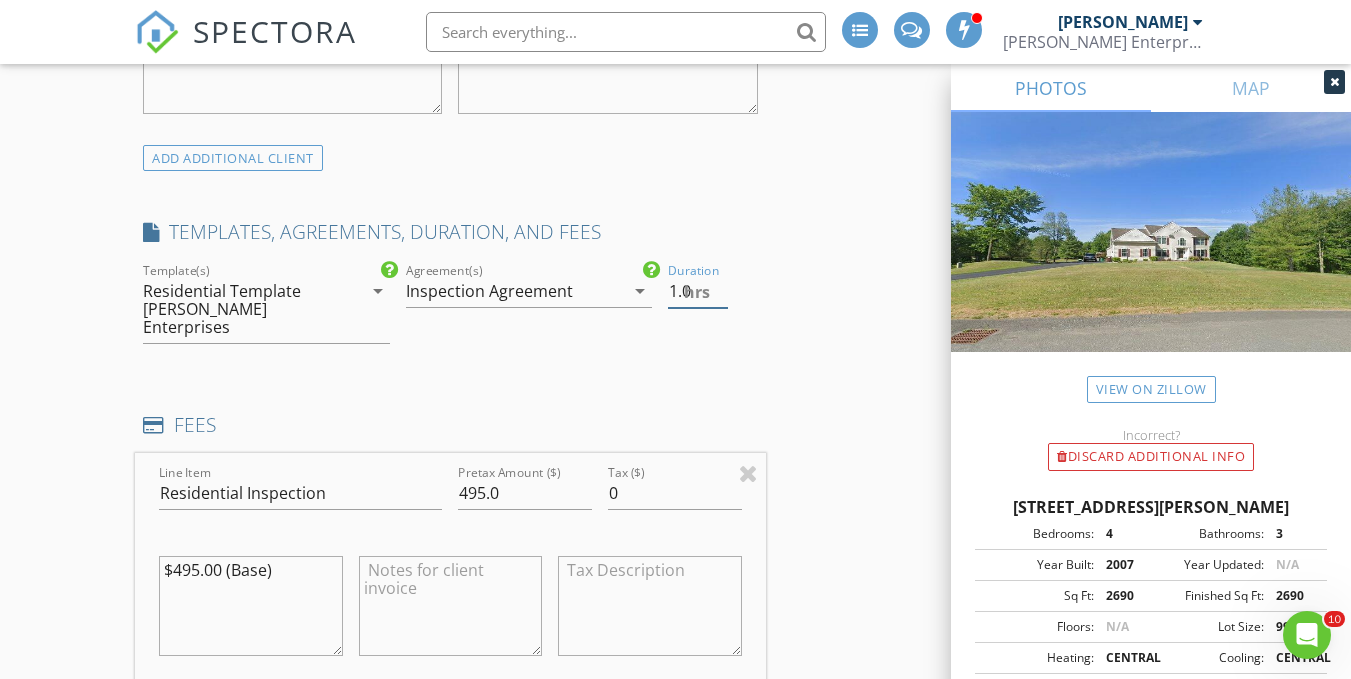 type on "1.0" 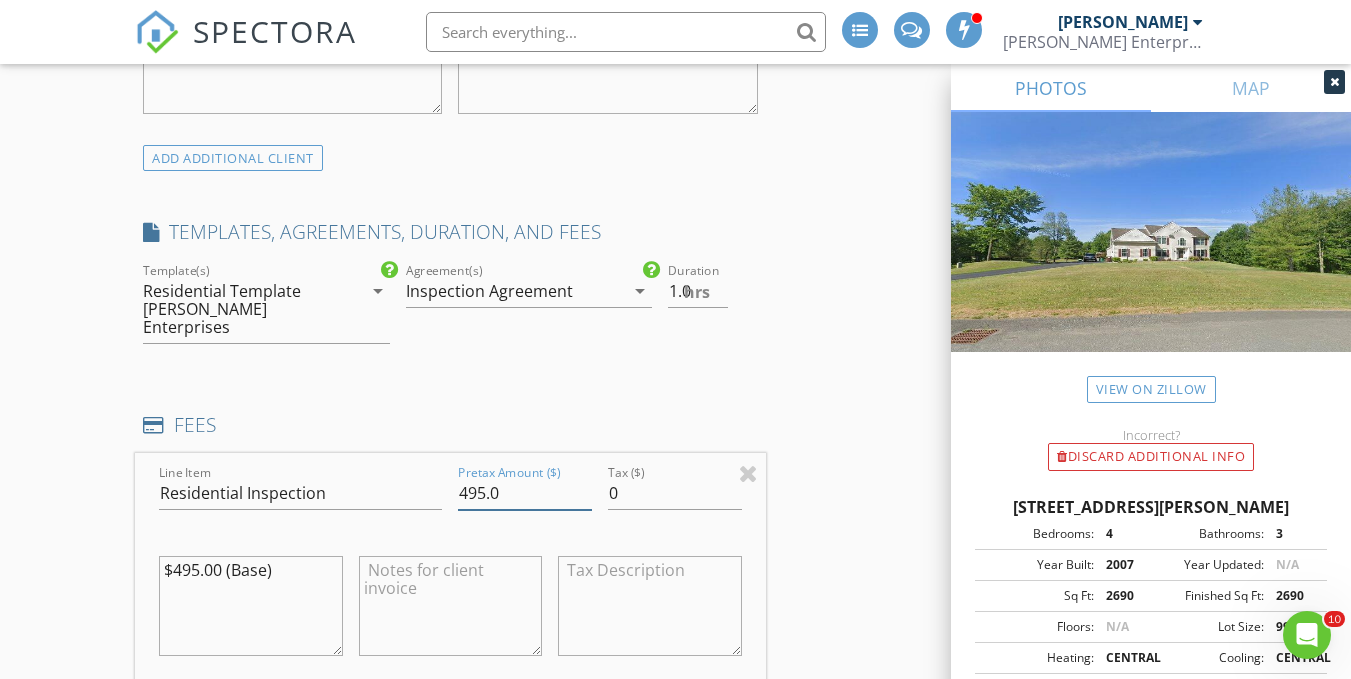 click on "495.0" at bounding box center (525, 493) 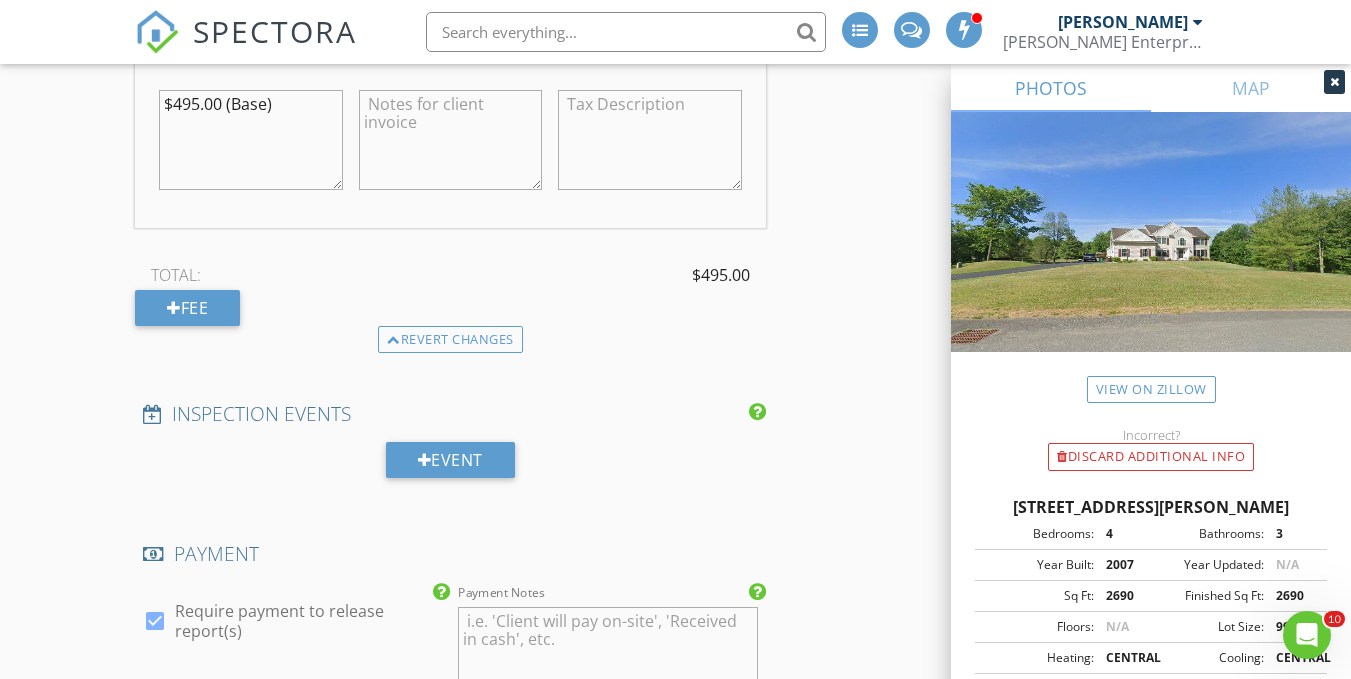 scroll, scrollTop: 1905, scrollLeft: 0, axis: vertical 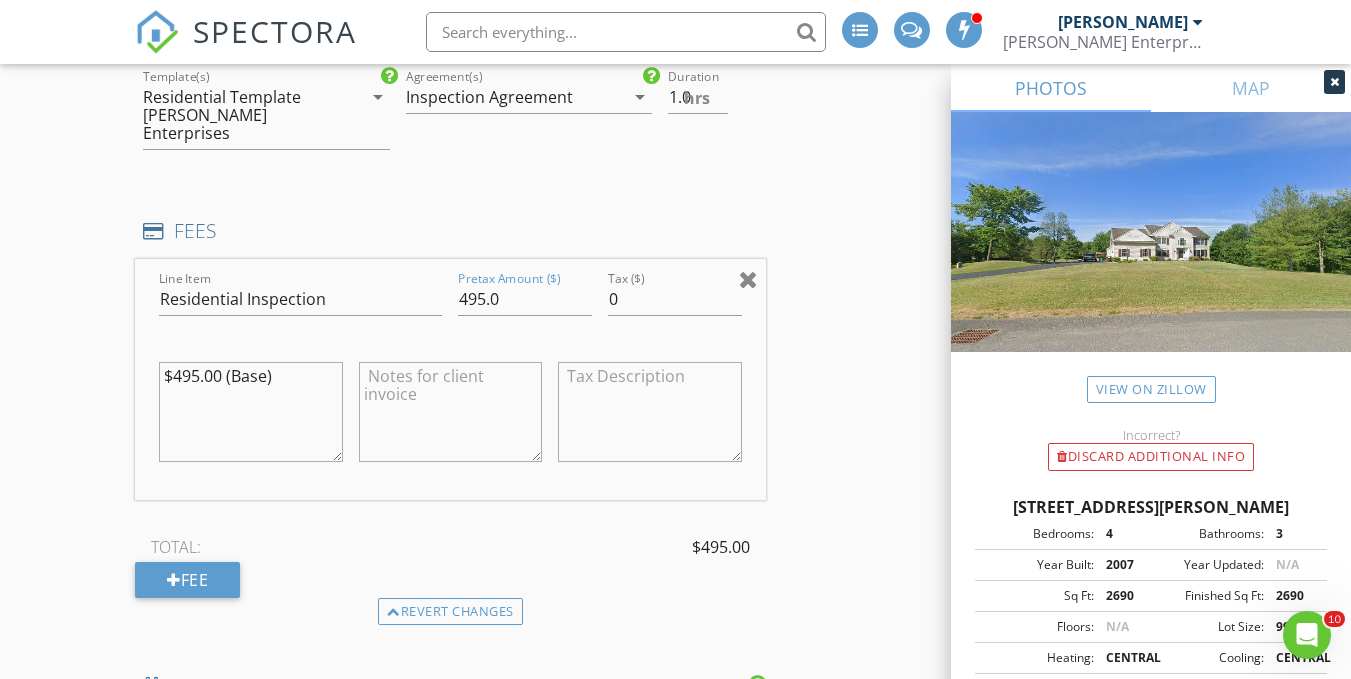 click at bounding box center [748, 279] 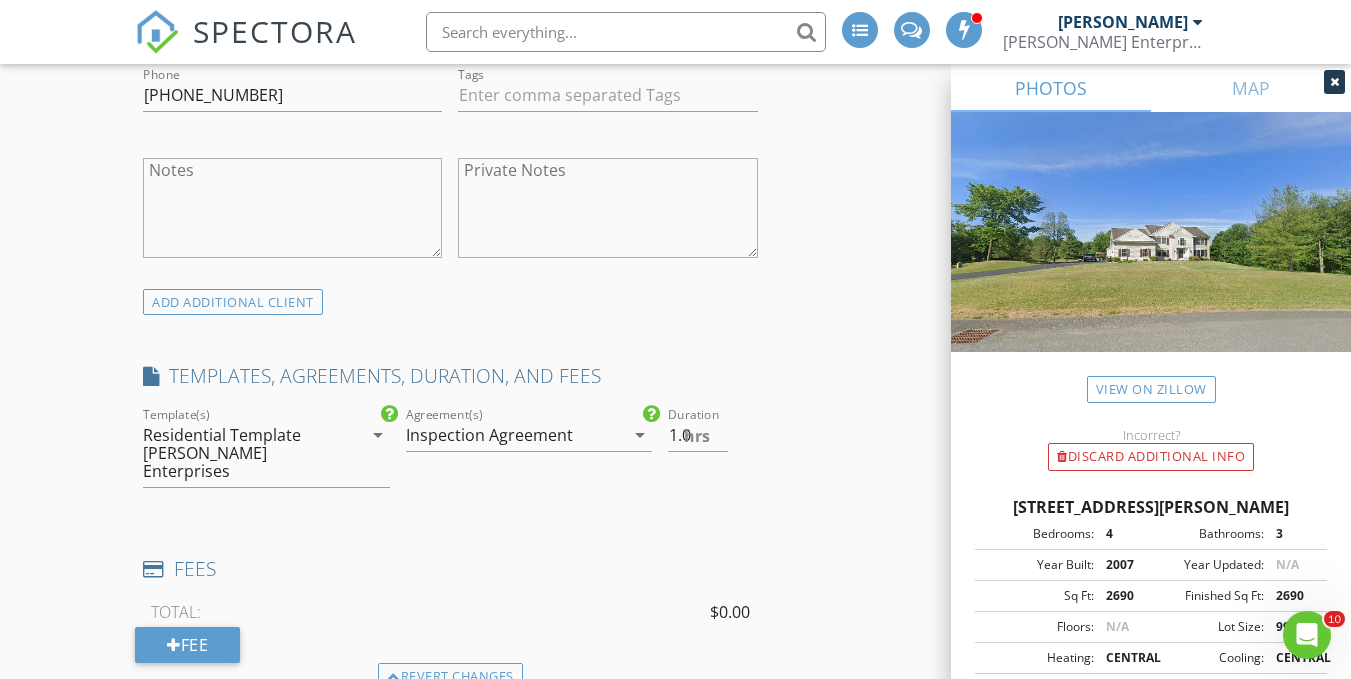 scroll, scrollTop: 1270, scrollLeft: 0, axis: vertical 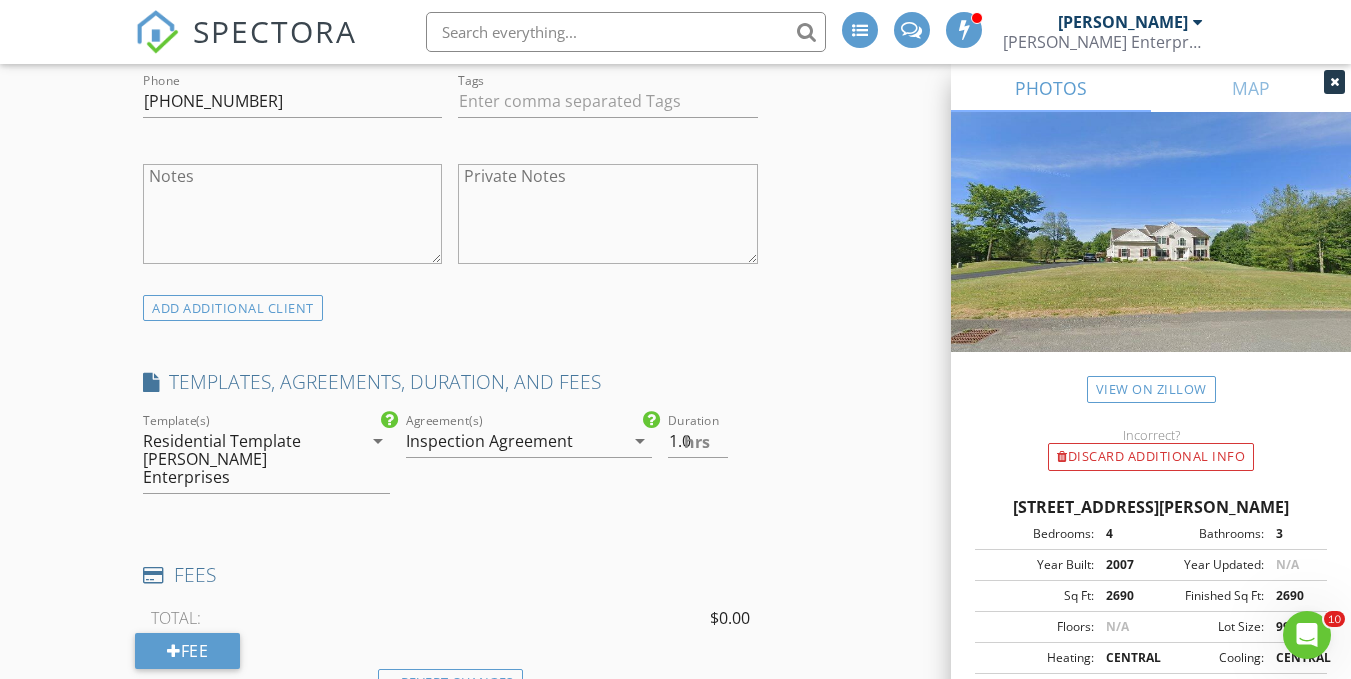 click on "arrow_drop_down" at bounding box center [378, 441] 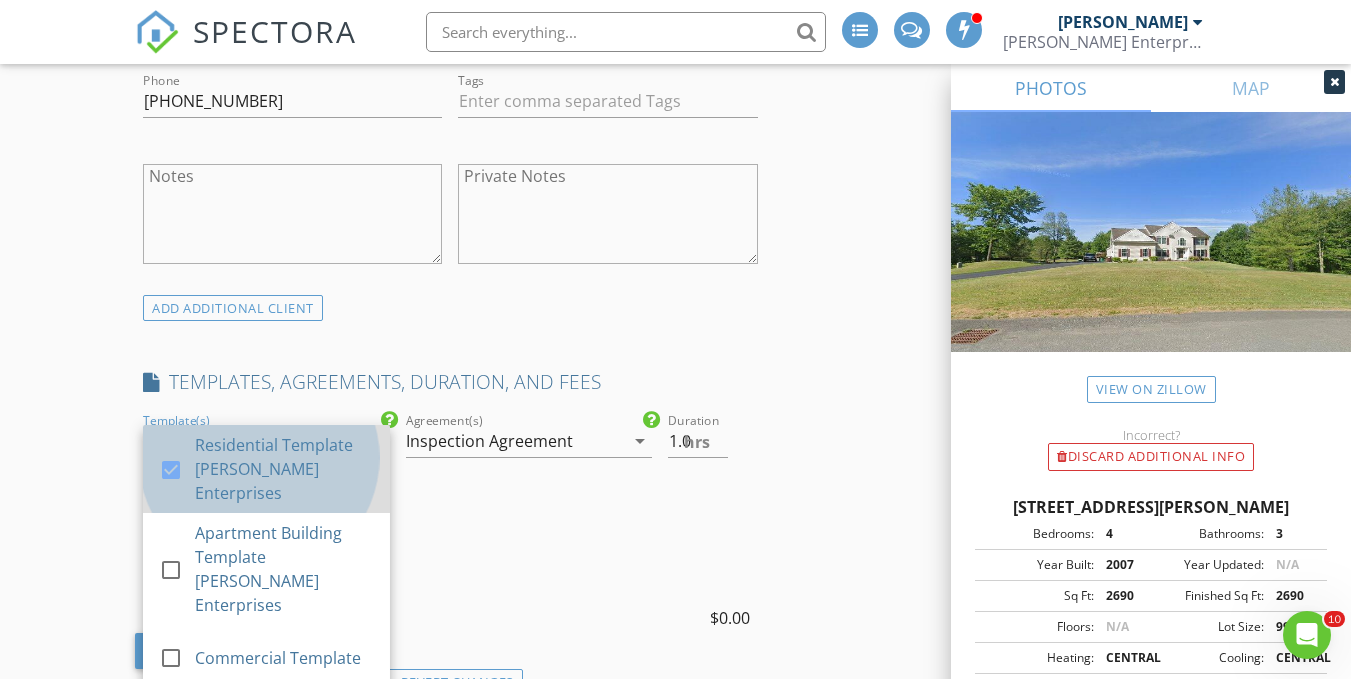 click on "Residential Template [PERSON_NAME] Enterprises" at bounding box center (284, 469) 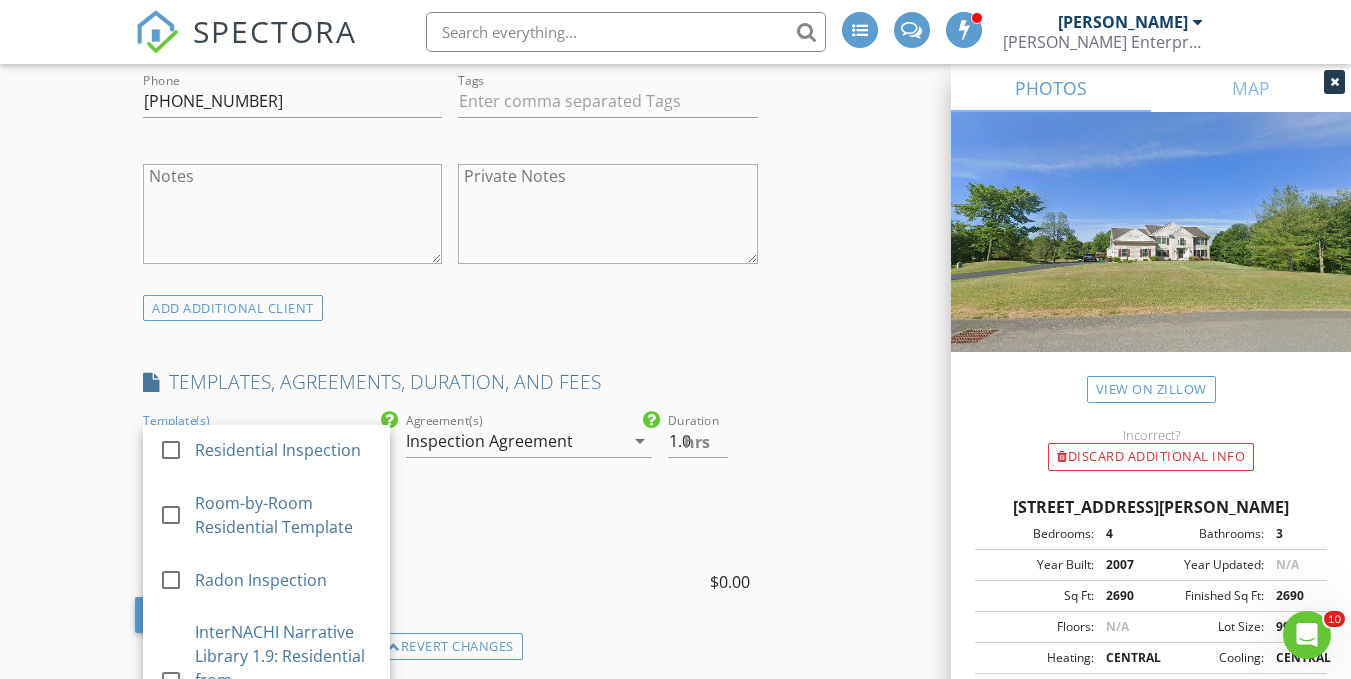scroll, scrollTop: 406, scrollLeft: 0, axis: vertical 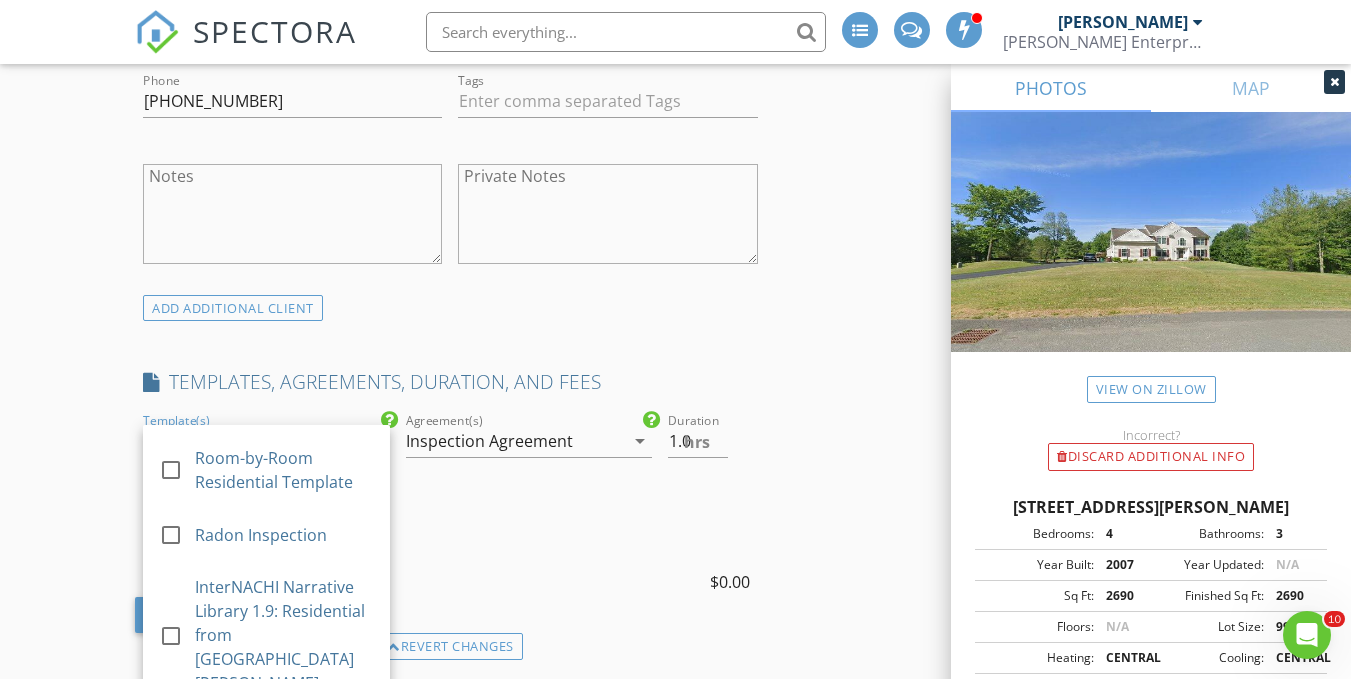 click on "Mold Assessment Report" at bounding box center (284, 736) 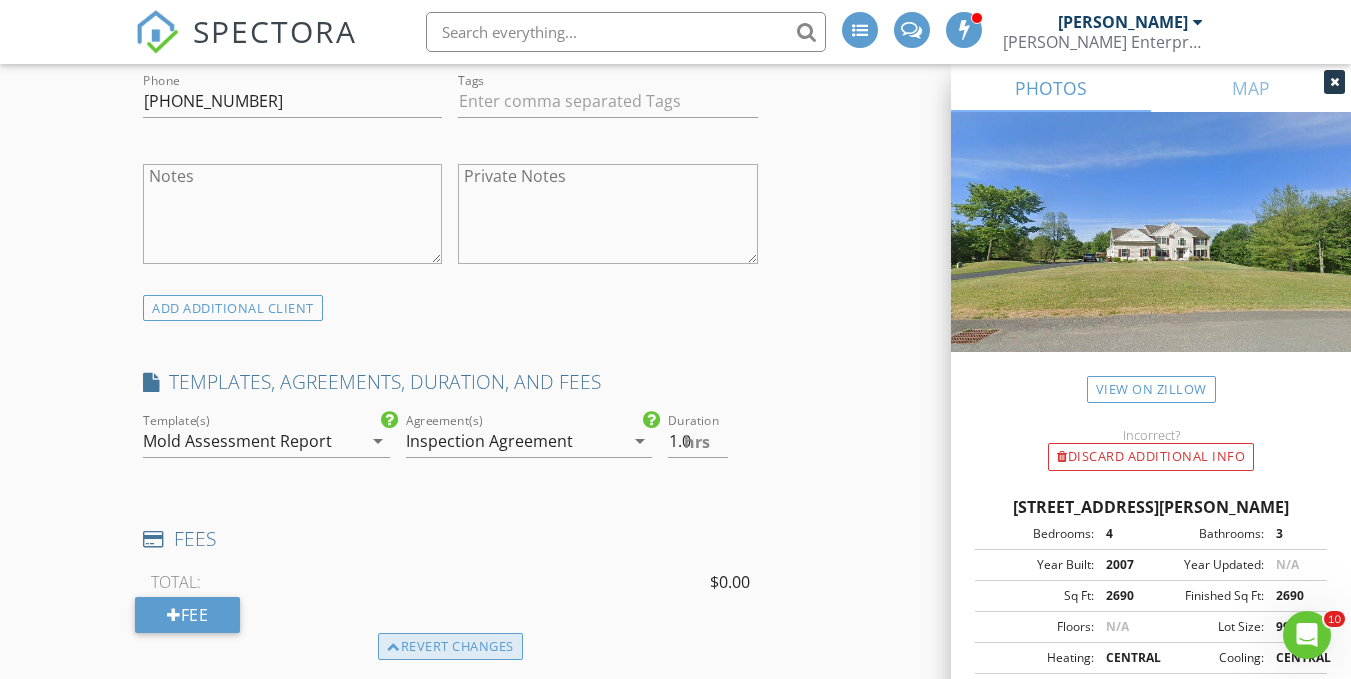 drag, startPoint x: 475, startPoint y: 661, endPoint x: 492, endPoint y: 652, distance: 19.235384 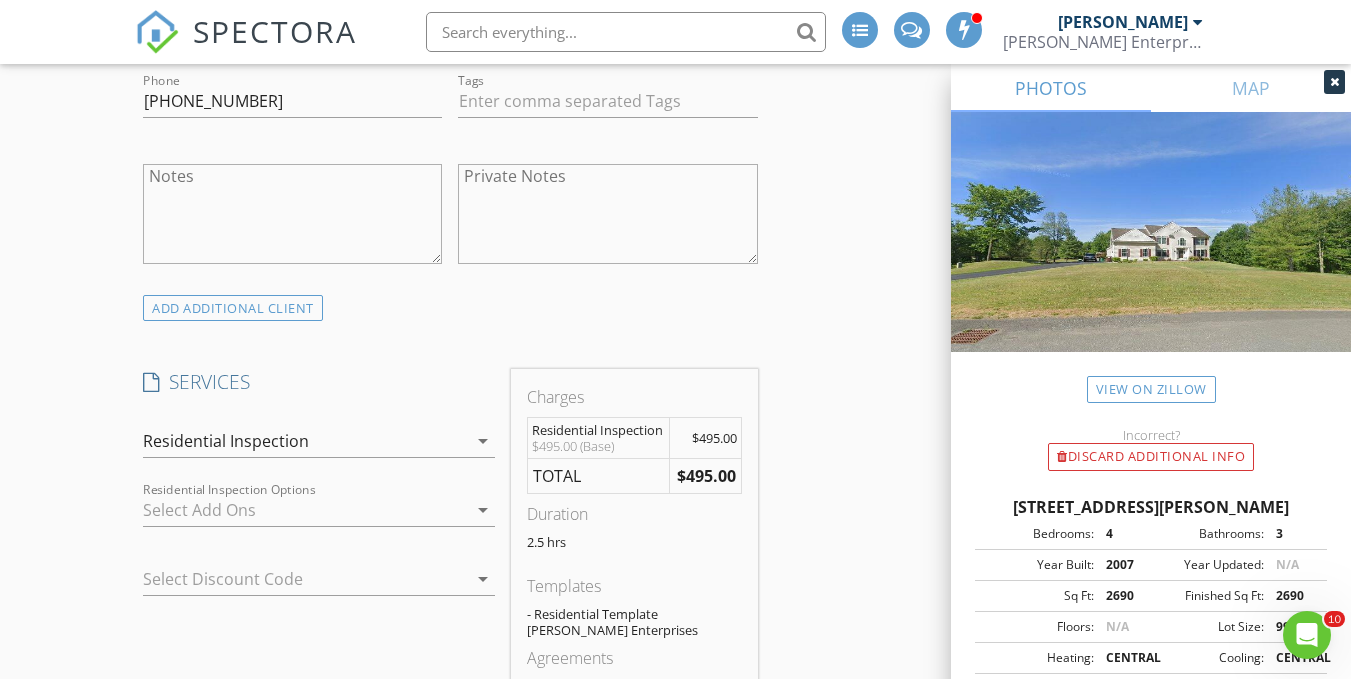 click on "Residential Inspection" at bounding box center (305, 441) 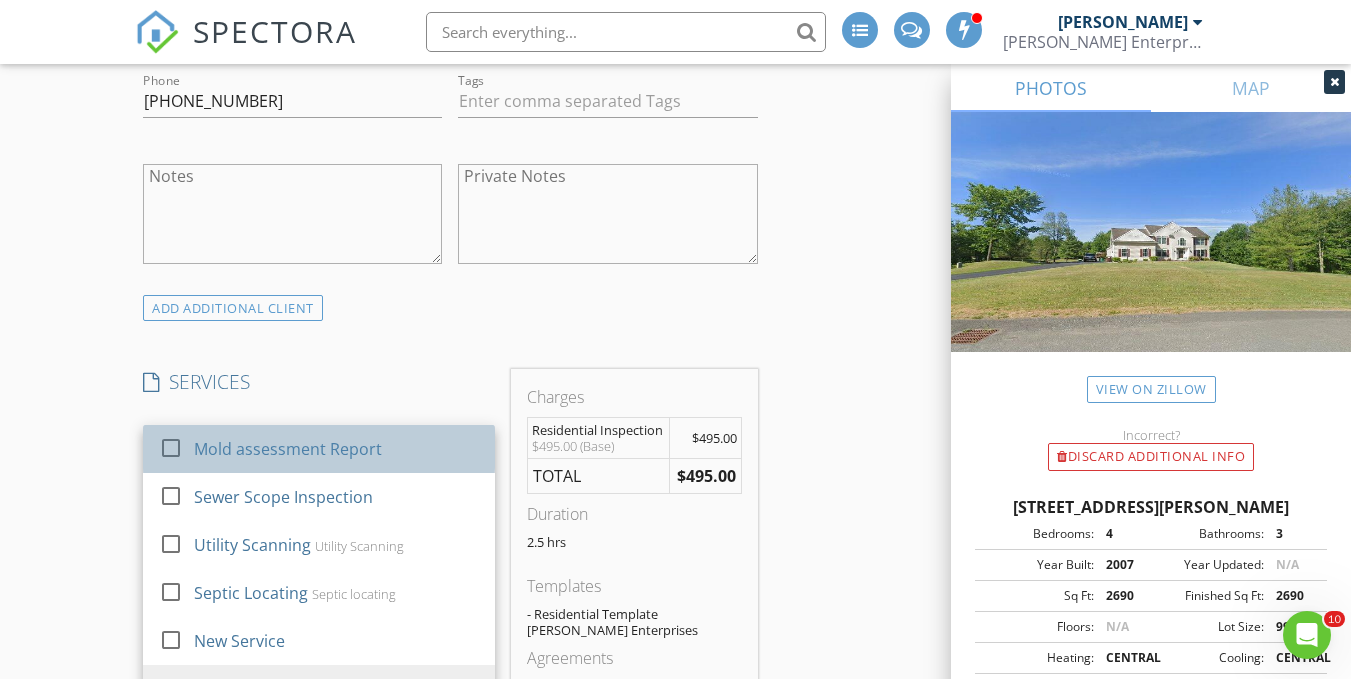 click on "Mold assessment Report" at bounding box center [336, 449] 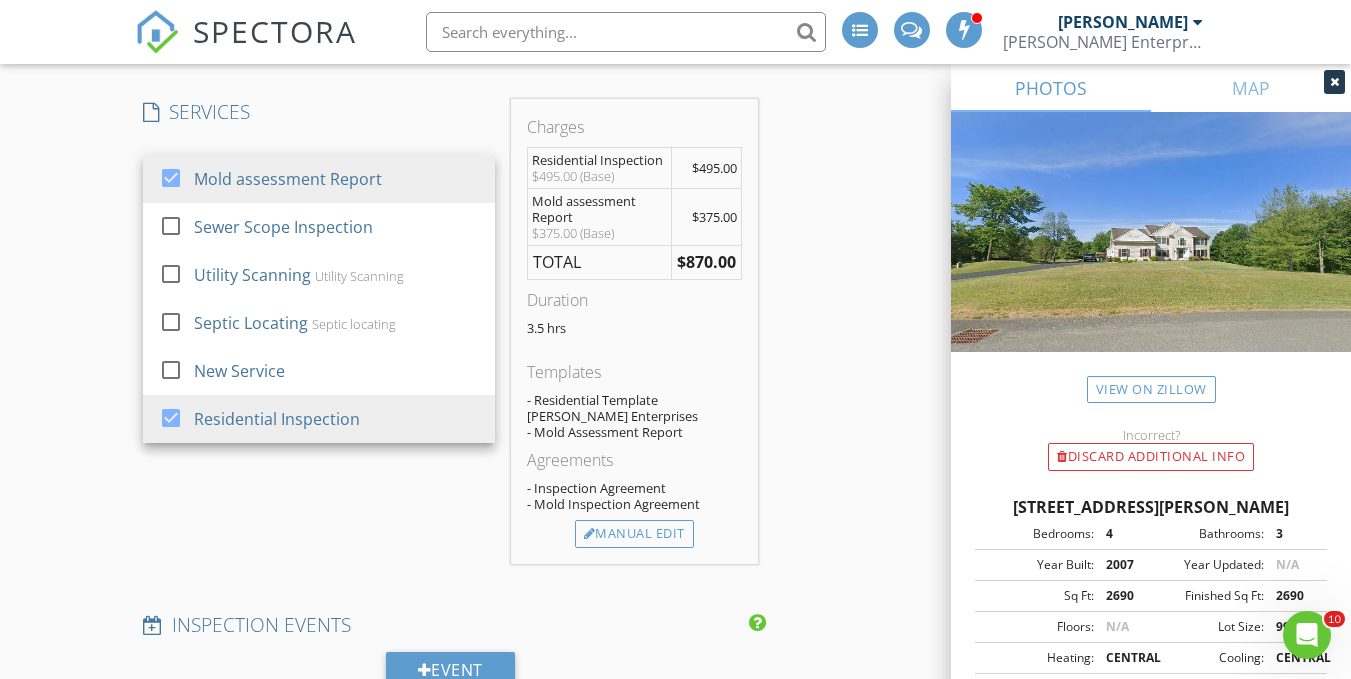 scroll, scrollTop: 1572, scrollLeft: 0, axis: vertical 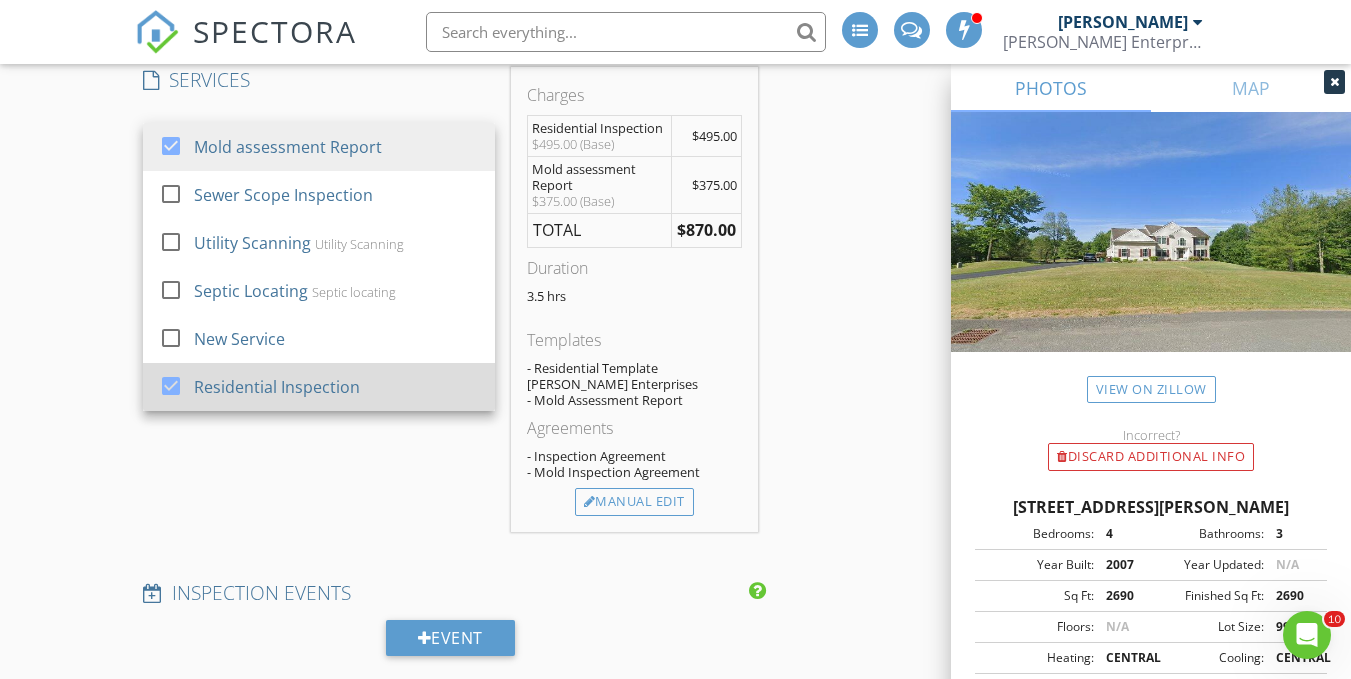 click on "Residential Inspection" at bounding box center [277, 387] 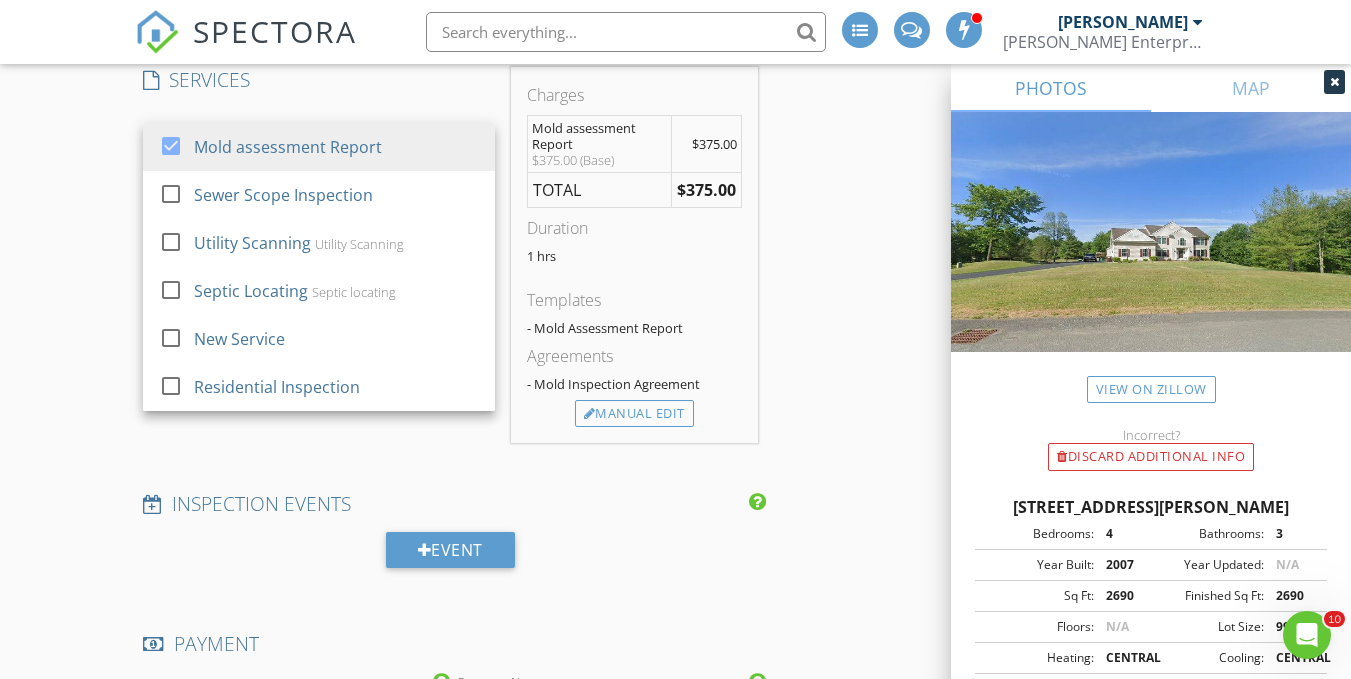 click on "INSPECTOR(S)
check_box   Kevin Bucci   PRIMARY   Kevin Bucci arrow_drop_down   check_box_outline_blank Kevin Bucci specifically requested
Date/Time
07/11/2025 10:40 AM
Location
Address Search       Address 102 Woodbury Hill Rd   Unit   City Wynantskill   State NY   Zip 12198   County Rensselaer     Square Feet 2690   Year Built 2007   Foundation arrow_drop_down     Kevin Bucci     35.3 miles     (an hour)
client
check_box Enable Client CC email for this inspection   Client Search     check_box_outline_blank Client is a Company/Organization     First Name Nick   Last Name Crucetti   Email ncruetti@gmail.com   CC Email   Phone 518-928-1168         Tags         Notes   Private Notes
ADD ADDITIONAL client
SERVICES
check_box   Mold assessment Report   check_box_outline_blank" at bounding box center [675, 501] 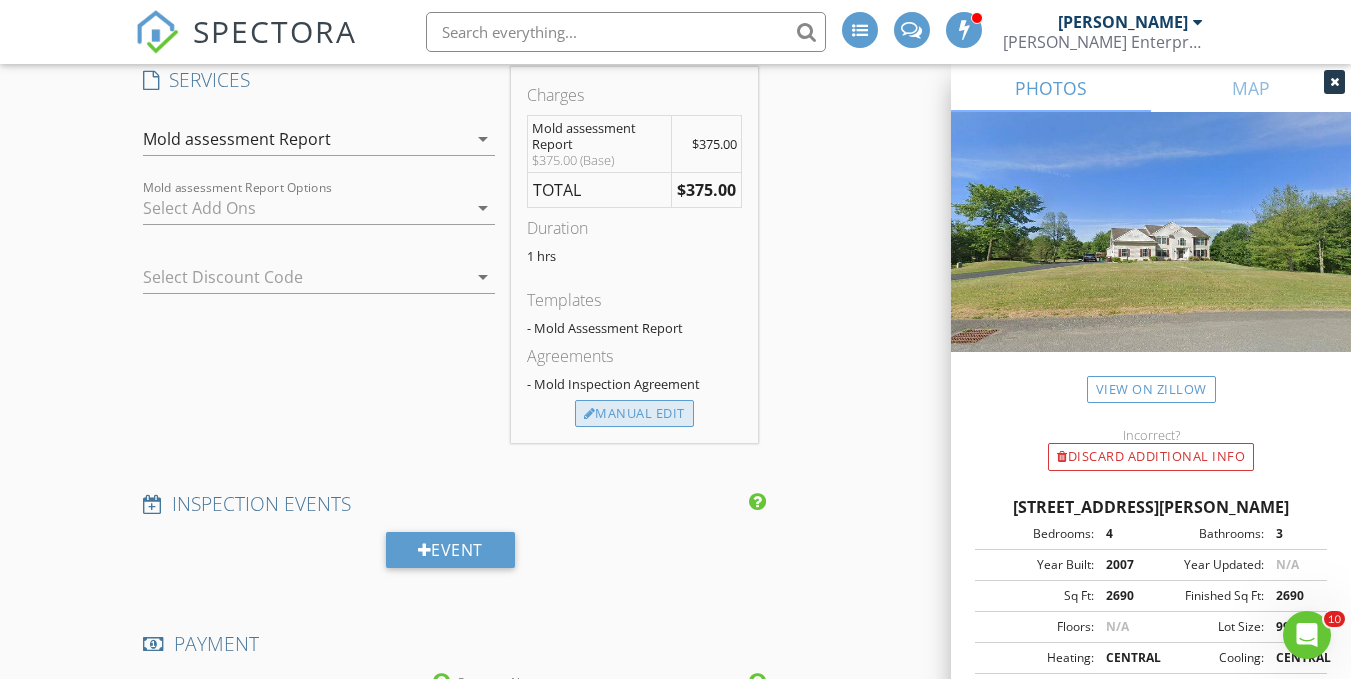 click on "Manual Edit" at bounding box center [634, 414] 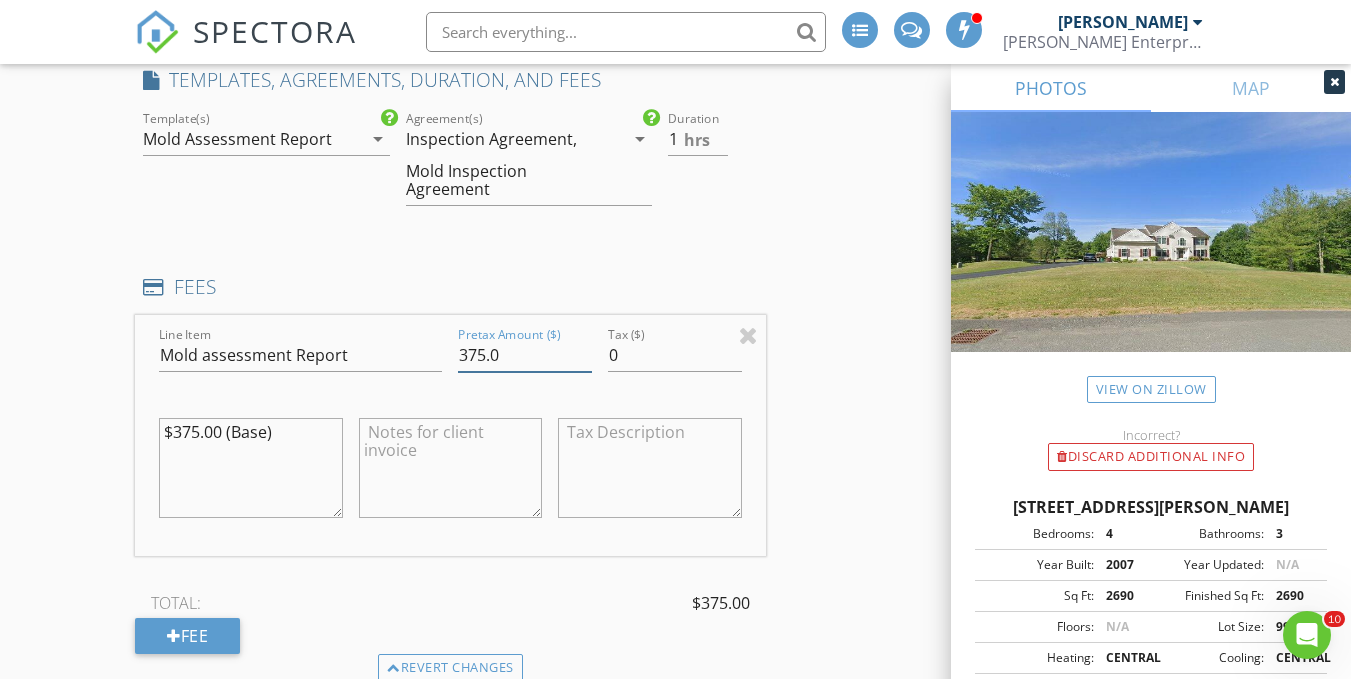 click on "375.0" at bounding box center [525, 355] 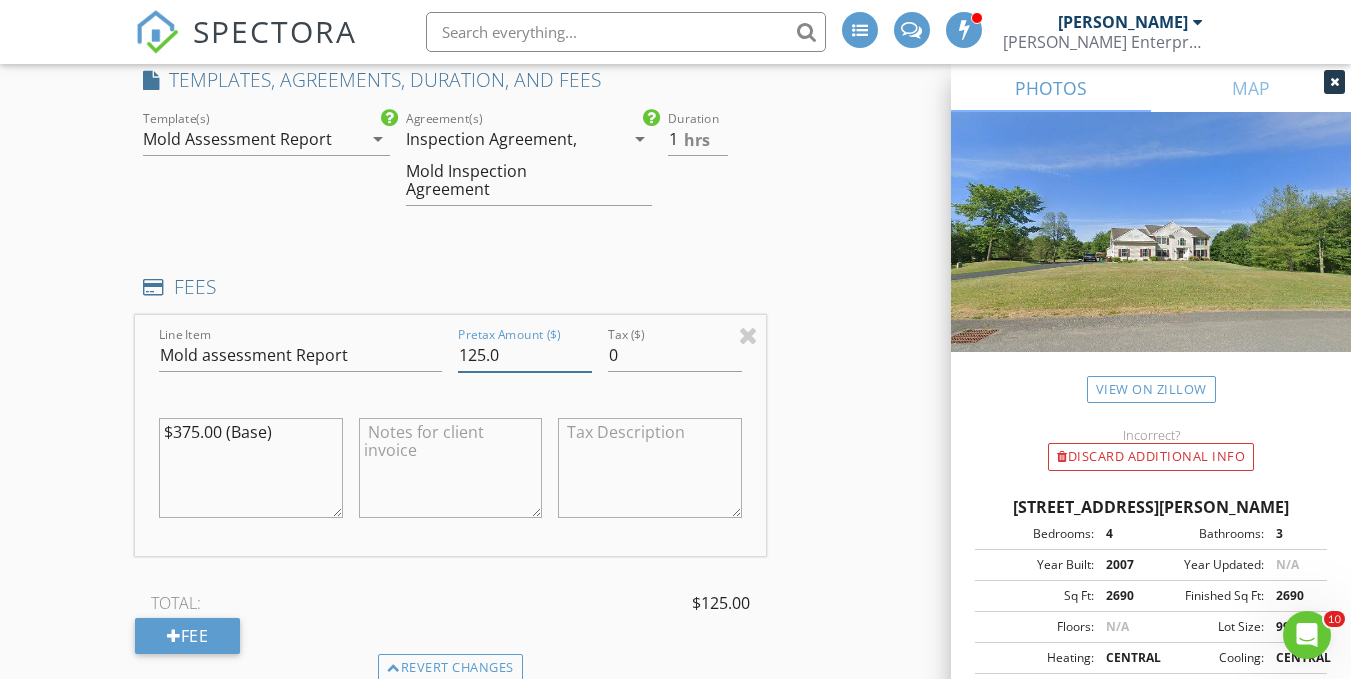 type on "125.0" 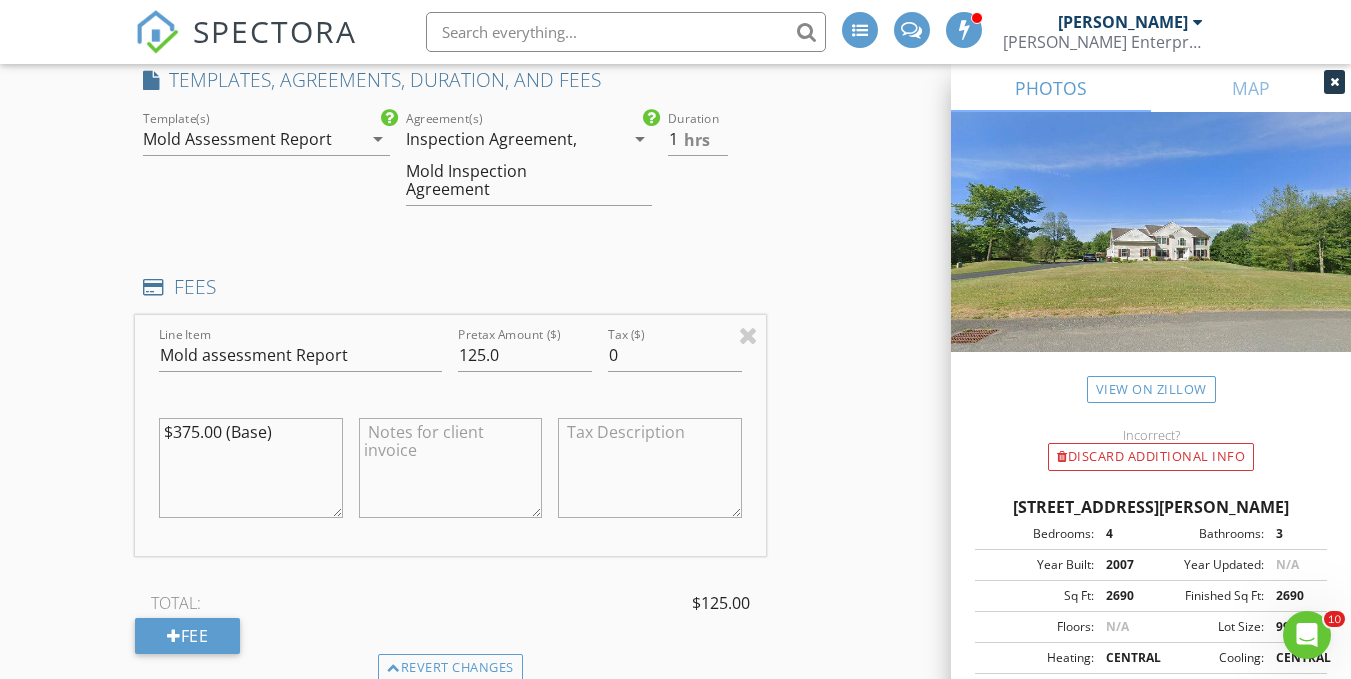 click on "$375.00 (Base)" at bounding box center (250, 468) 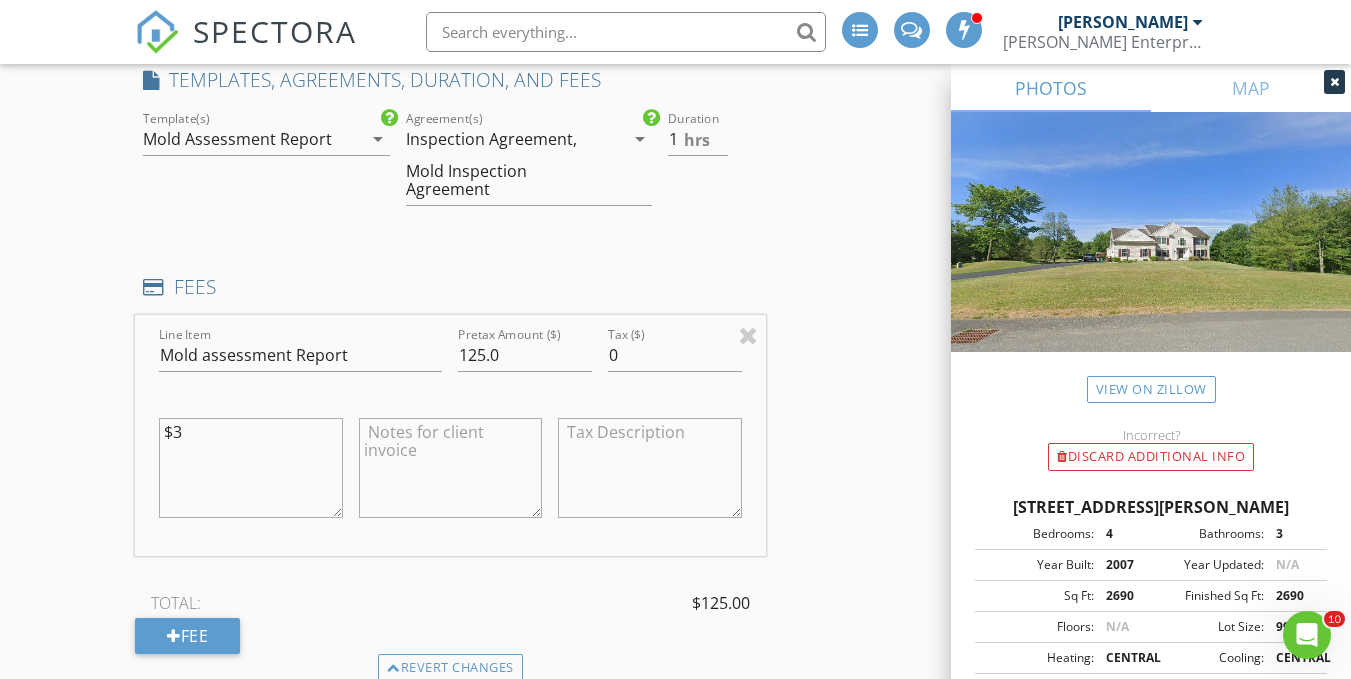 type on "$" 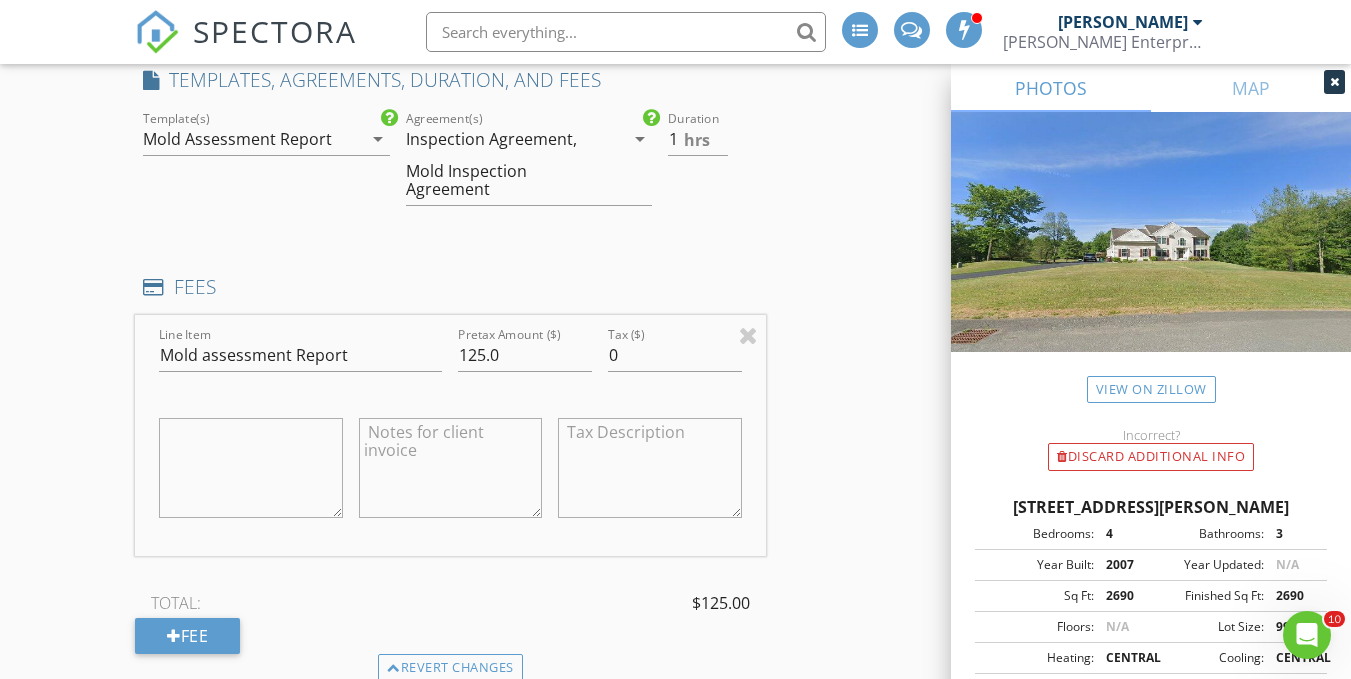 type 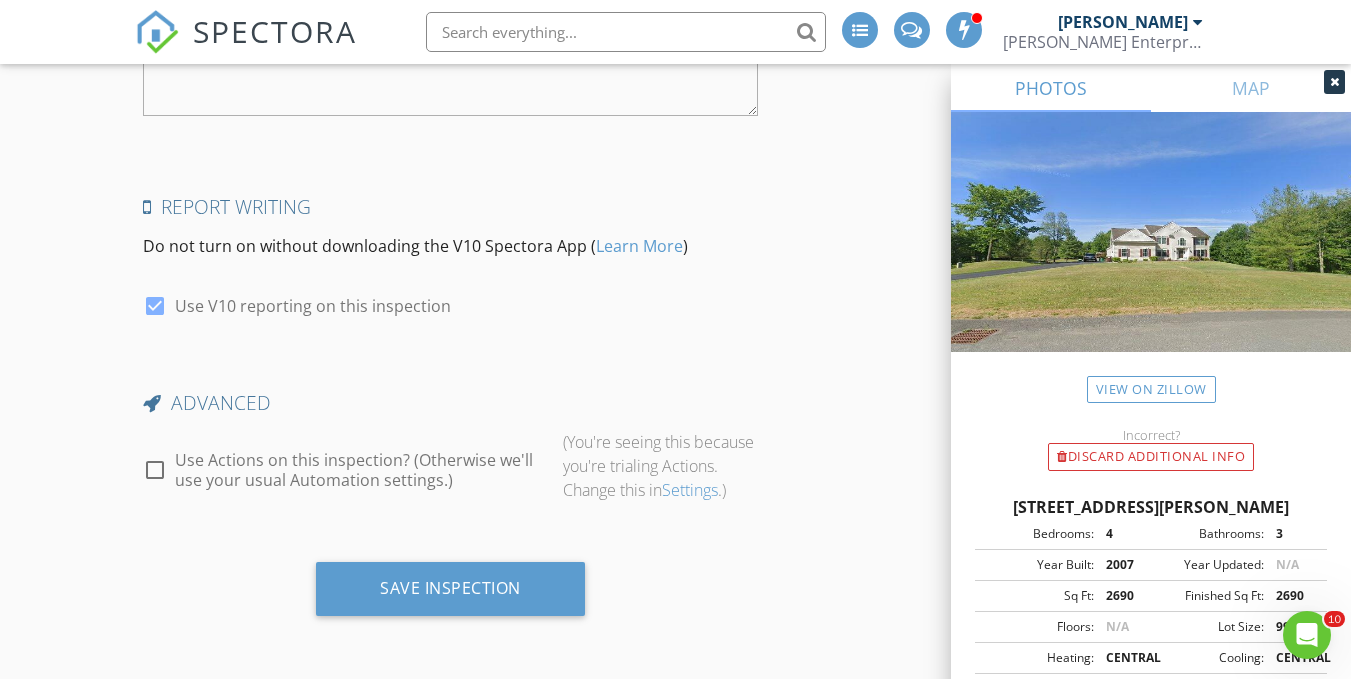 scroll, scrollTop: 3506, scrollLeft: 0, axis: vertical 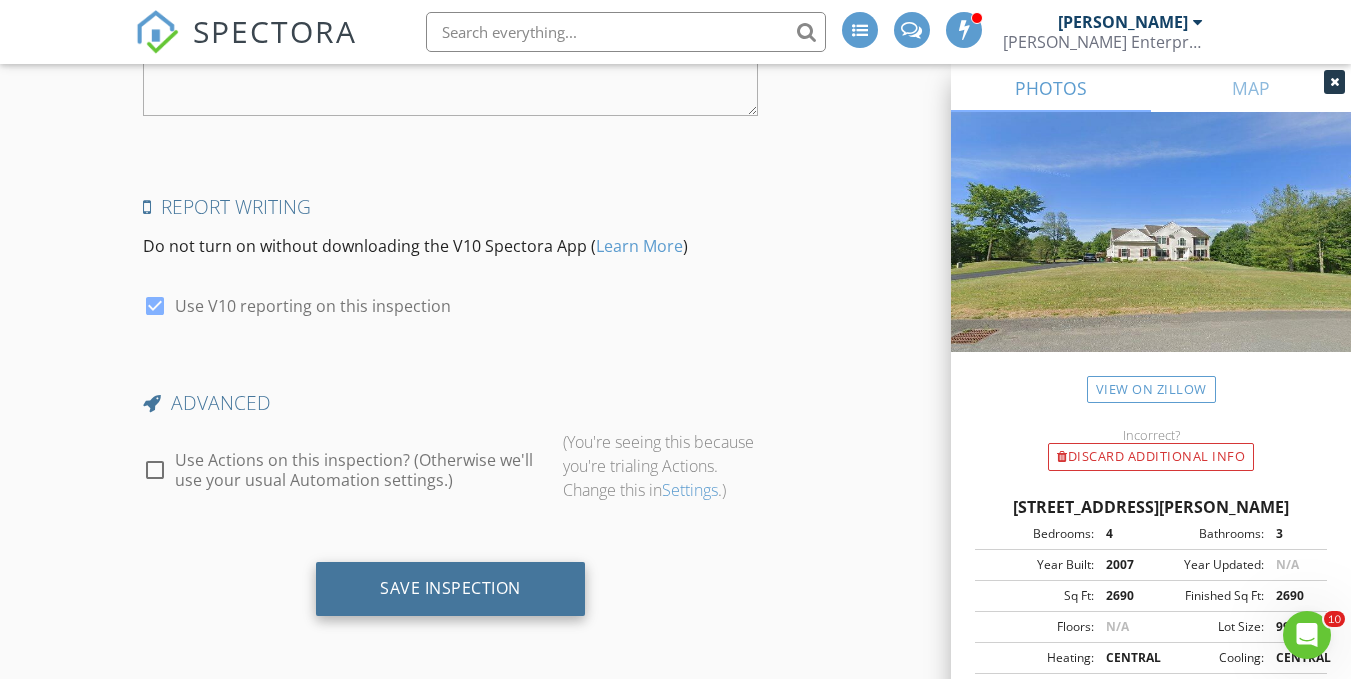 type on "Inspect for possible mold in second floor bedroom." 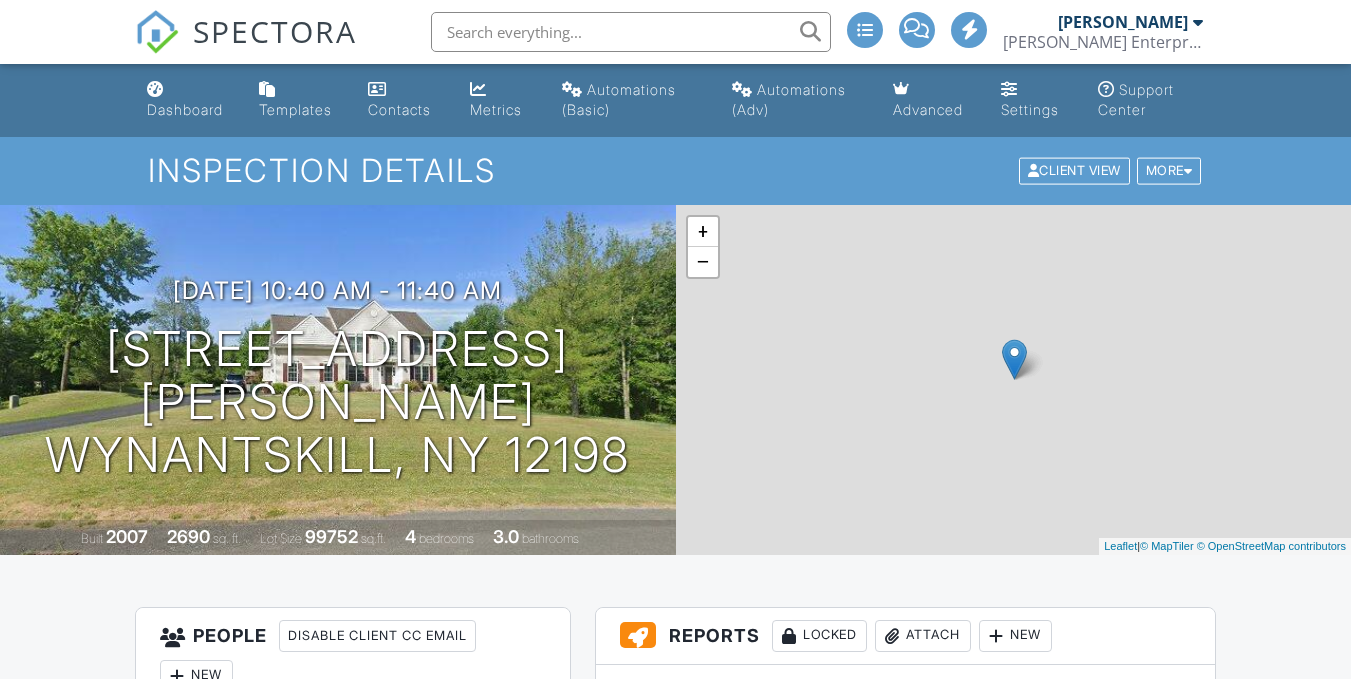 scroll, scrollTop: 0, scrollLeft: 0, axis: both 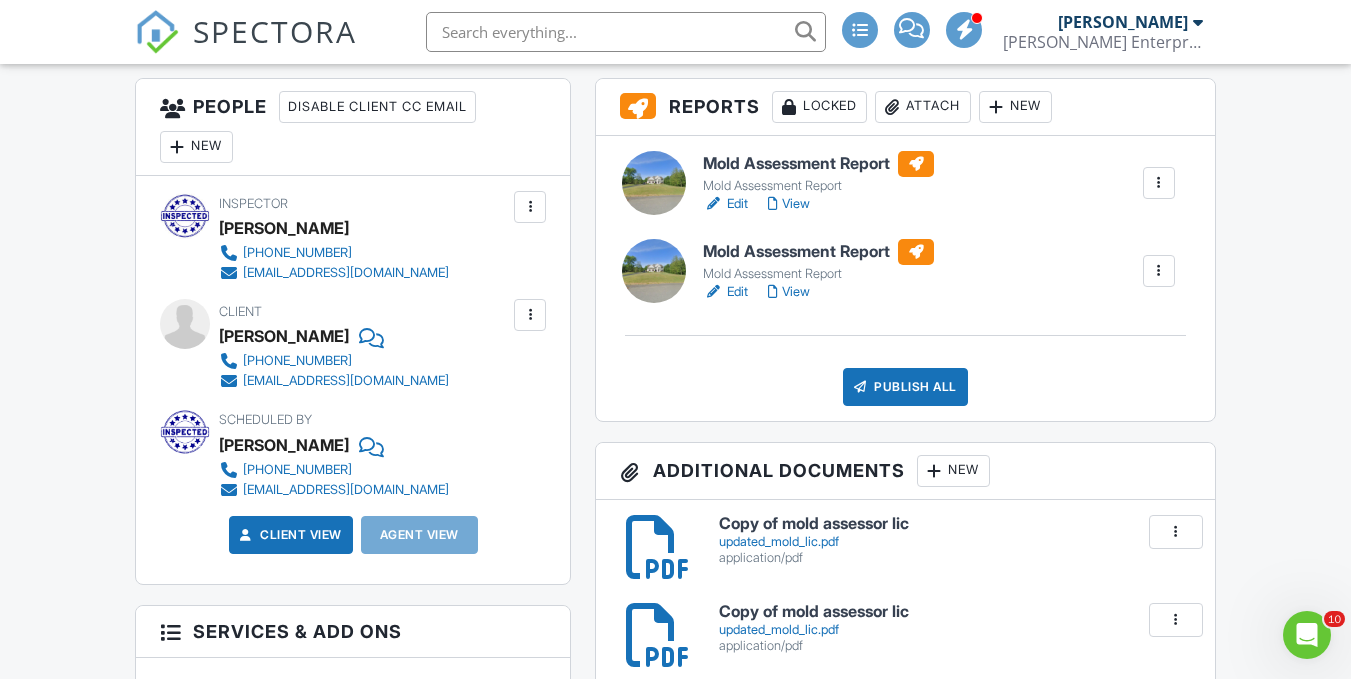 drag, startPoint x: 1356, startPoint y: 95, endPoint x: 1353, endPoint y: 215, distance: 120.03749 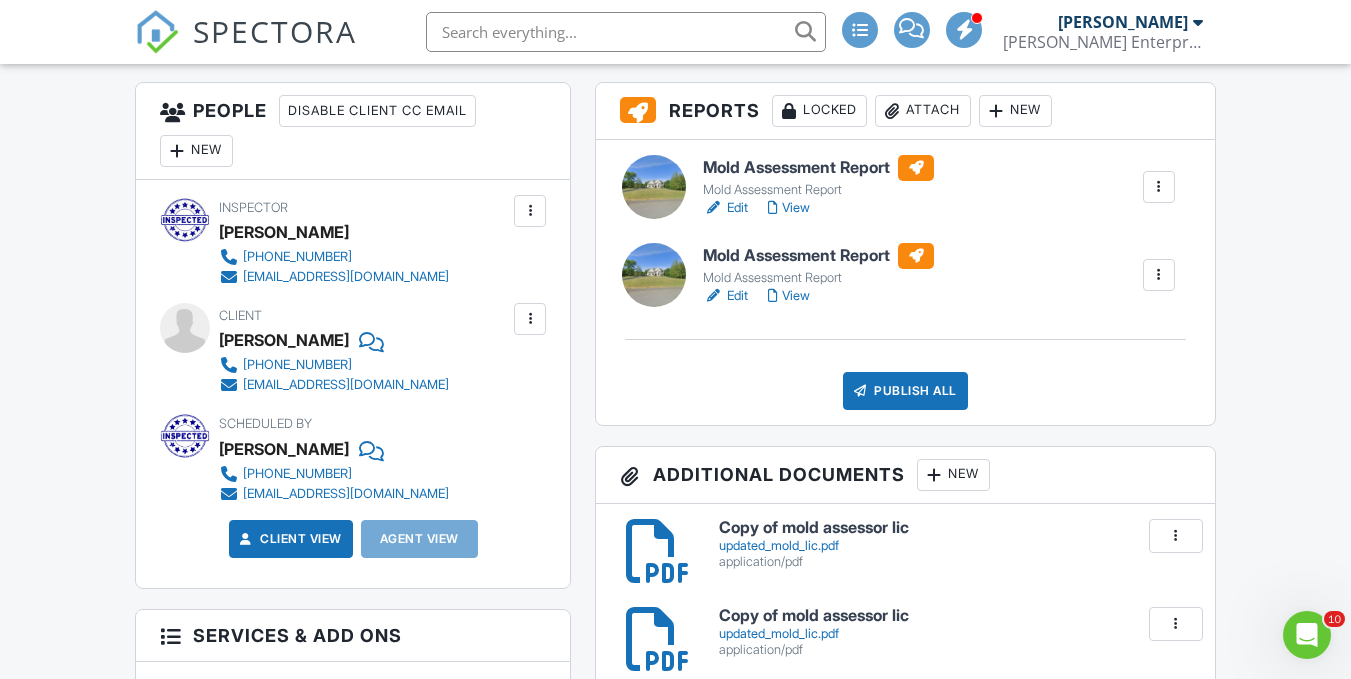 click at bounding box center [530, 319] 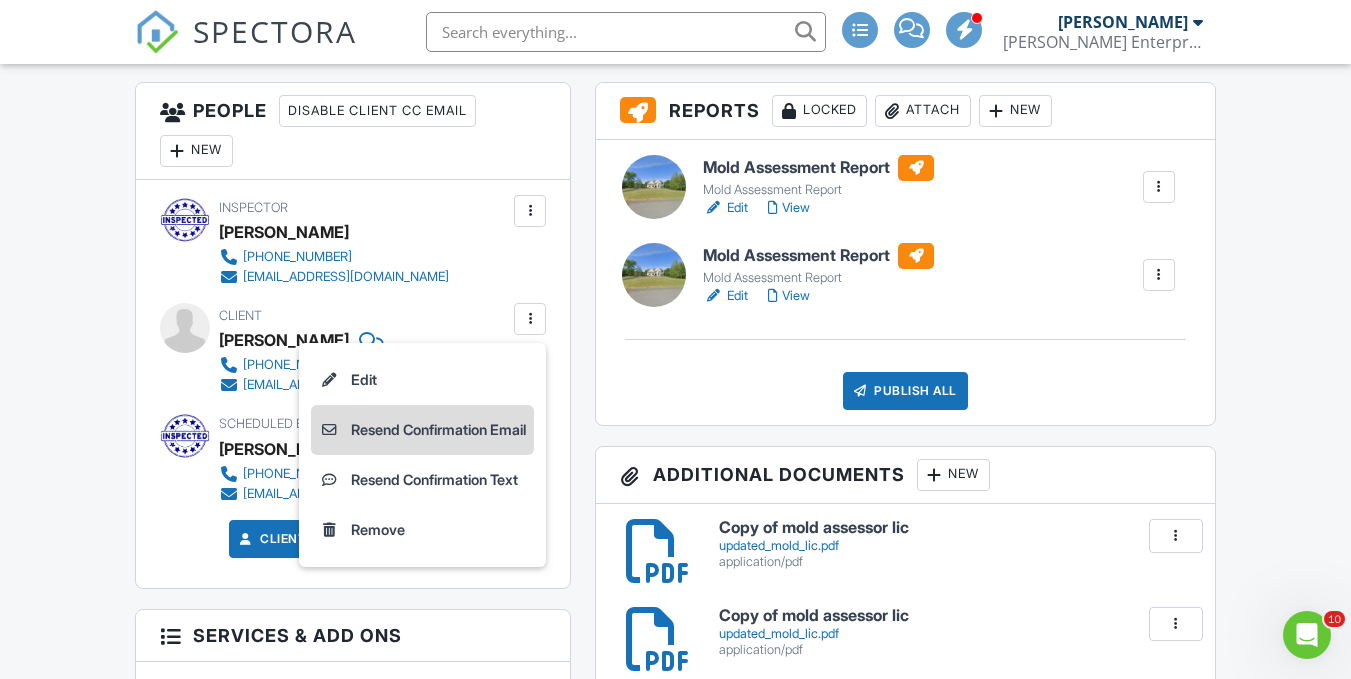 click on "Resend Confirmation Email" at bounding box center (422, 430) 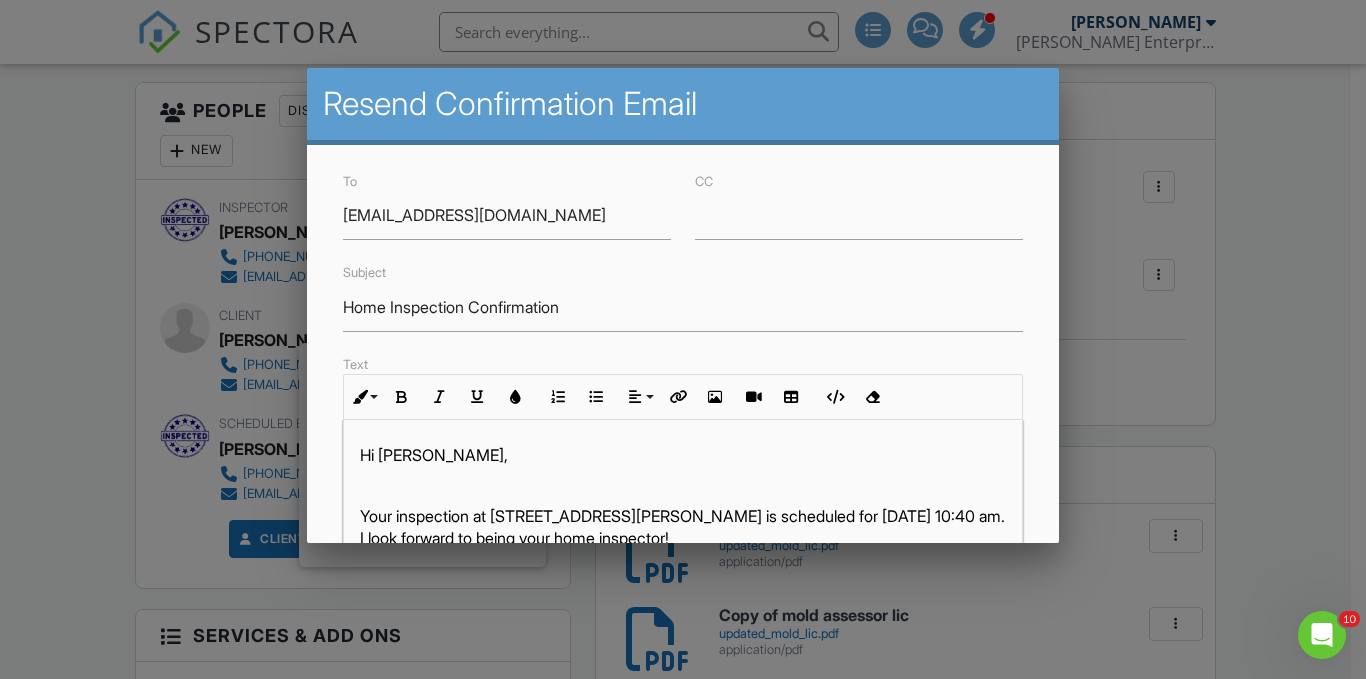 click at bounding box center [683, 324] 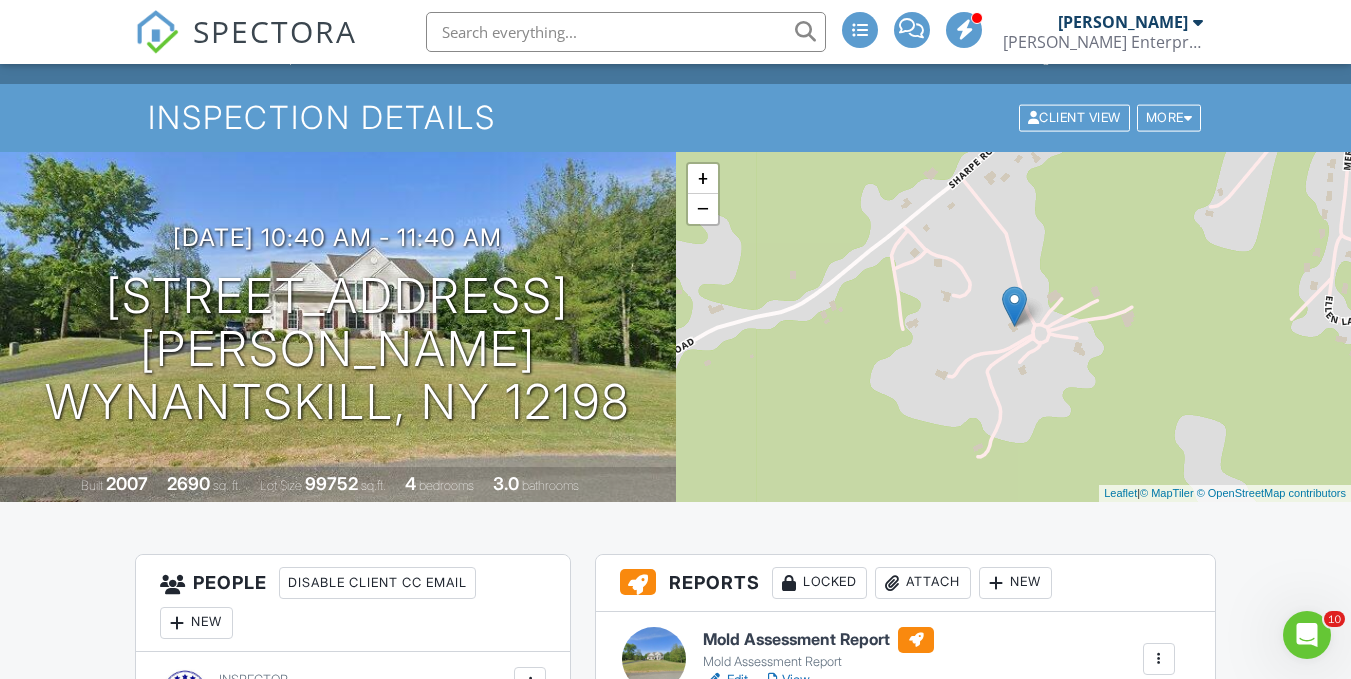 scroll, scrollTop: 0, scrollLeft: 0, axis: both 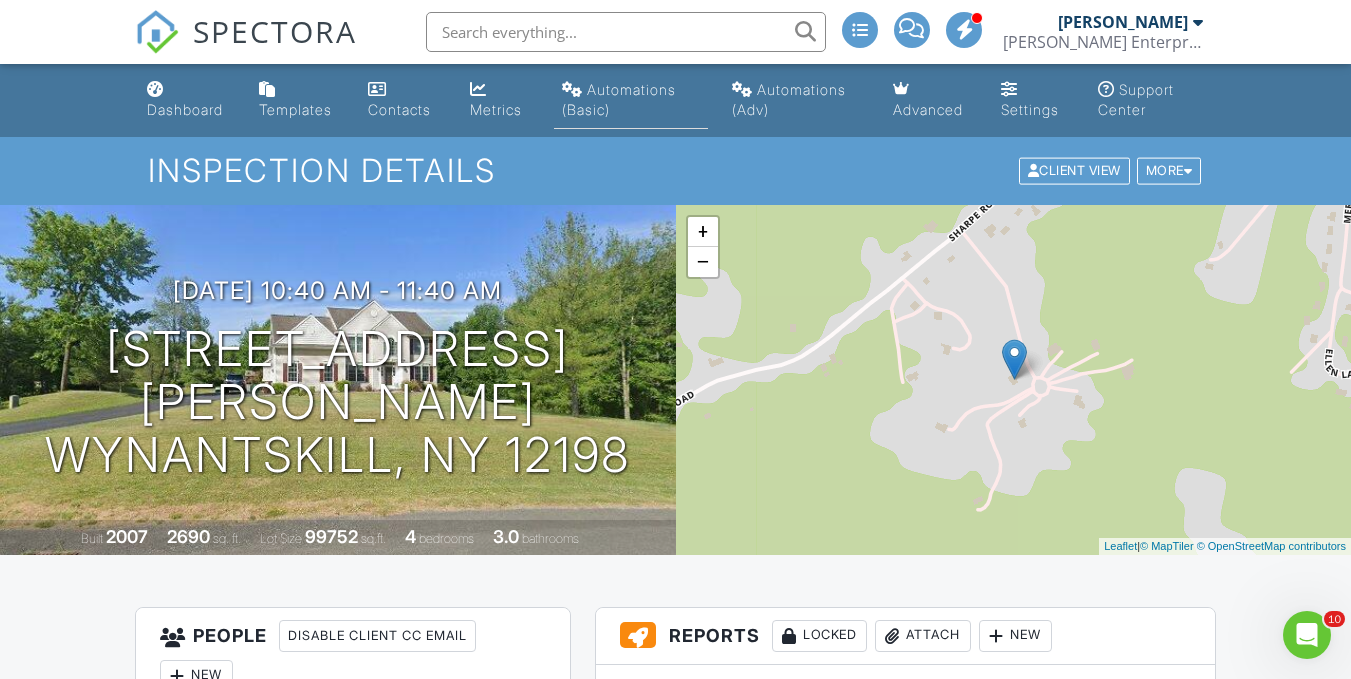 click on "Automations (Basic)" at bounding box center (619, 99) 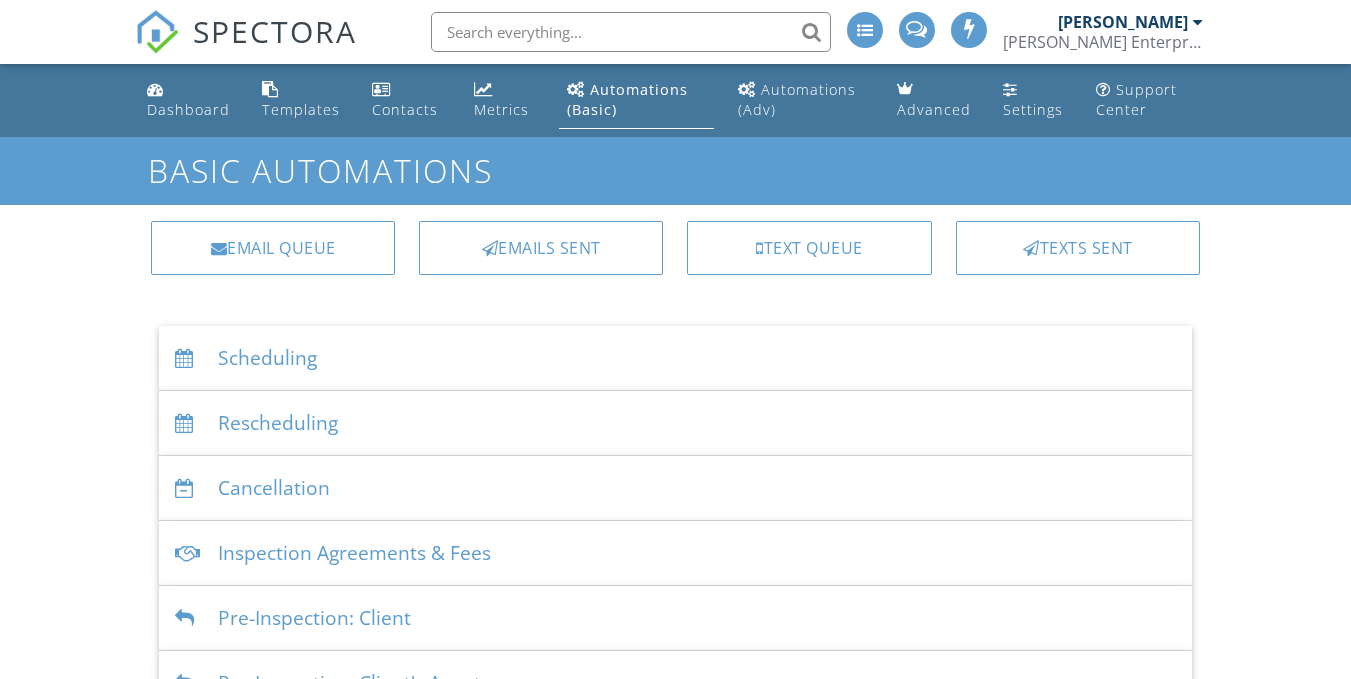 scroll, scrollTop: 0, scrollLeft: 0, axis: both 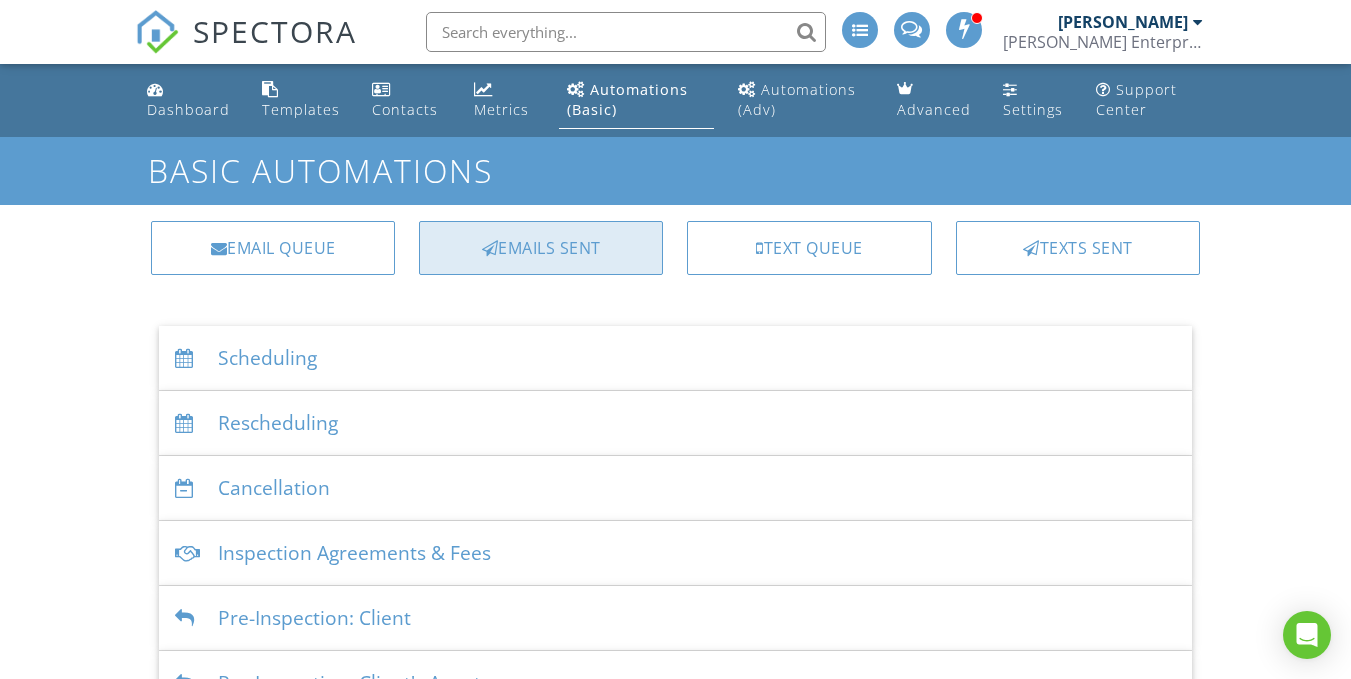 click on "Emails Sent" at bounding box center [541, 248] 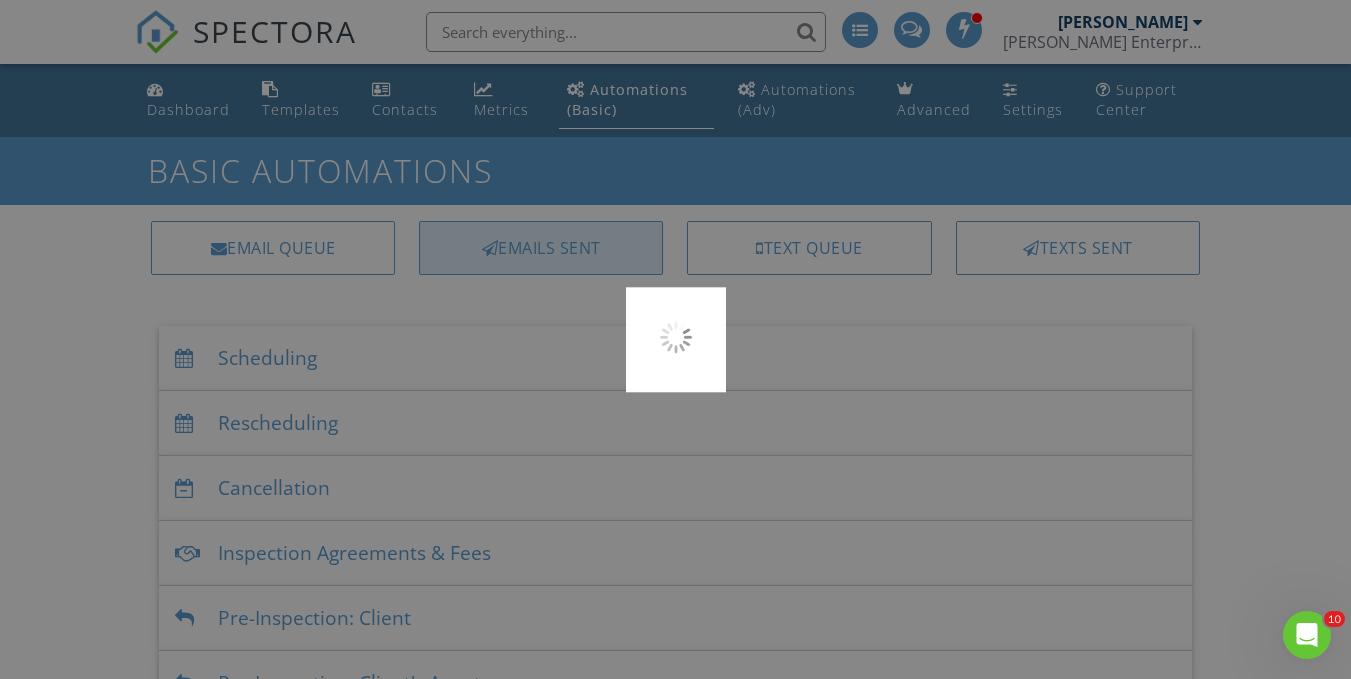 scroll, scrollTop: 0, scrollLeft: 0, axis: both 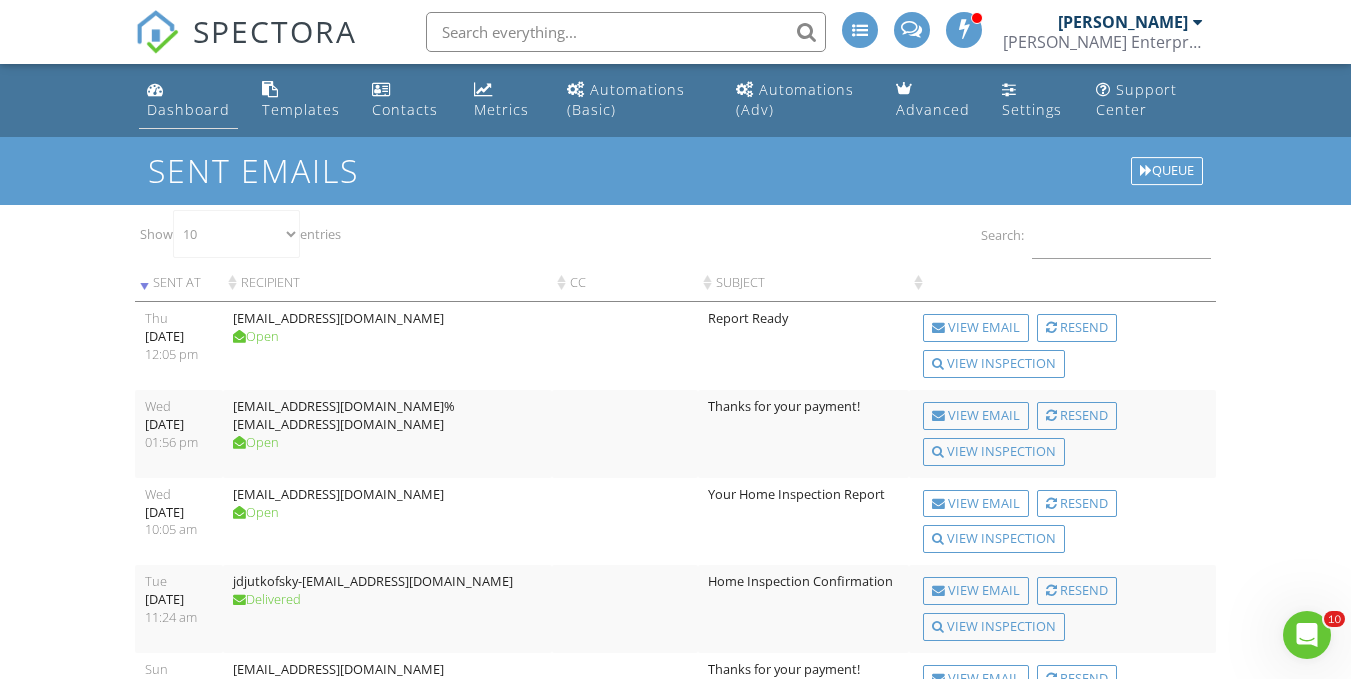 click on "Dashboard" at bounding box center (188, 109) 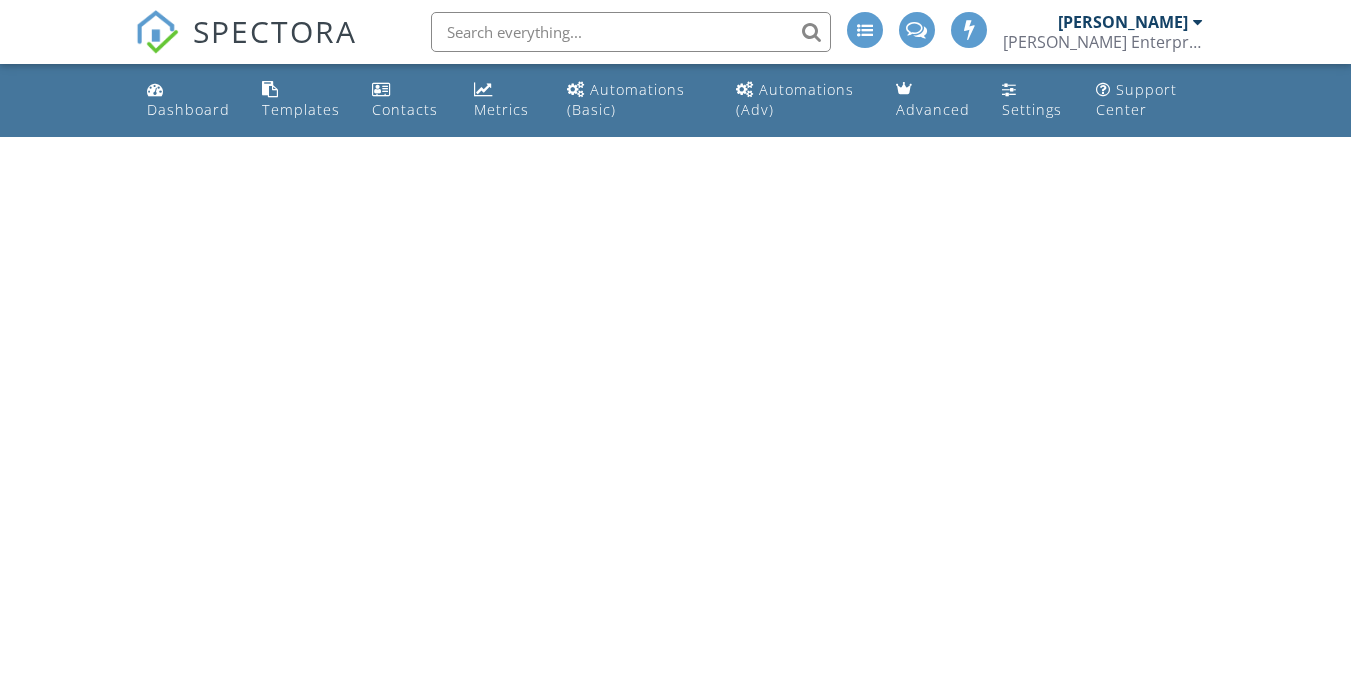 scroll, scrollTop: 0, scrollLeft: 0, axis: both 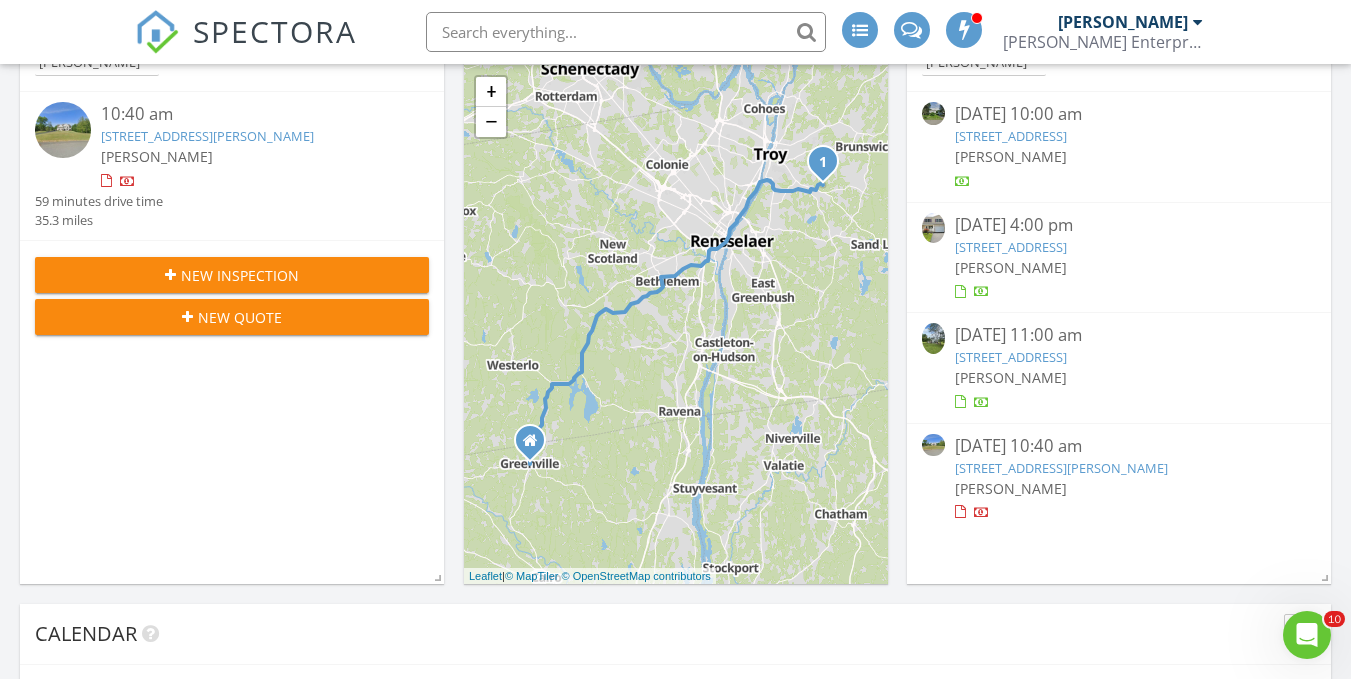 click on "102 Woodbury Hill Rd, Wynantskill, NY 12198" at bounding box center (1061, 468) 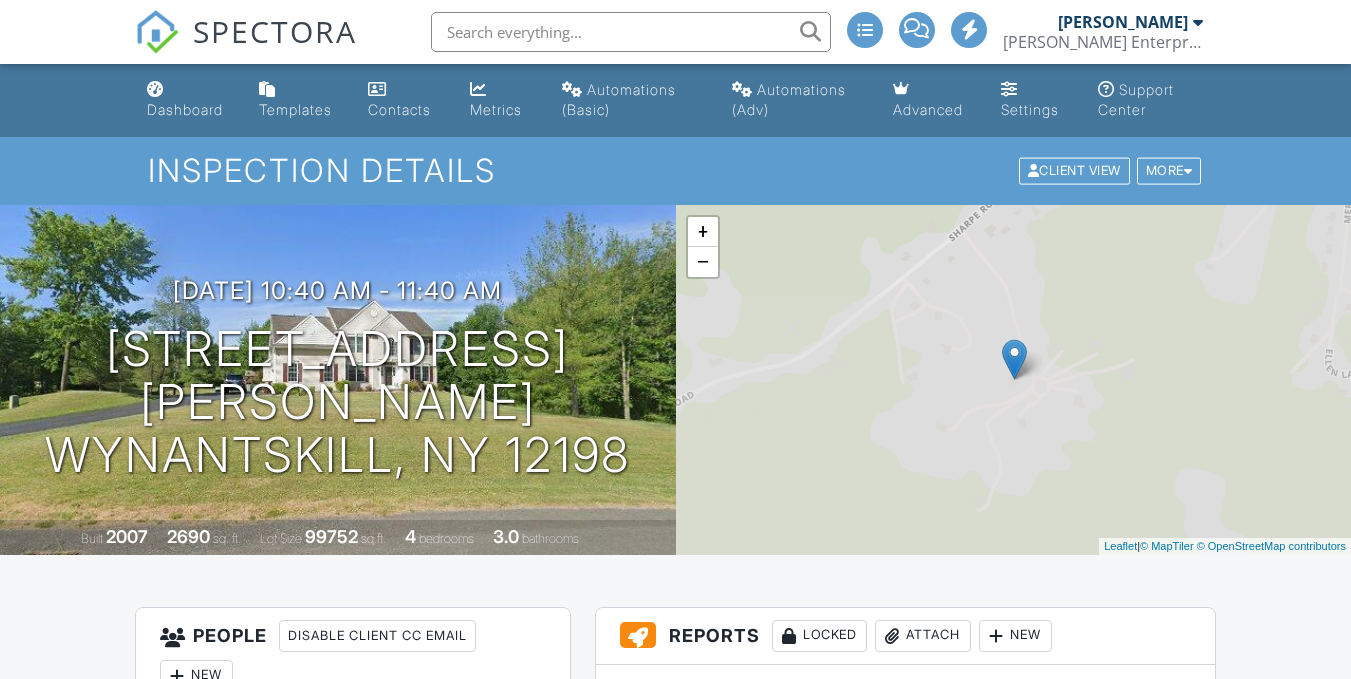 scroll, scrollTop: 0, scrollLeft: 0, axis: both 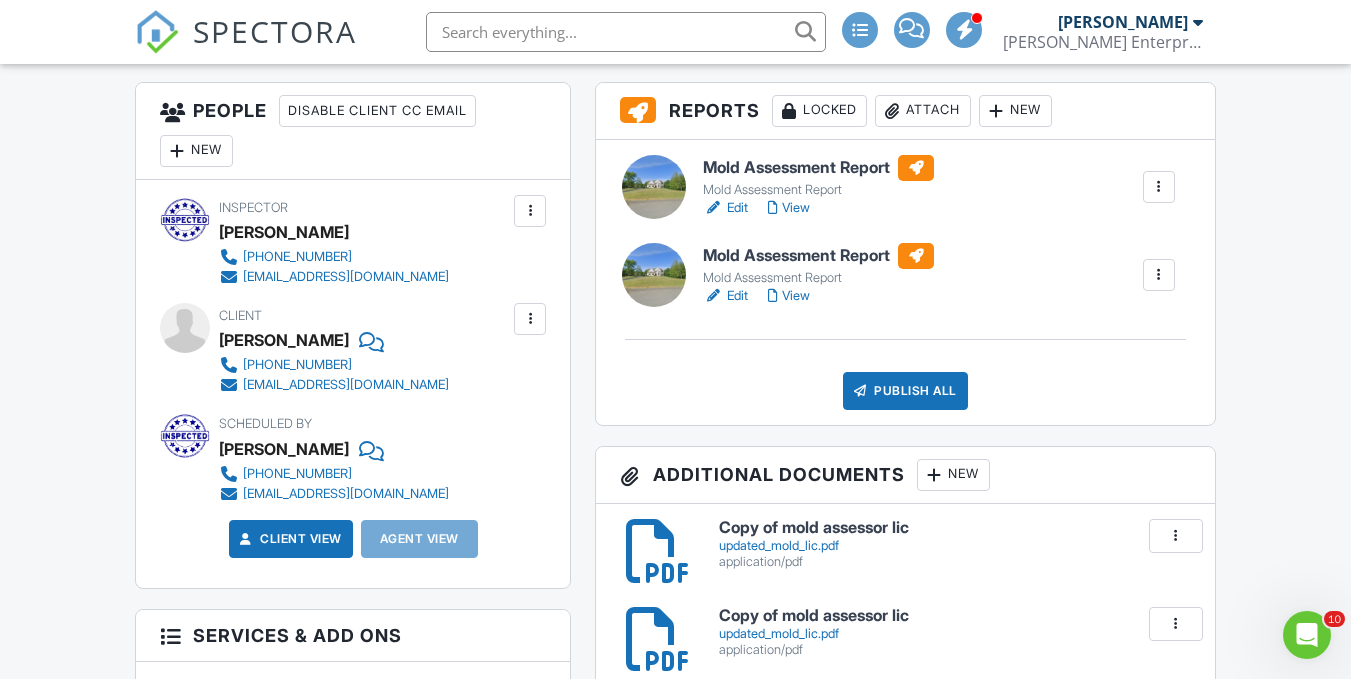 click at bounding box center [1159, 275] 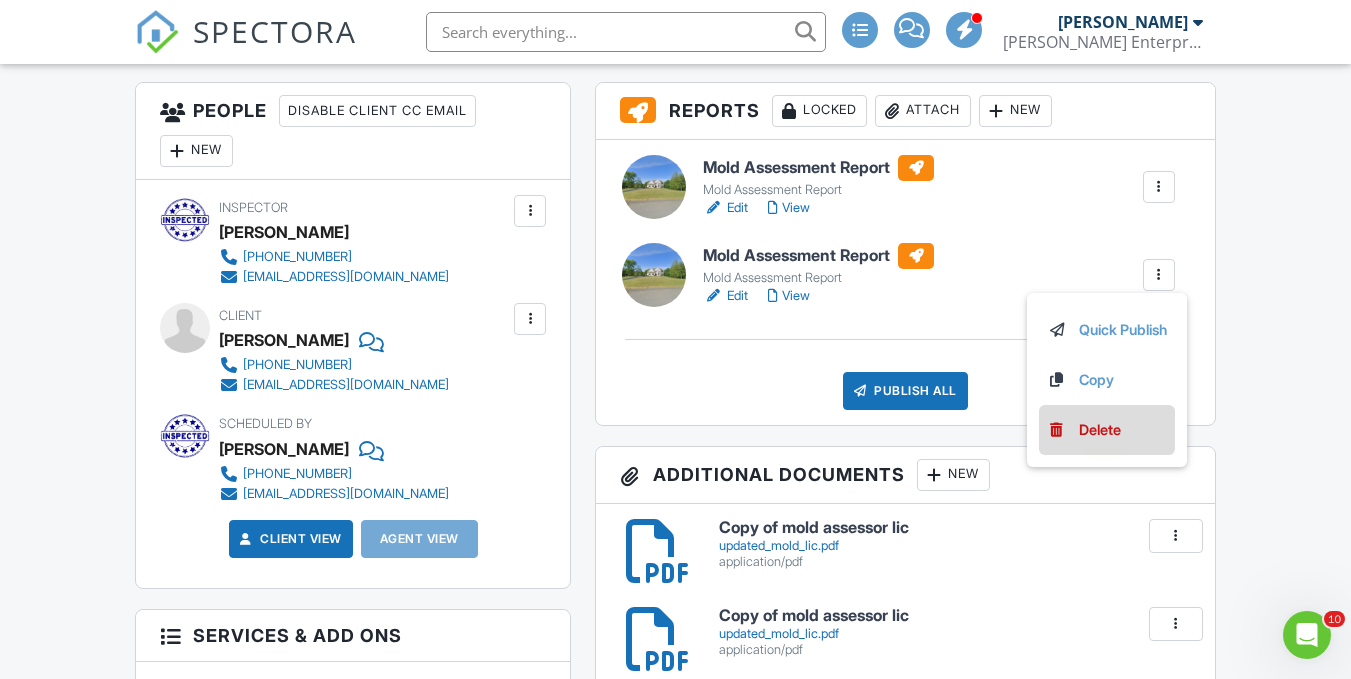 click on "Delete" at bounding box center (1100, 430) 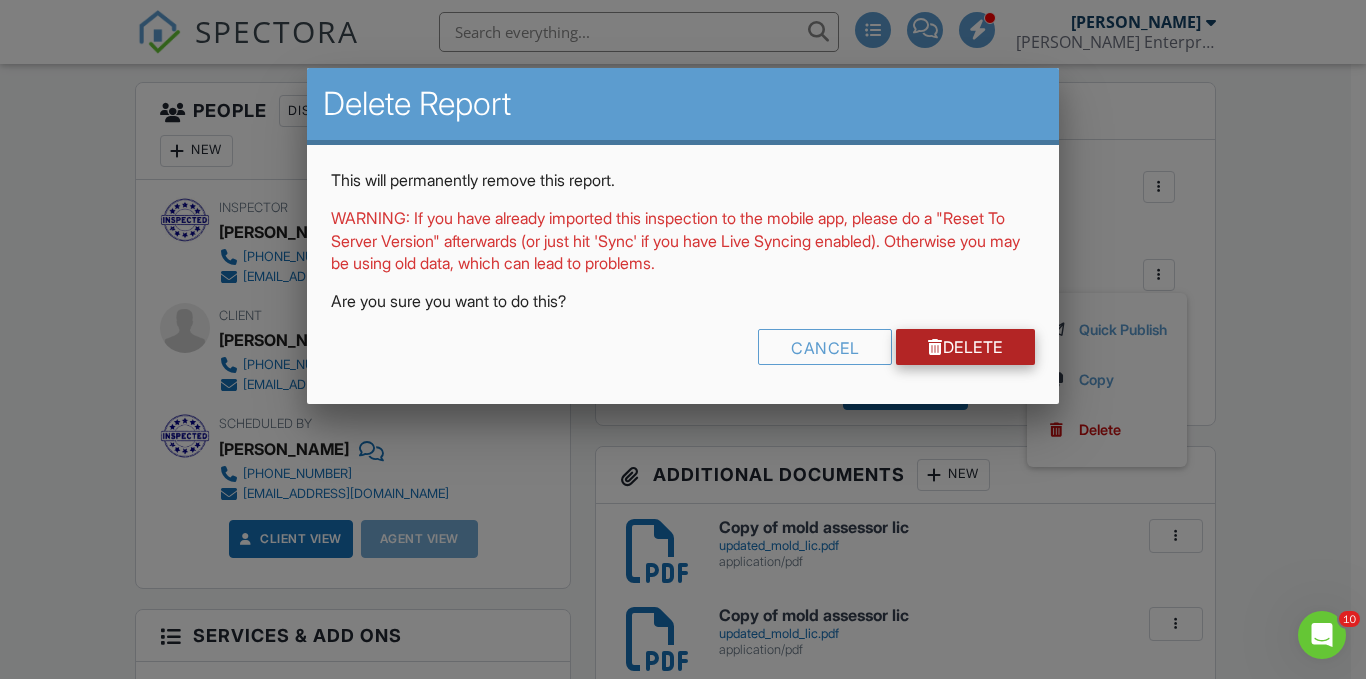 click on "Delete" at bounding box center (965, 347) 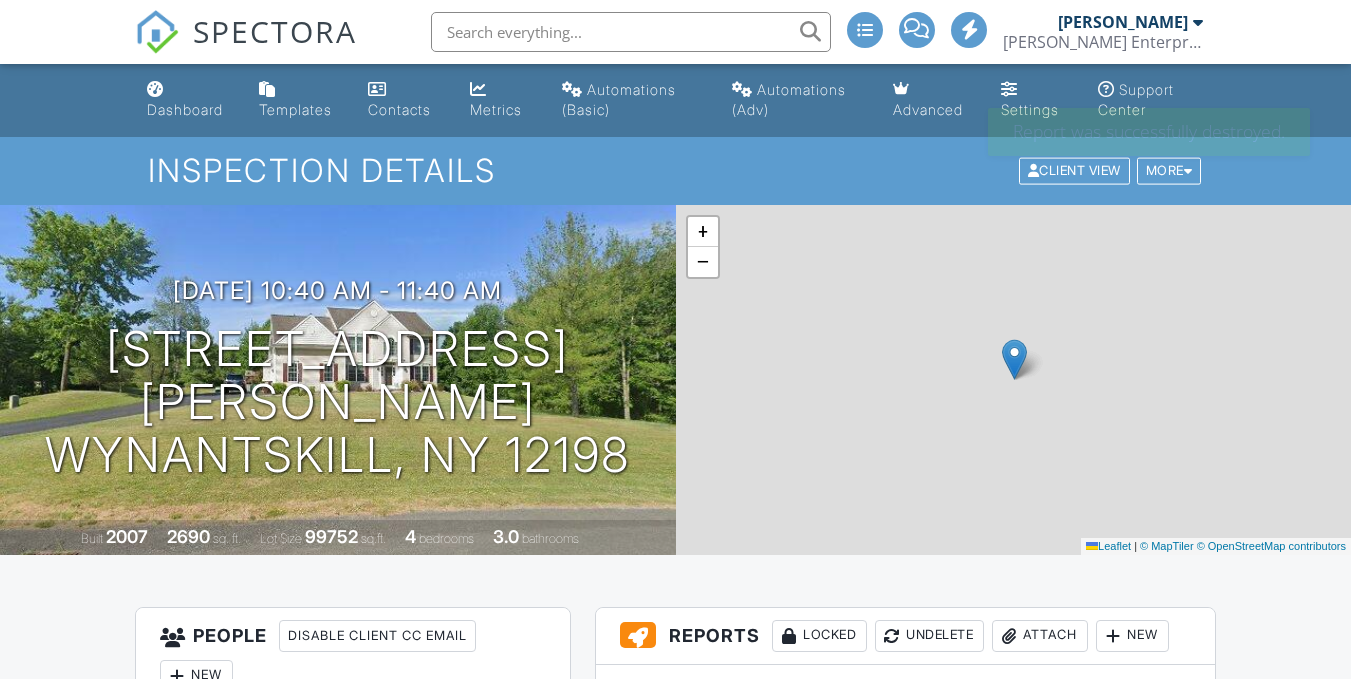 scroll, scrollTop: 0, scrollLeft: 0, axis: both 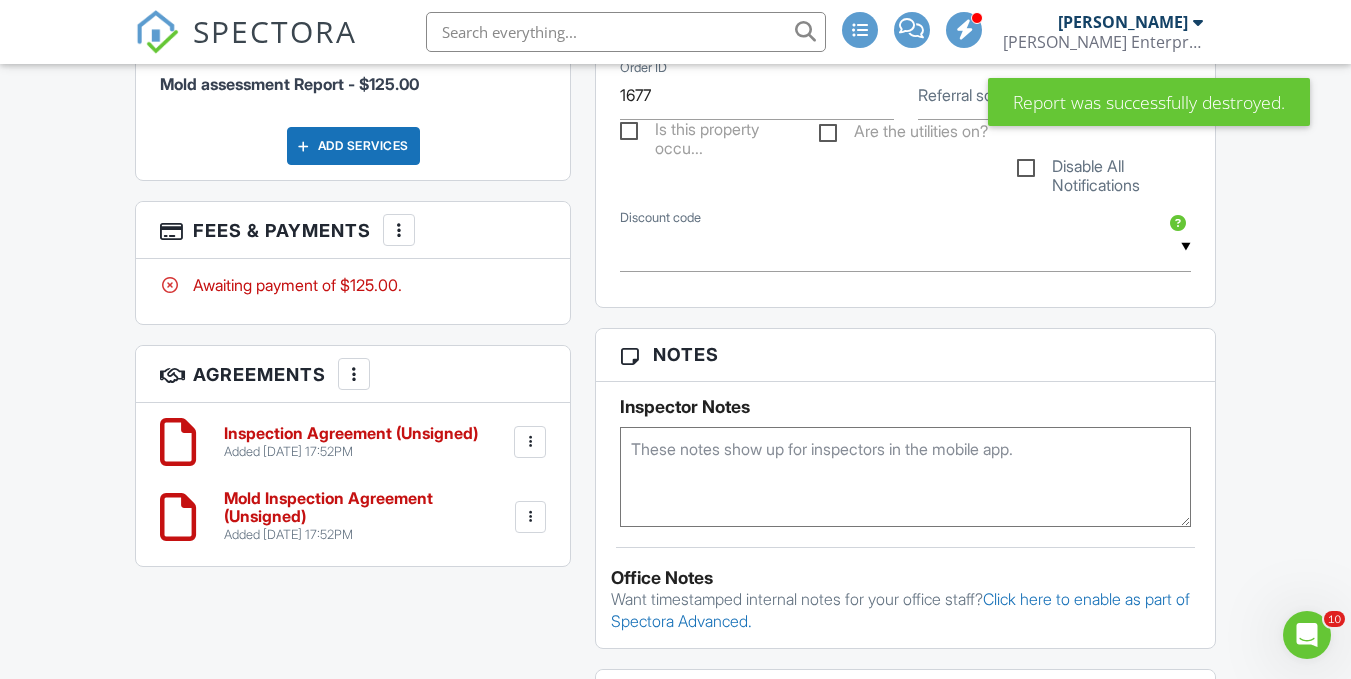 click at bounding box center [530, 442] 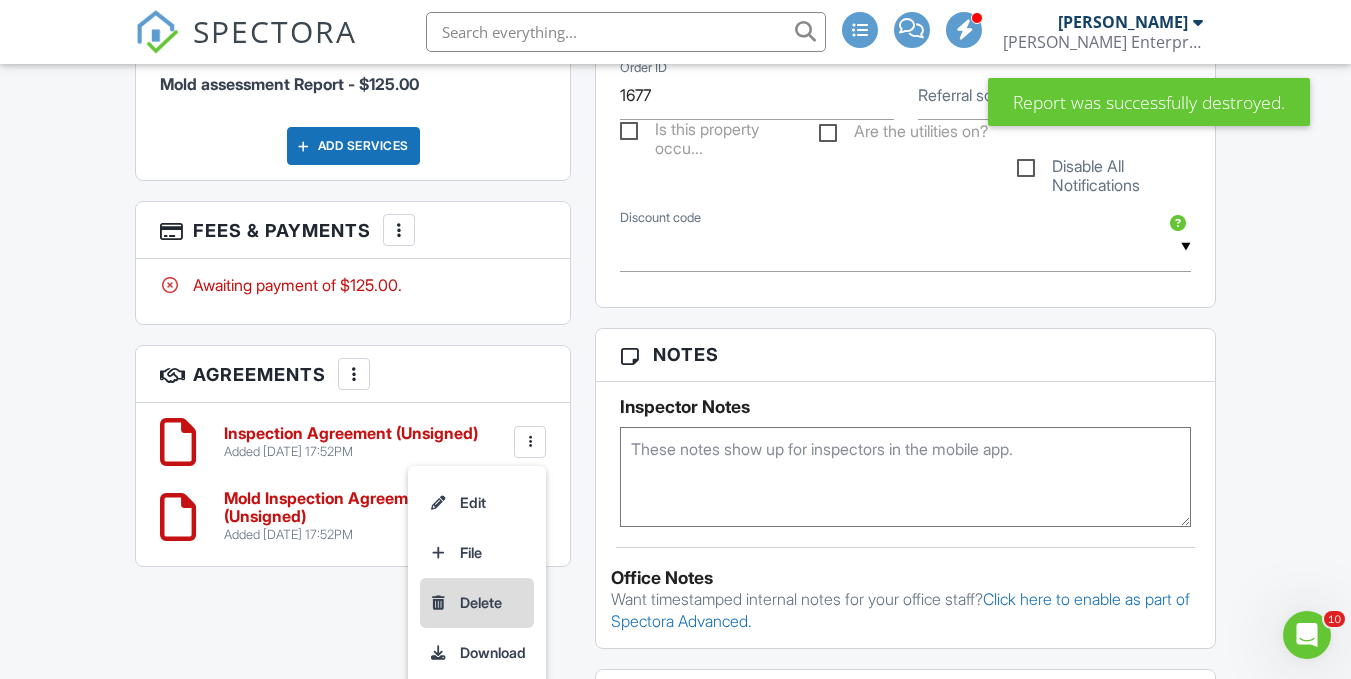 click on "Delete" at bounding box center [477, 603] 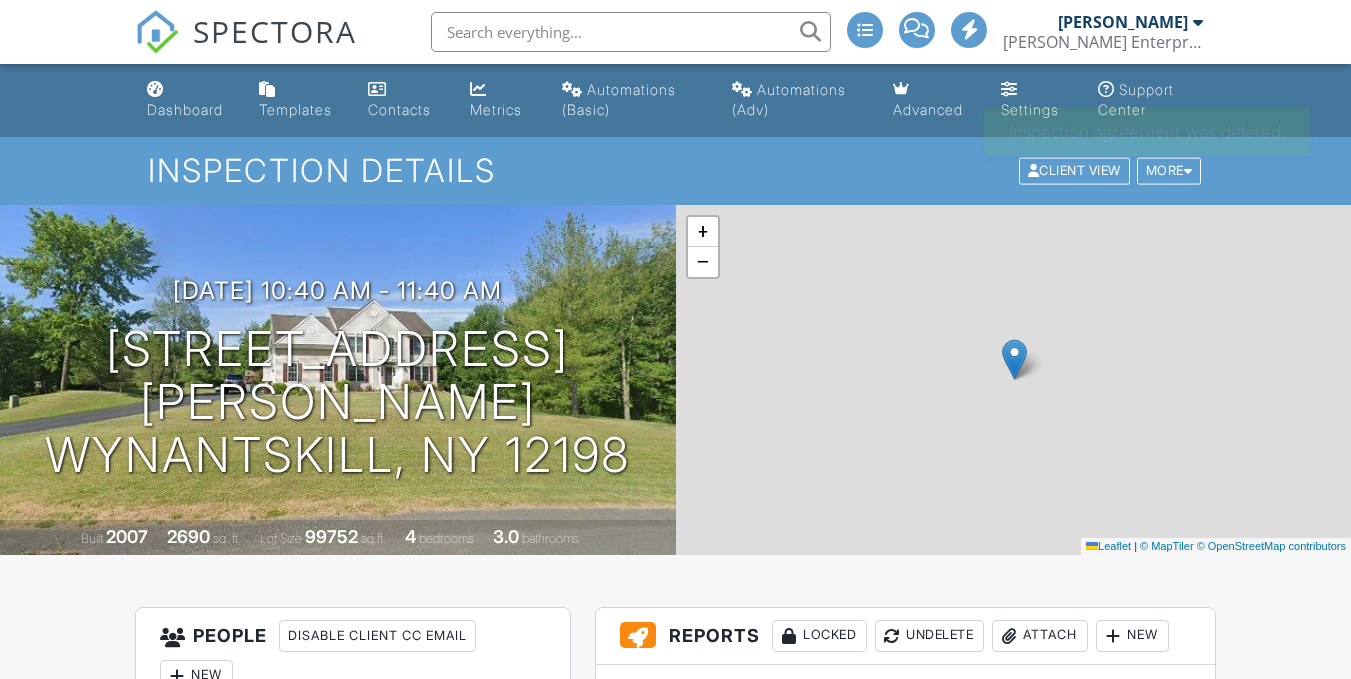 scroll, scrollTop: 0, scrollLeft: 0, axis: both 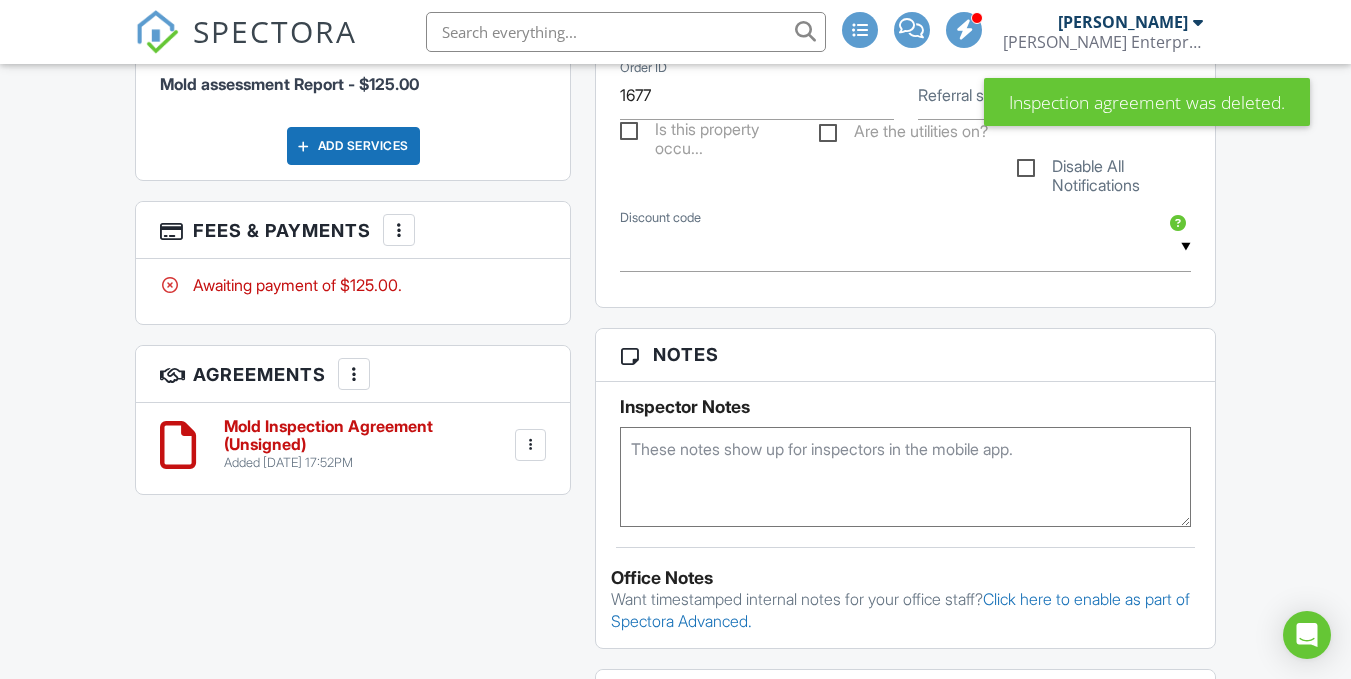 click at bounding box center [531, 445] 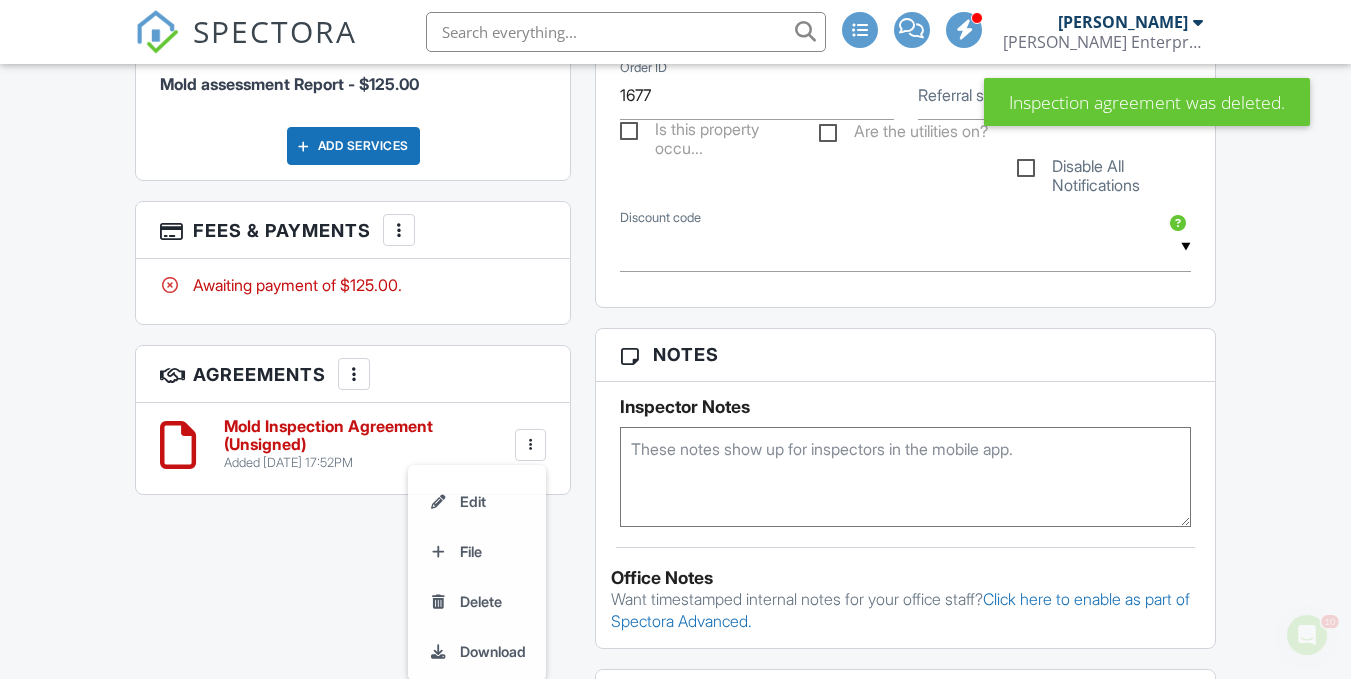 scroll, scrollTop: 0, scrollLeft: 0, axis: both 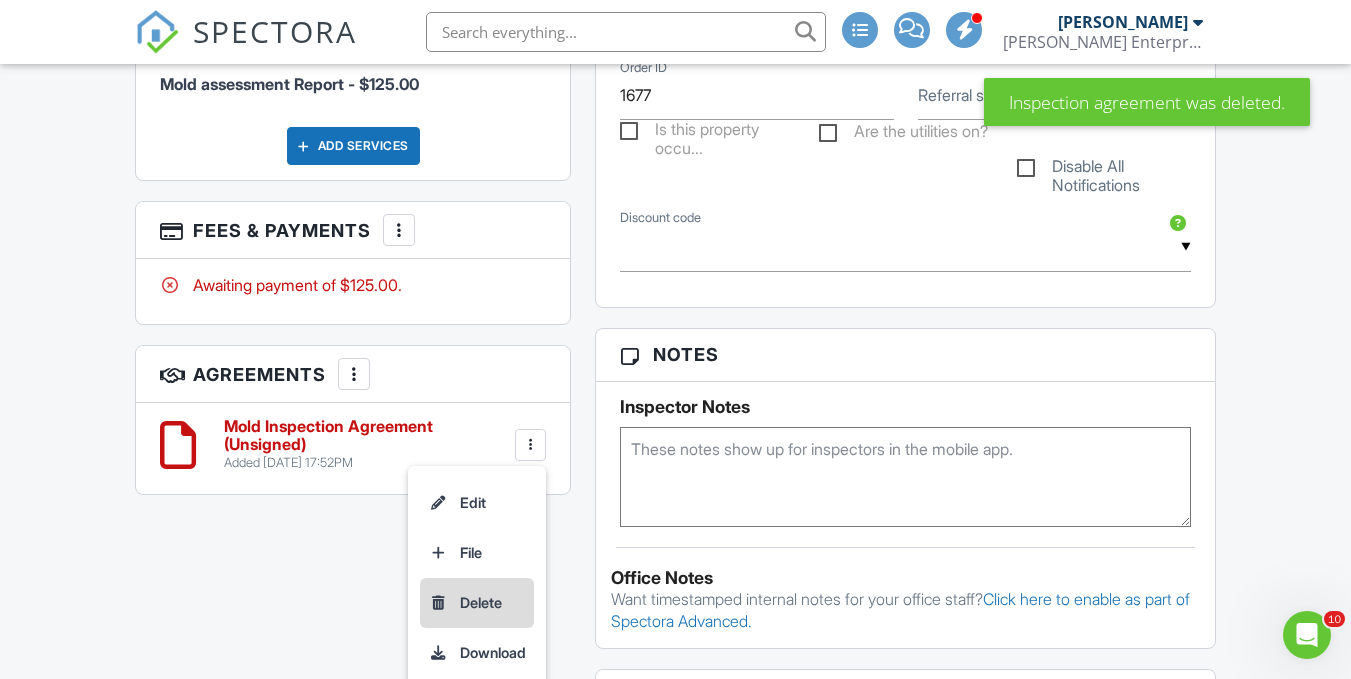 click on "Delete" at bounding box center [477, 603] 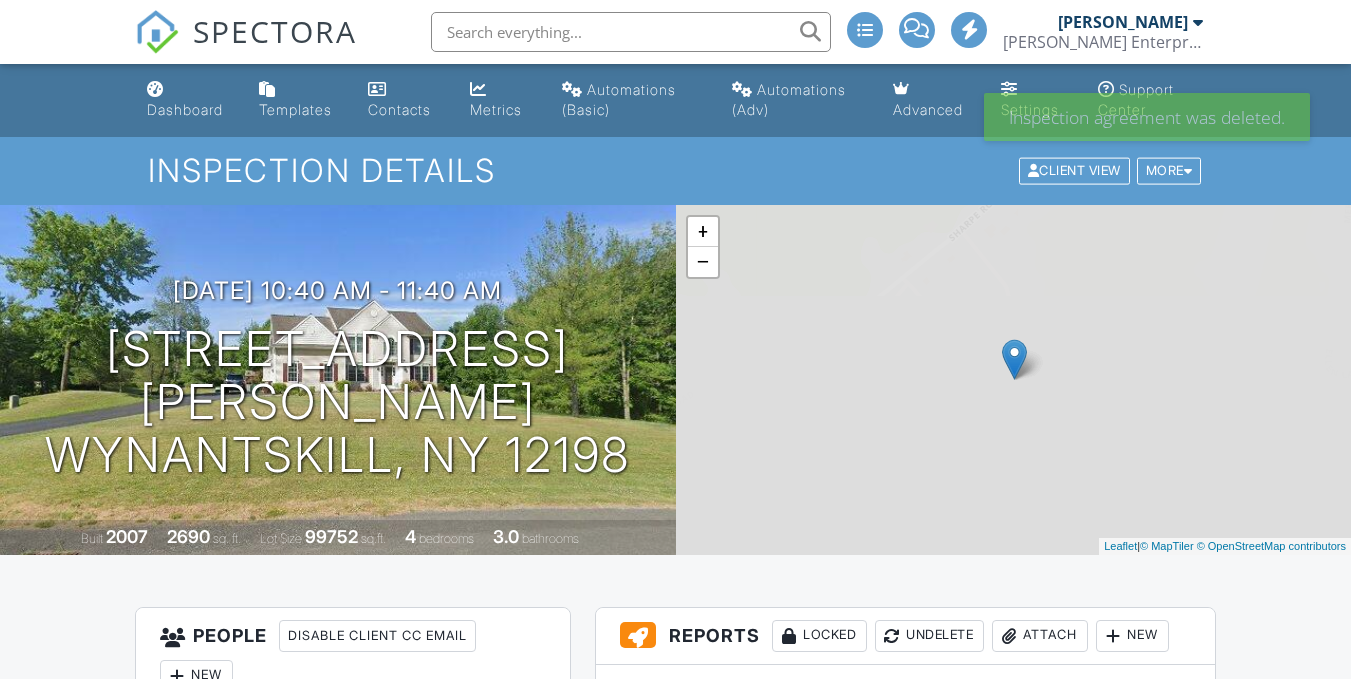 scroll, scrollTop: 0, scrollLeft: 0, axis: both 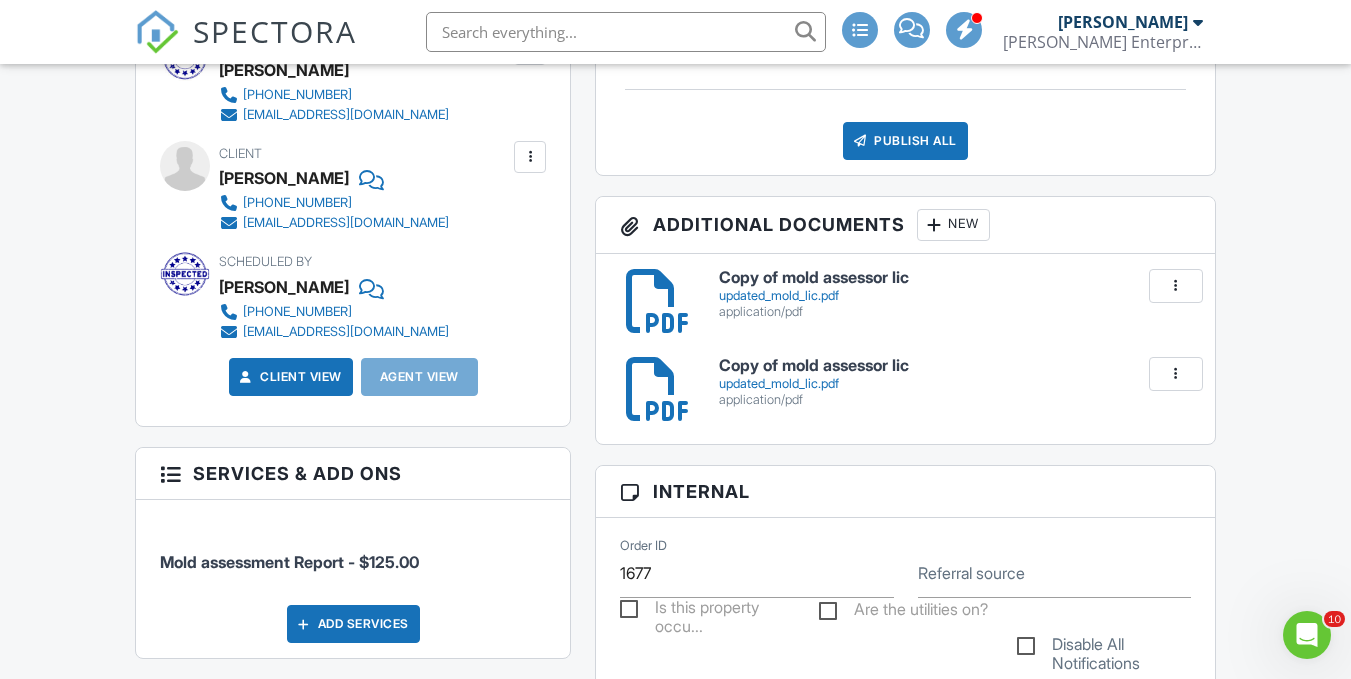 drag, startPoint x: 1364, startPoint y: 245, endPoint x: 1305, endPoint y: 553, distance: 313.60007 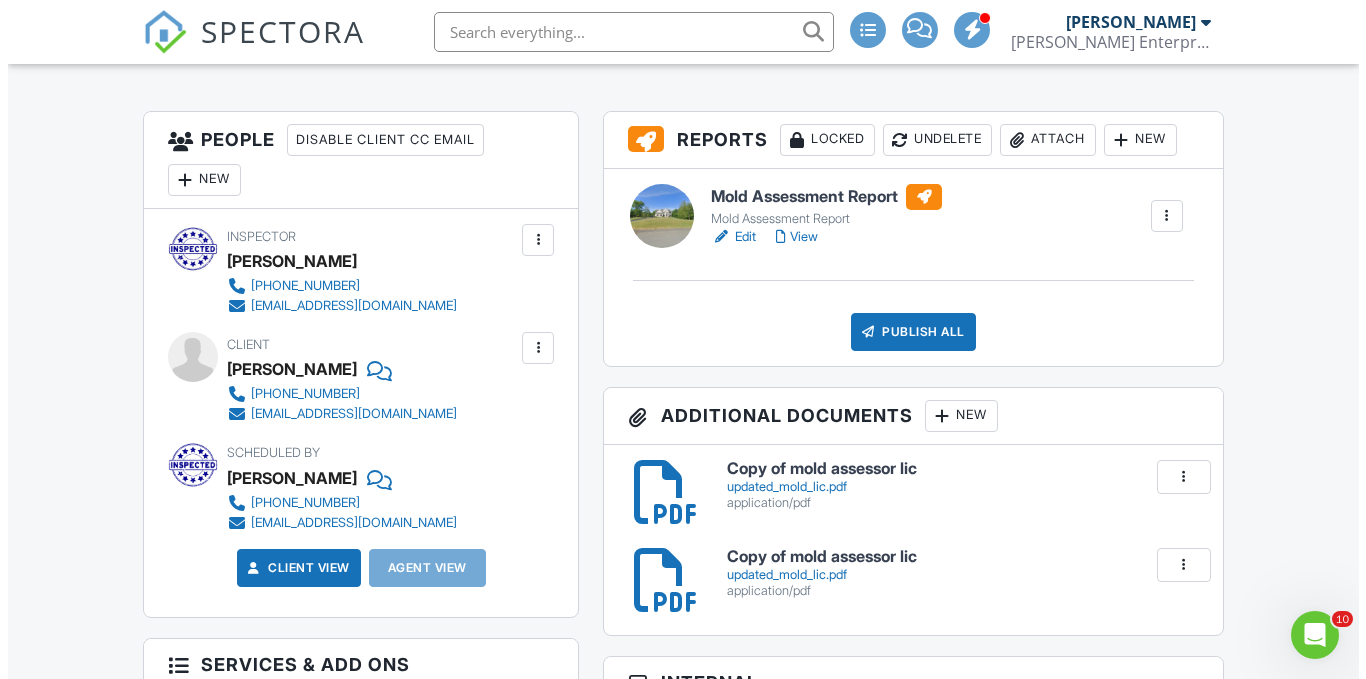 scroll, scrollTop: 479, scrollLeft: 0, axis: vertical 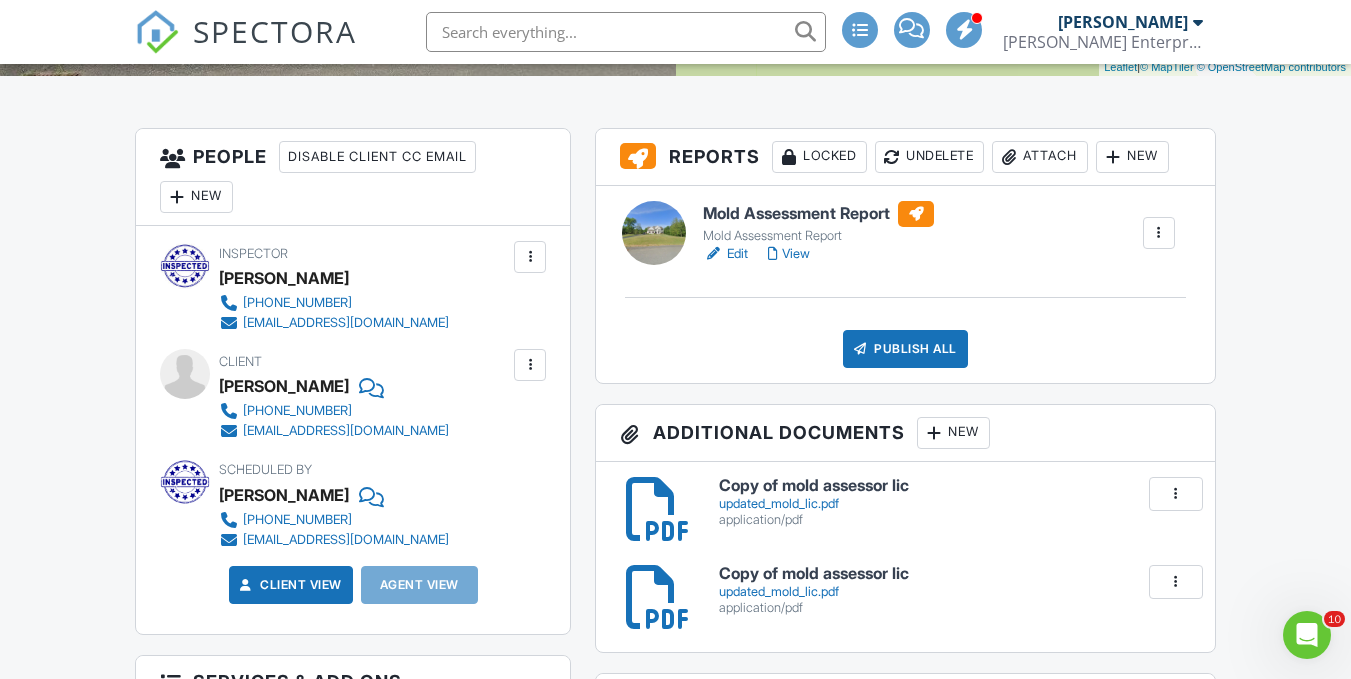 click at bounding box center (530, 365) 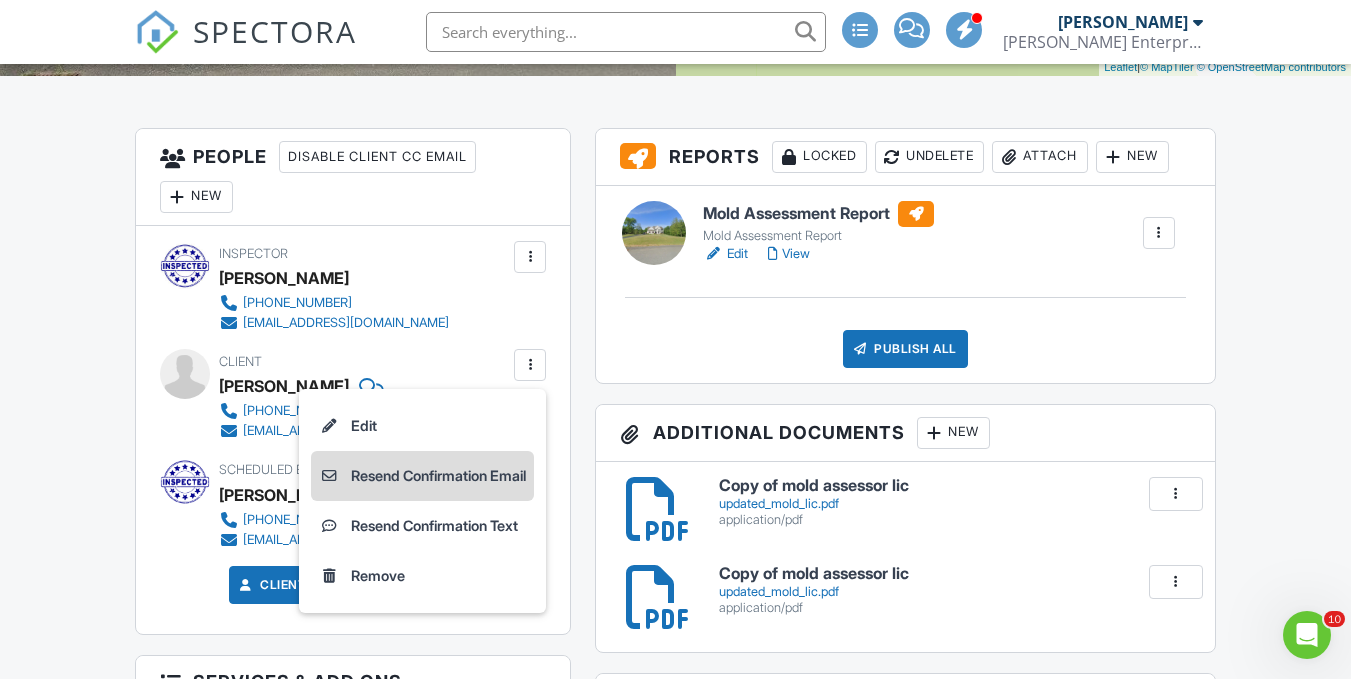 click on "Resend Confirmation Email" at bounding box center (422, 476) 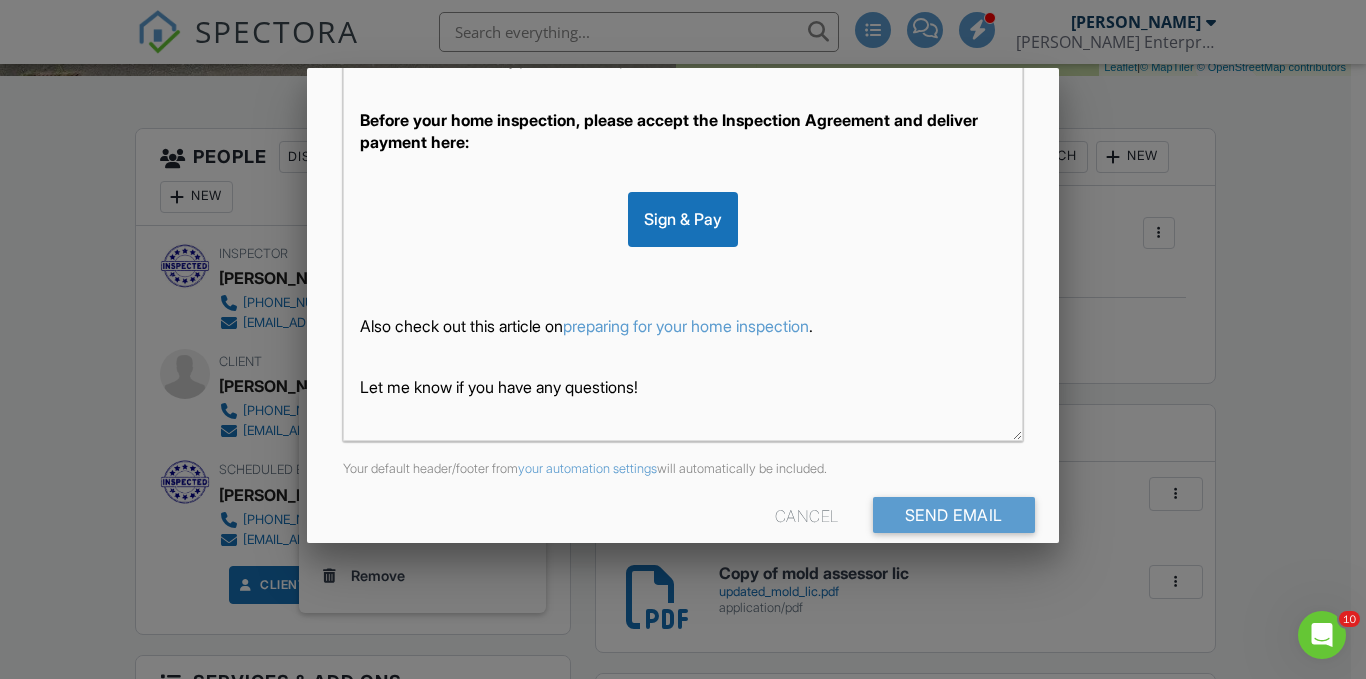 scroll, scrollTop: 486, scrollLeft: 0, axis: vertical 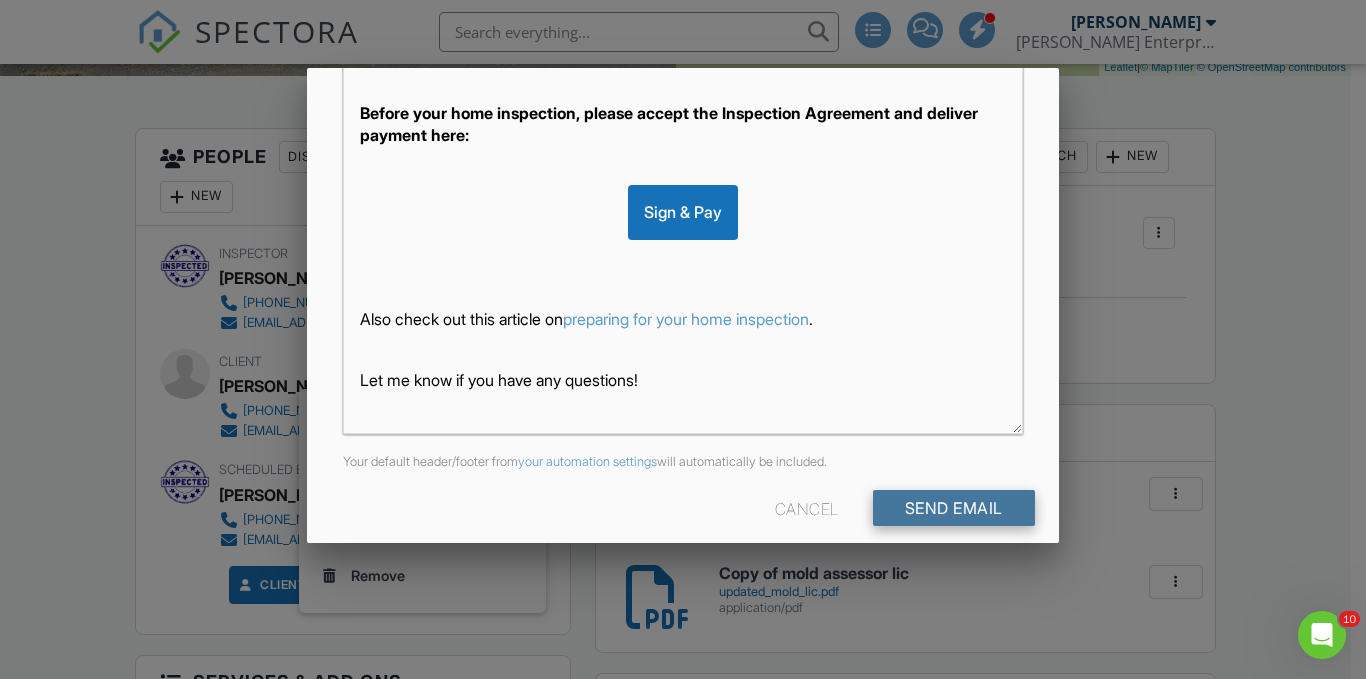 click on "Send Email" at bounding box center (954, 508) 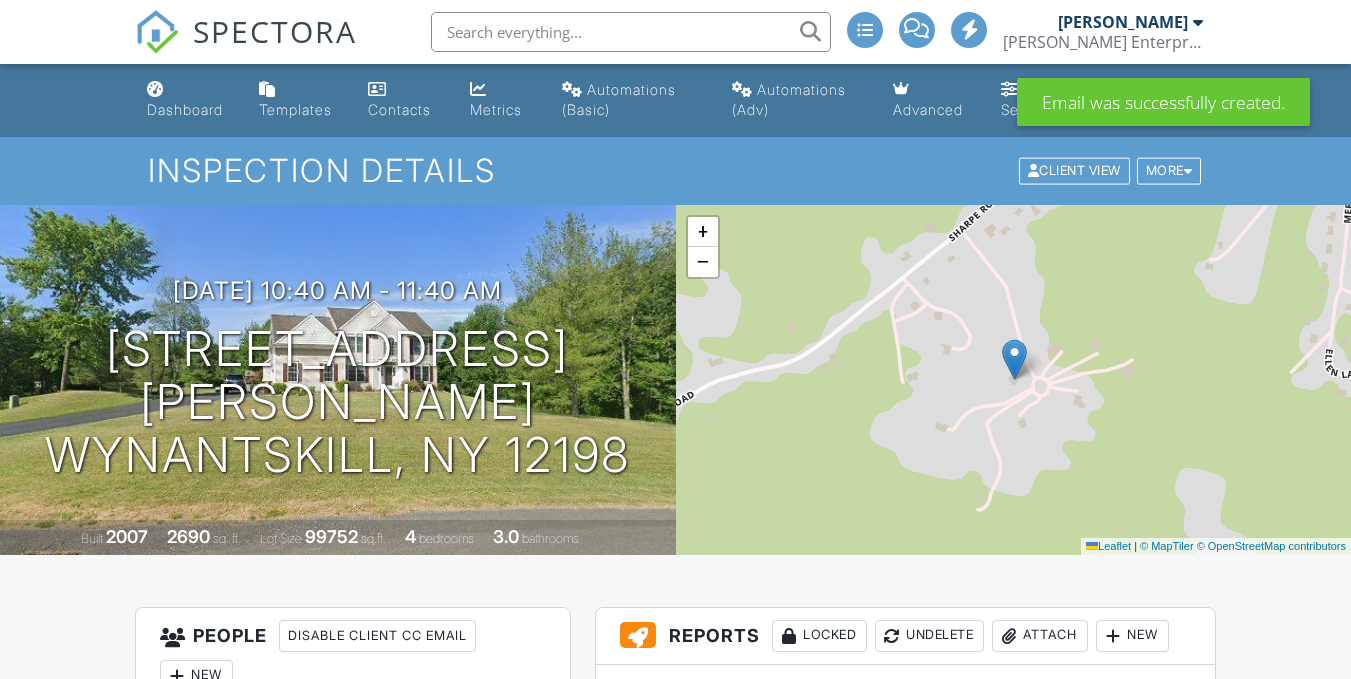 scroll, scrollTop: 0, scrollLeft: 0, axis: both 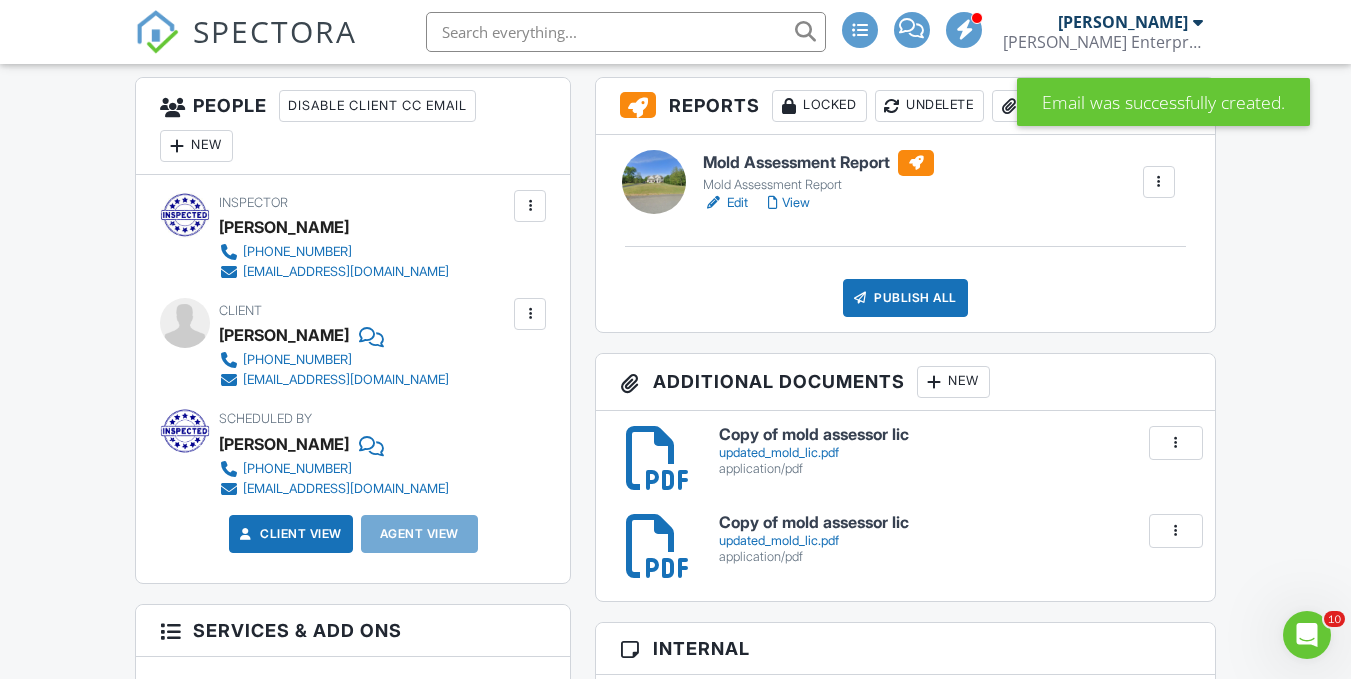 click at bounding box center [530, 314] 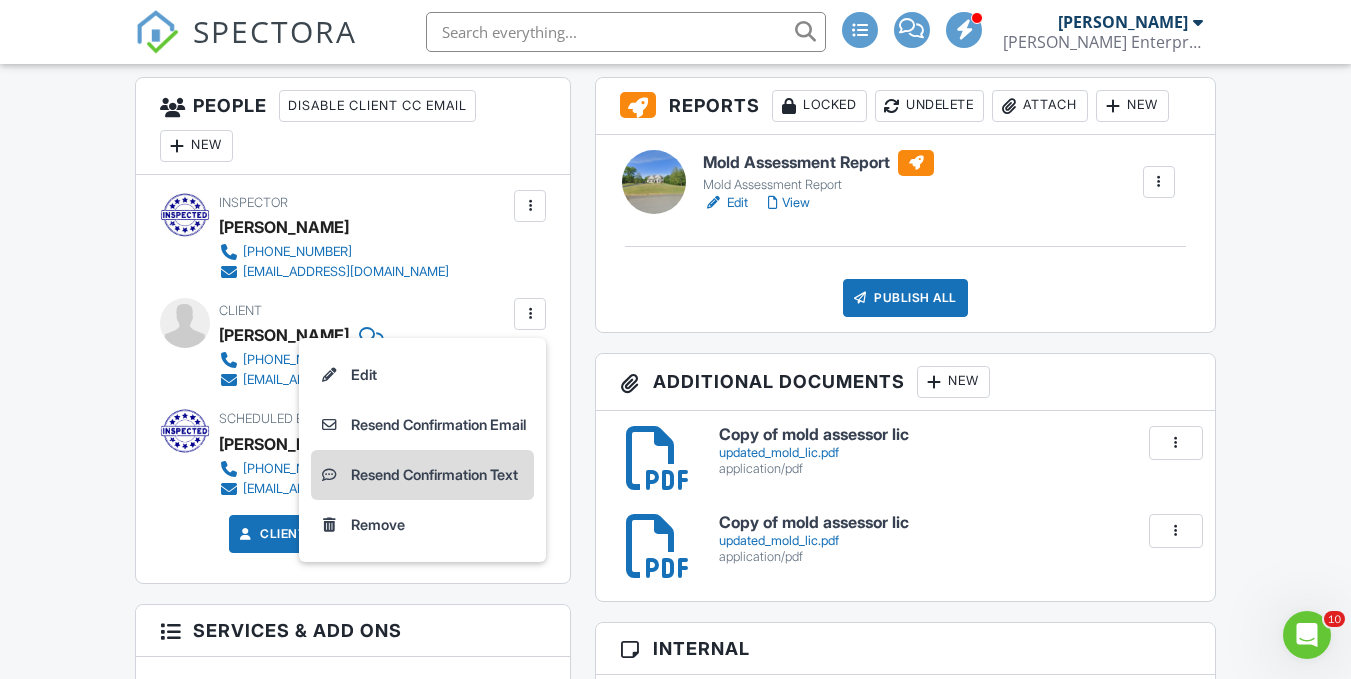 click on "Resend Confirmation Text" at bounding box center [422, 475] 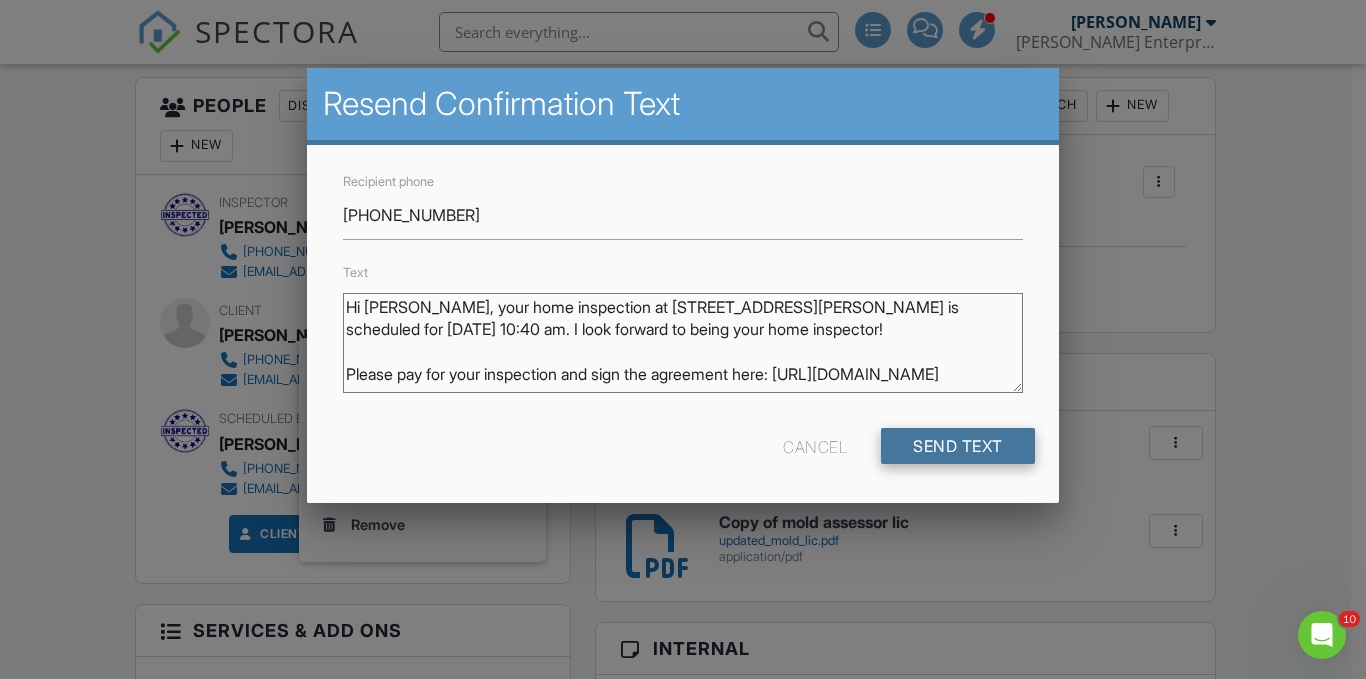 click on "Send Text" at bounding box center (958, 446) 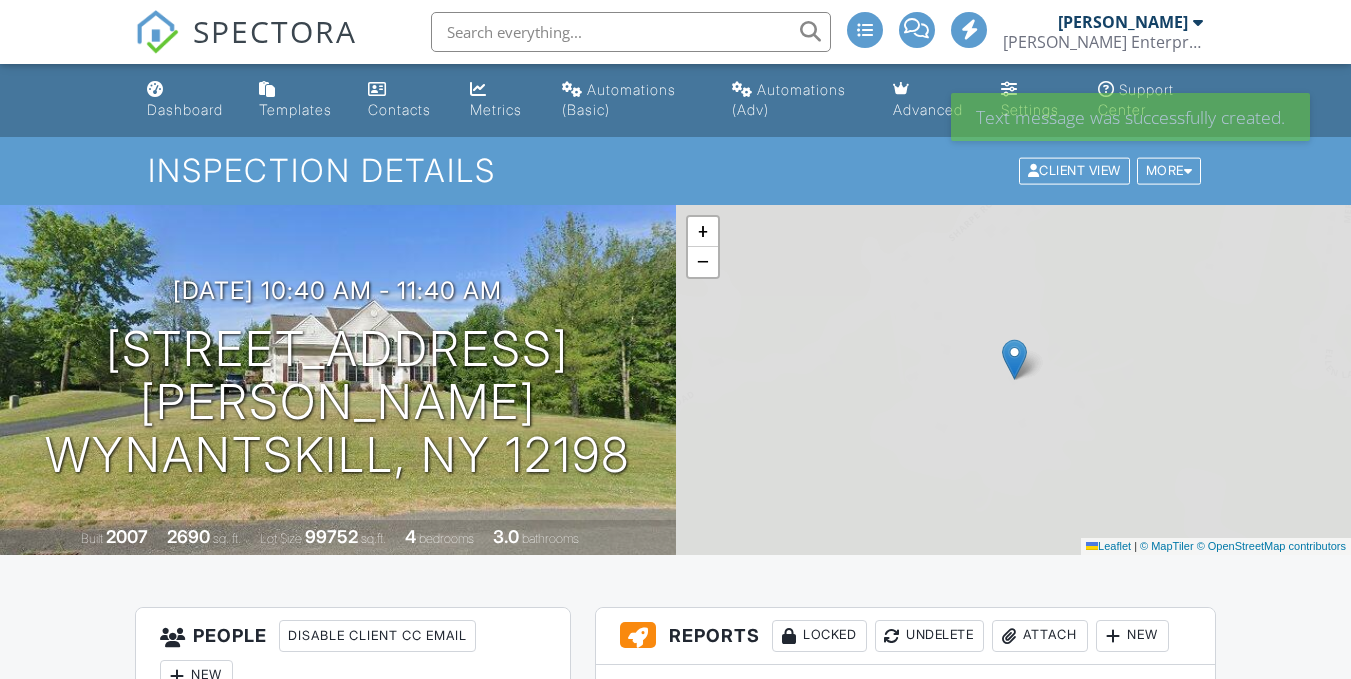 scroll, scrollTop: 0, scrollLeft: 0, axis: both 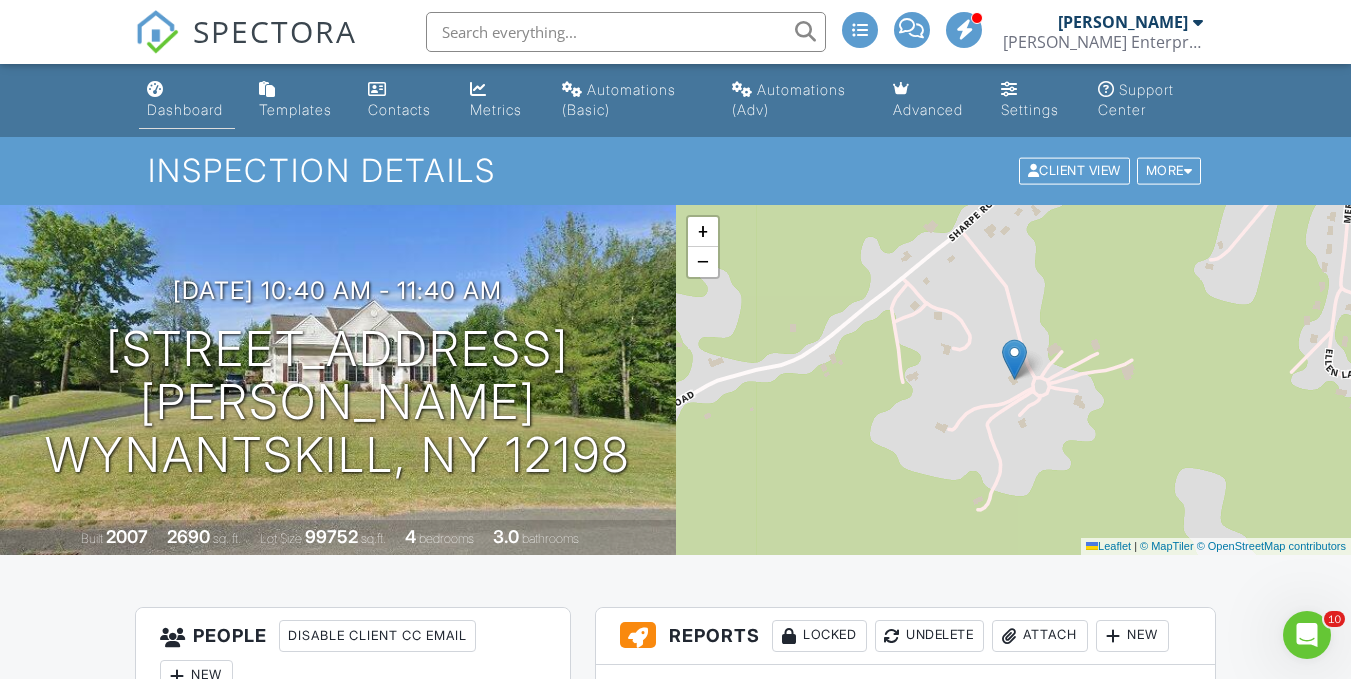 click on "Dashboard" at bounding box center [185, 109] 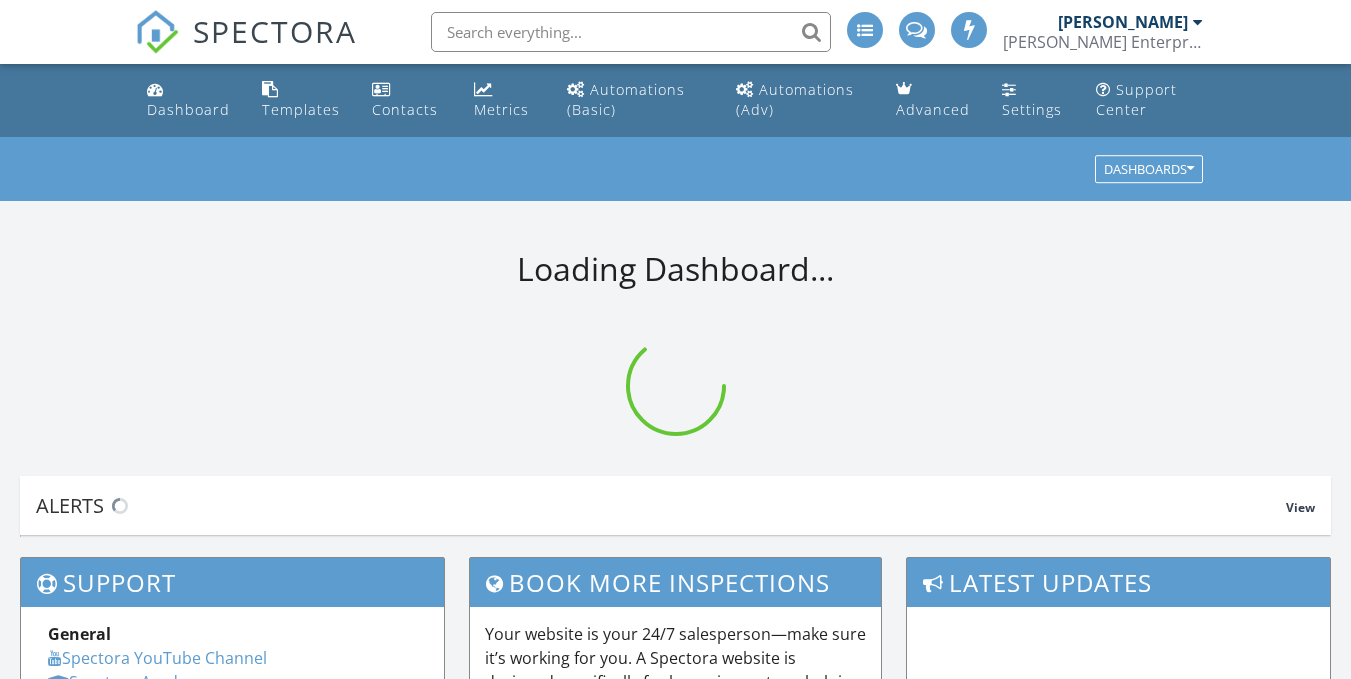 scroll, scrollTop: 0, scrollLeft: 0, axis: both 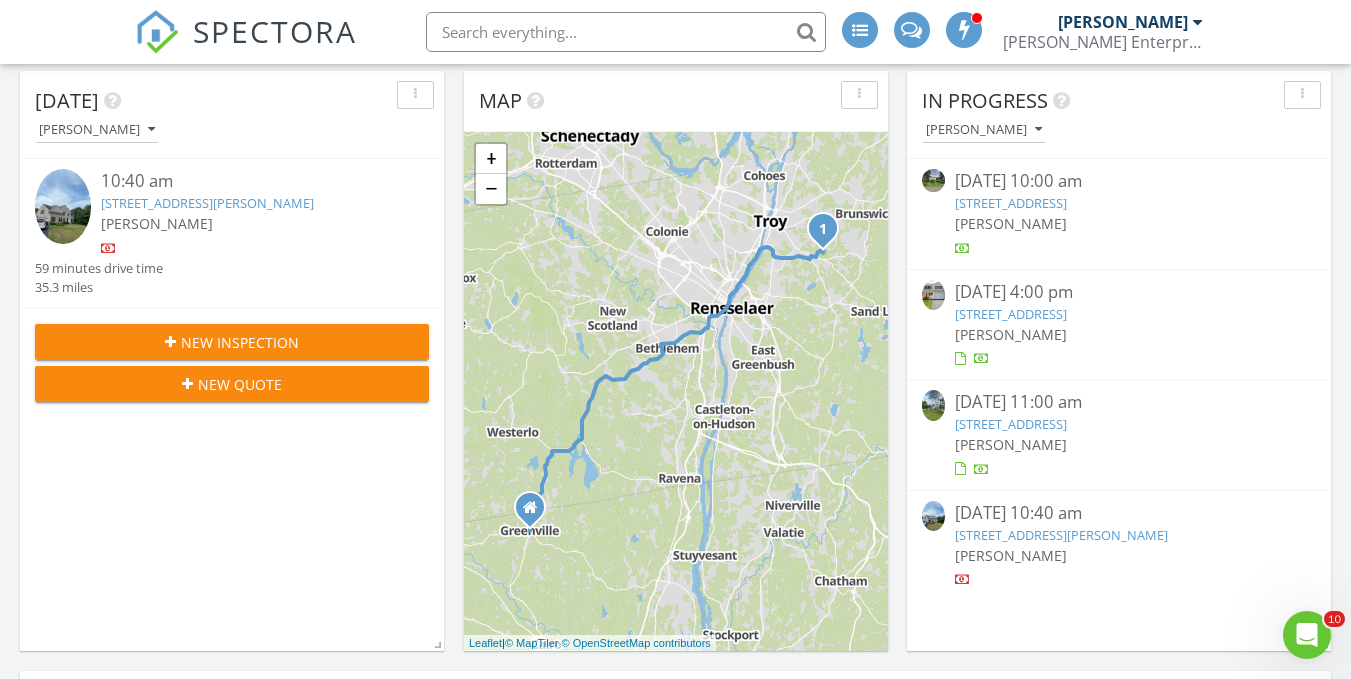 click on "[STREET_ADDRESS]" at bounding box center [1011, 424] 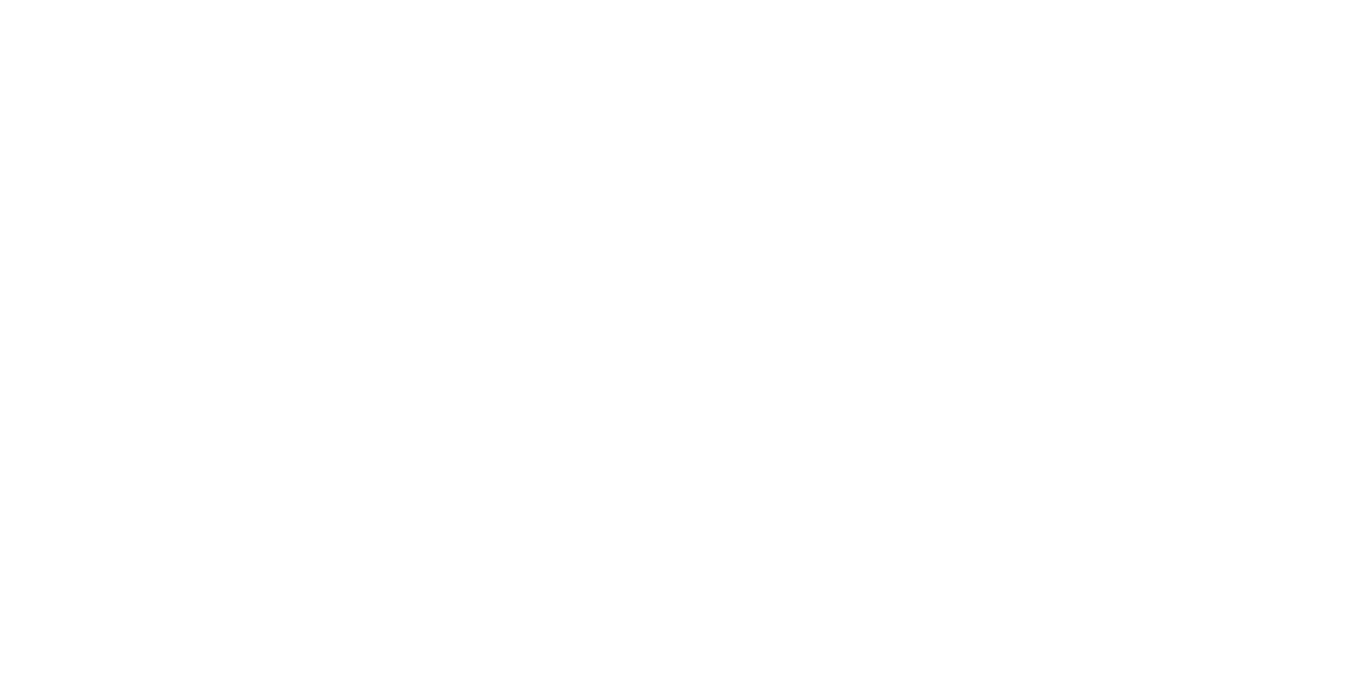 scroll, scrollTop: 0, scrollLeft: 0, axis: both 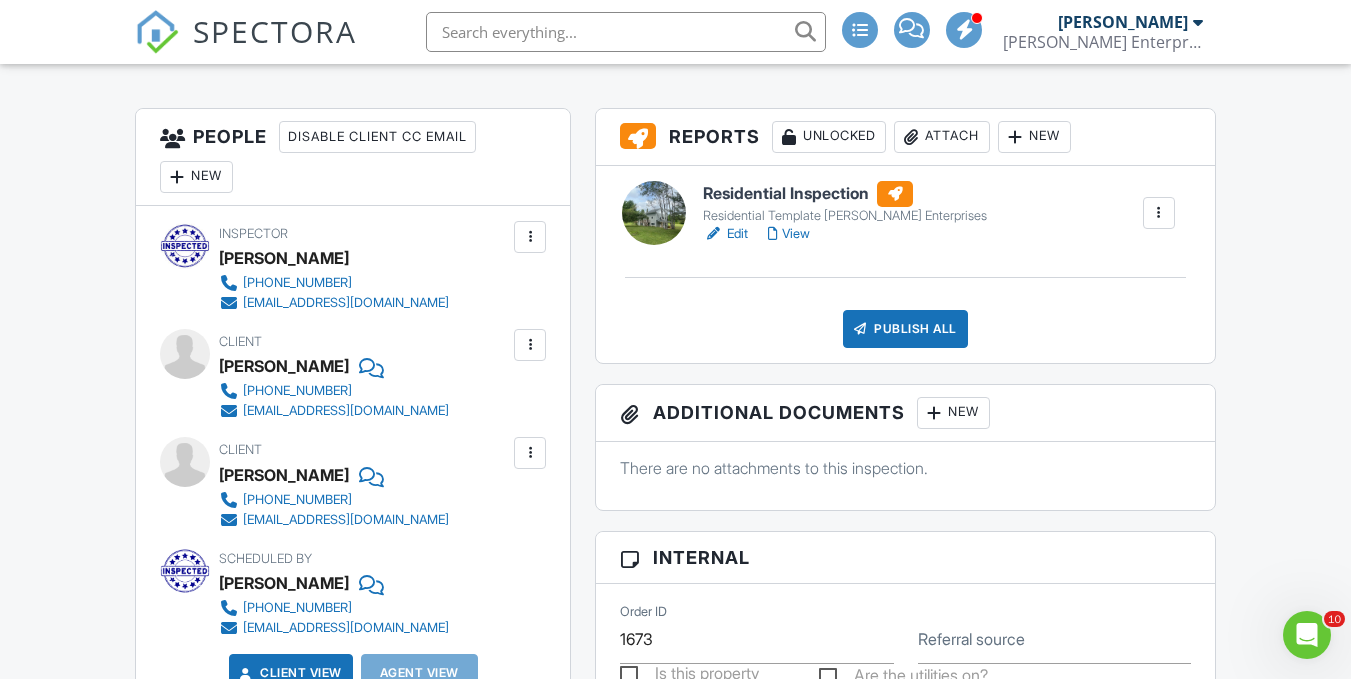 click on "New" 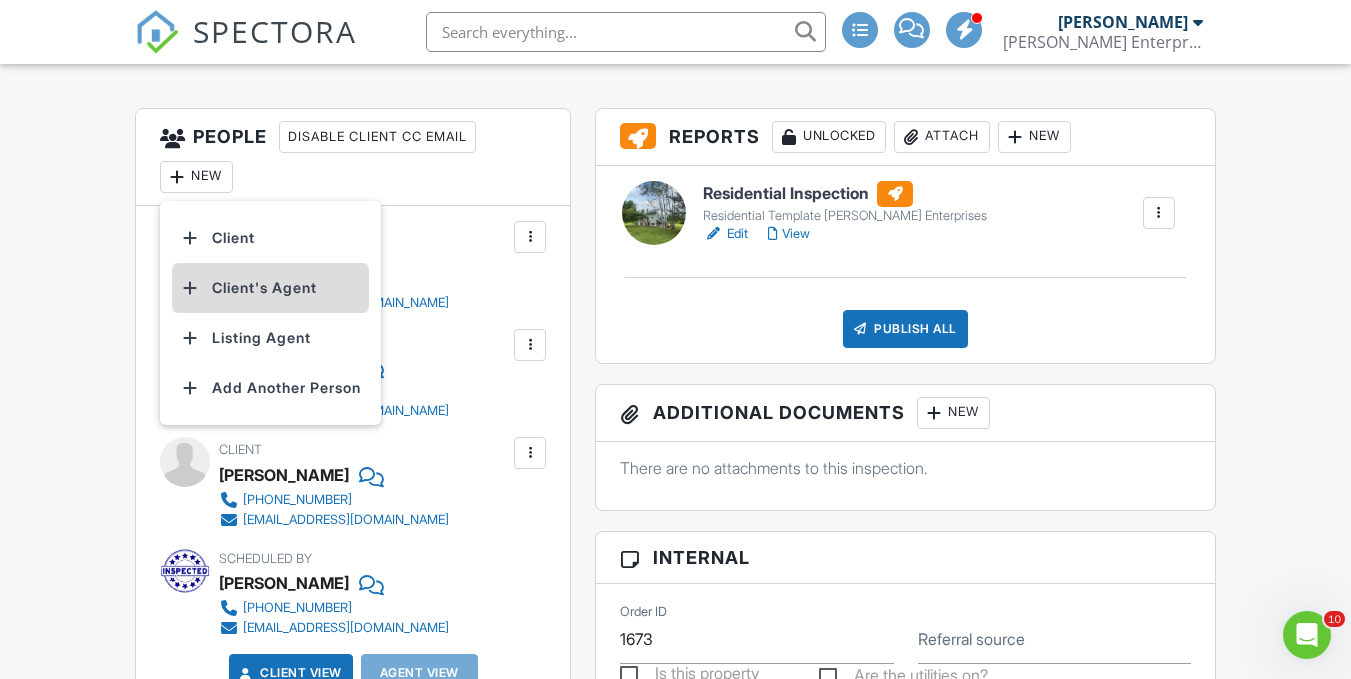 click on "Client's Agent" 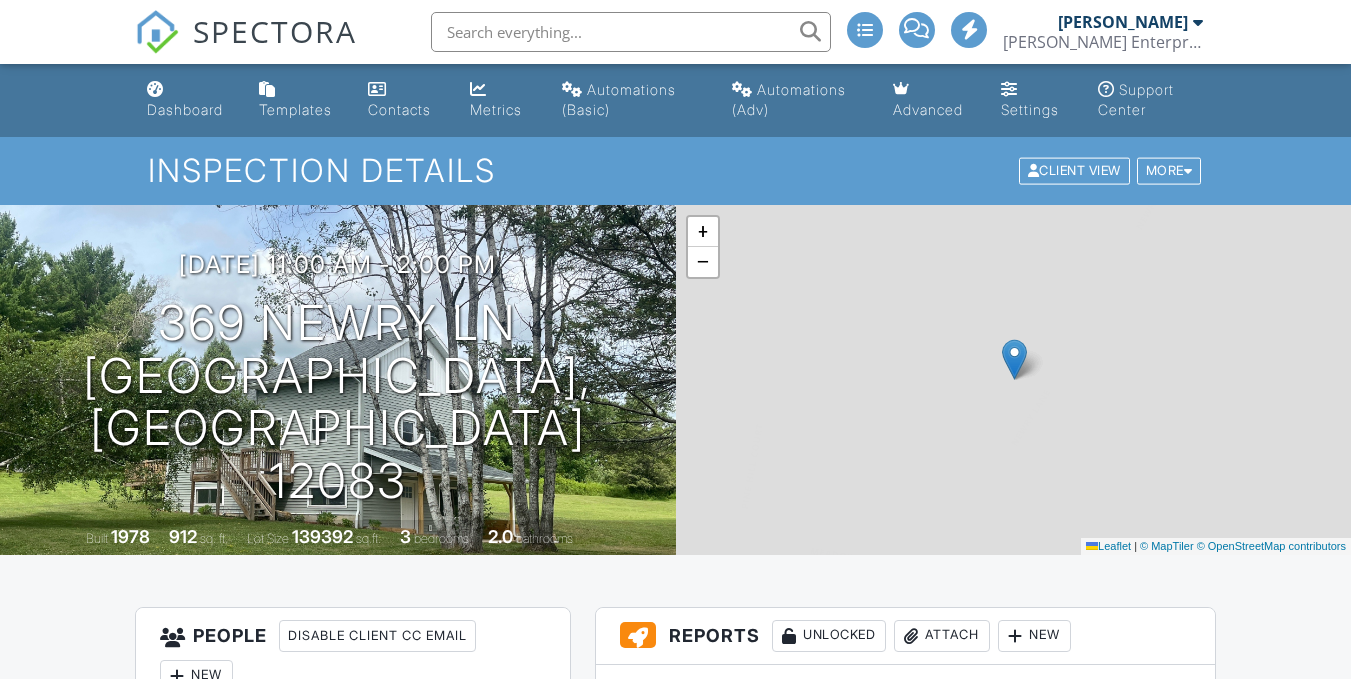 scroll, scrollTop: 499, scrollLeft: 0, axis: vertical 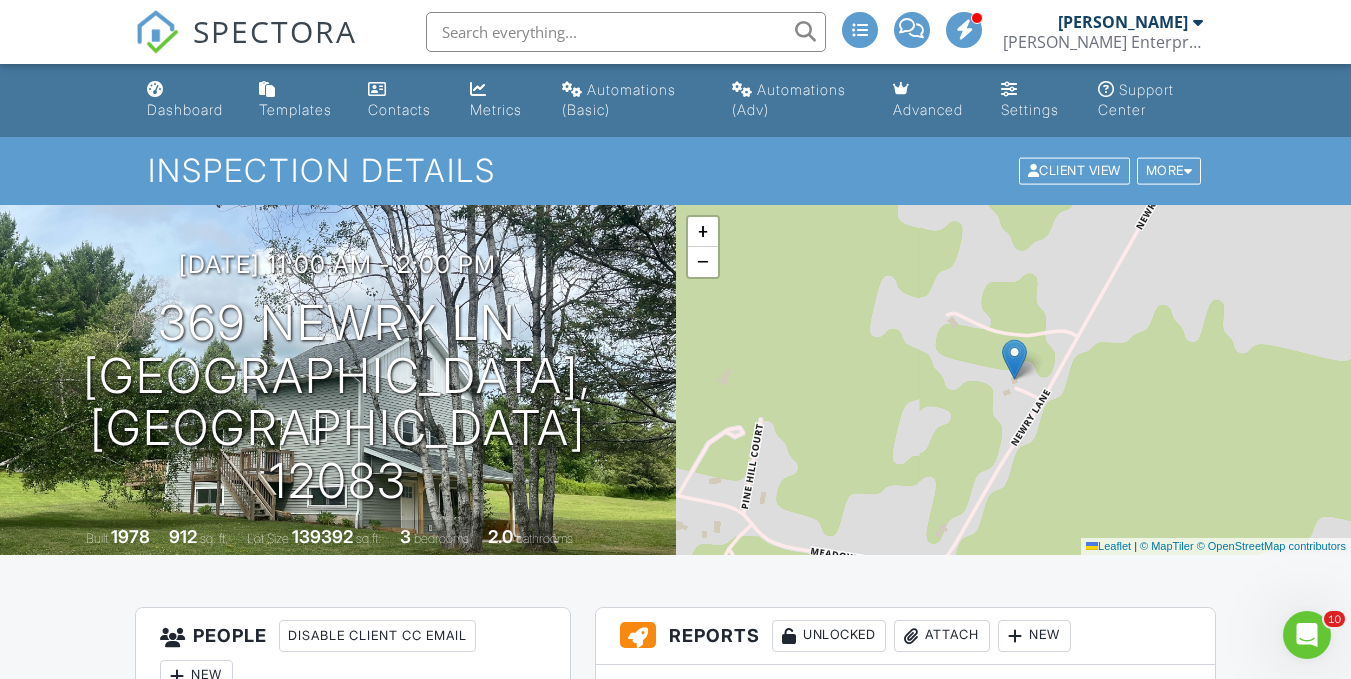 drag, startPoint x: 0, startPoint y: 0, endPoint x: 1318, endPoint y: 54, distance: 1319.1057 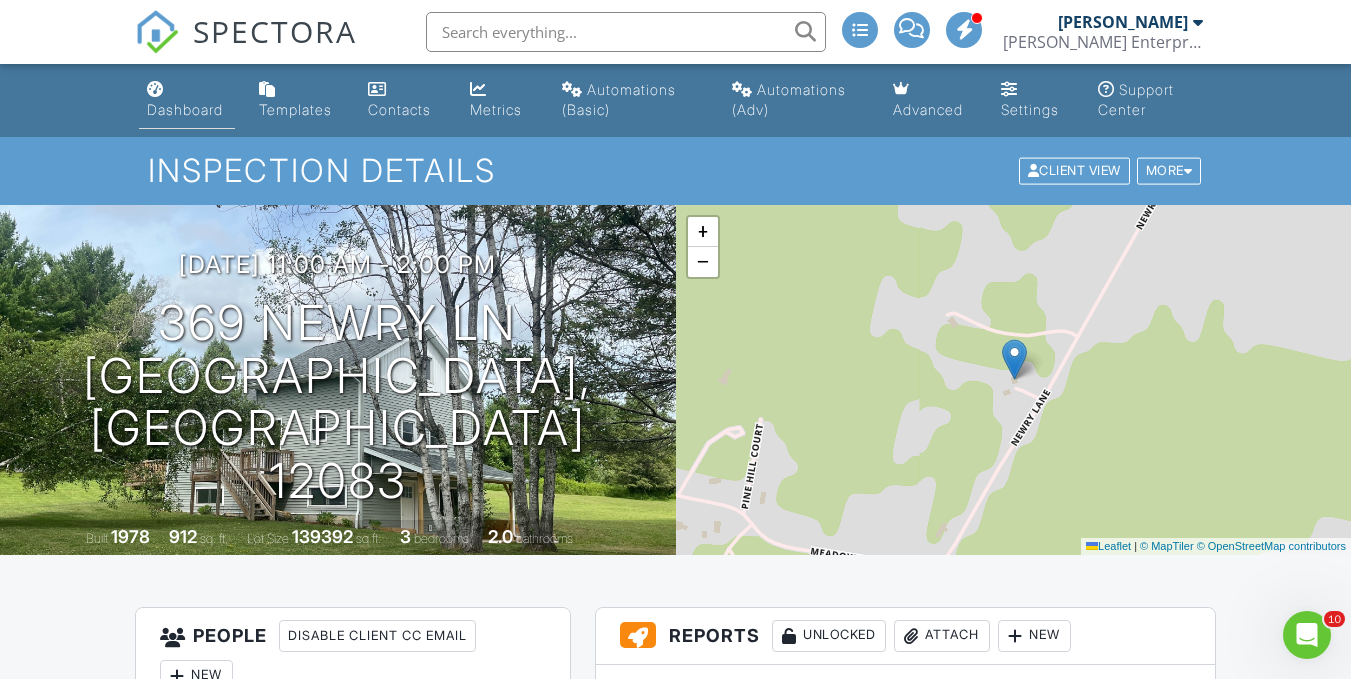 click on "Dashboard" at bounding box center [185, 109] 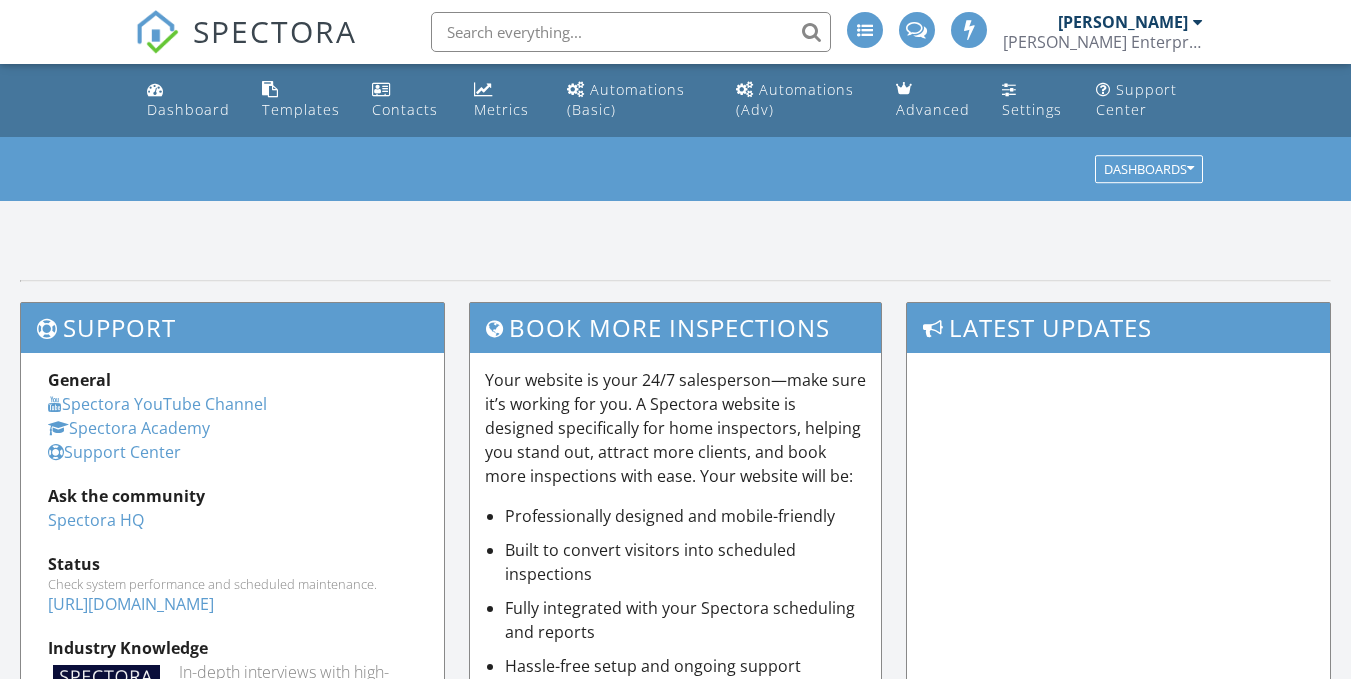 scroll, scrollTop: 0, scrollLeft: 0, axis: both 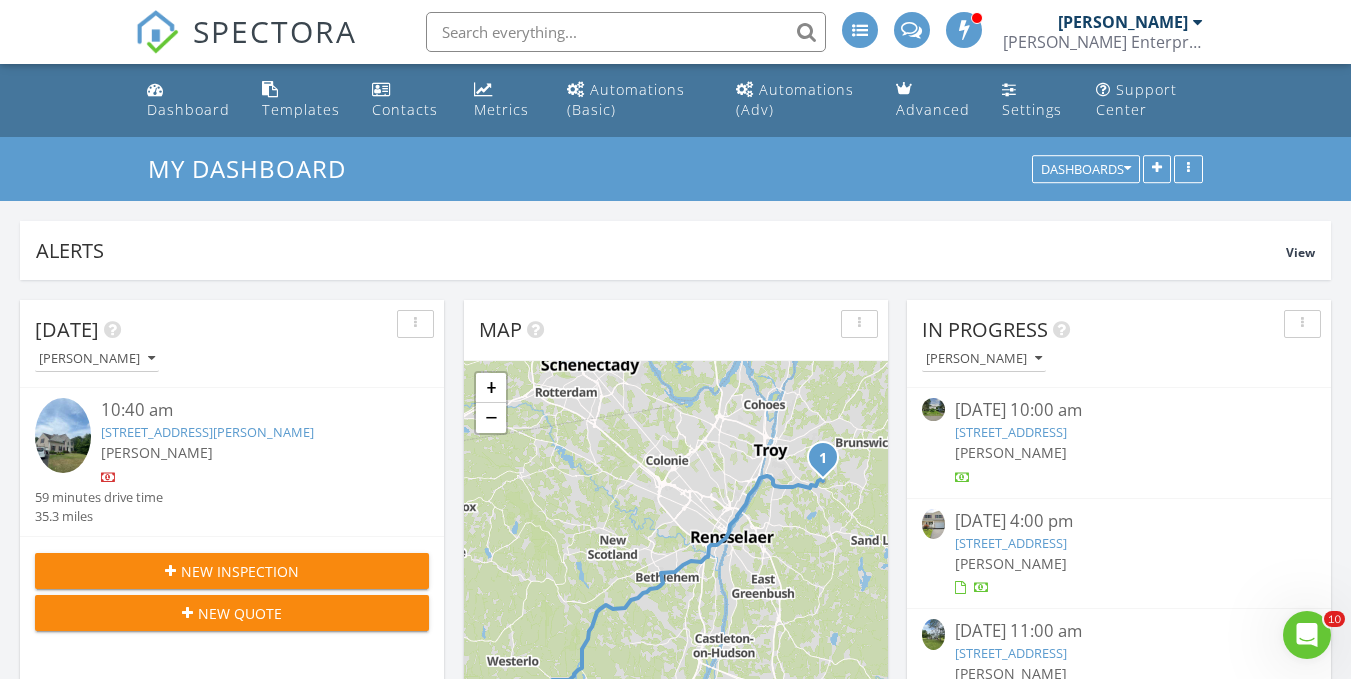 click on "147 Skyview Dr, Greenville, NY 12083" at bounding box center [1011, 543] 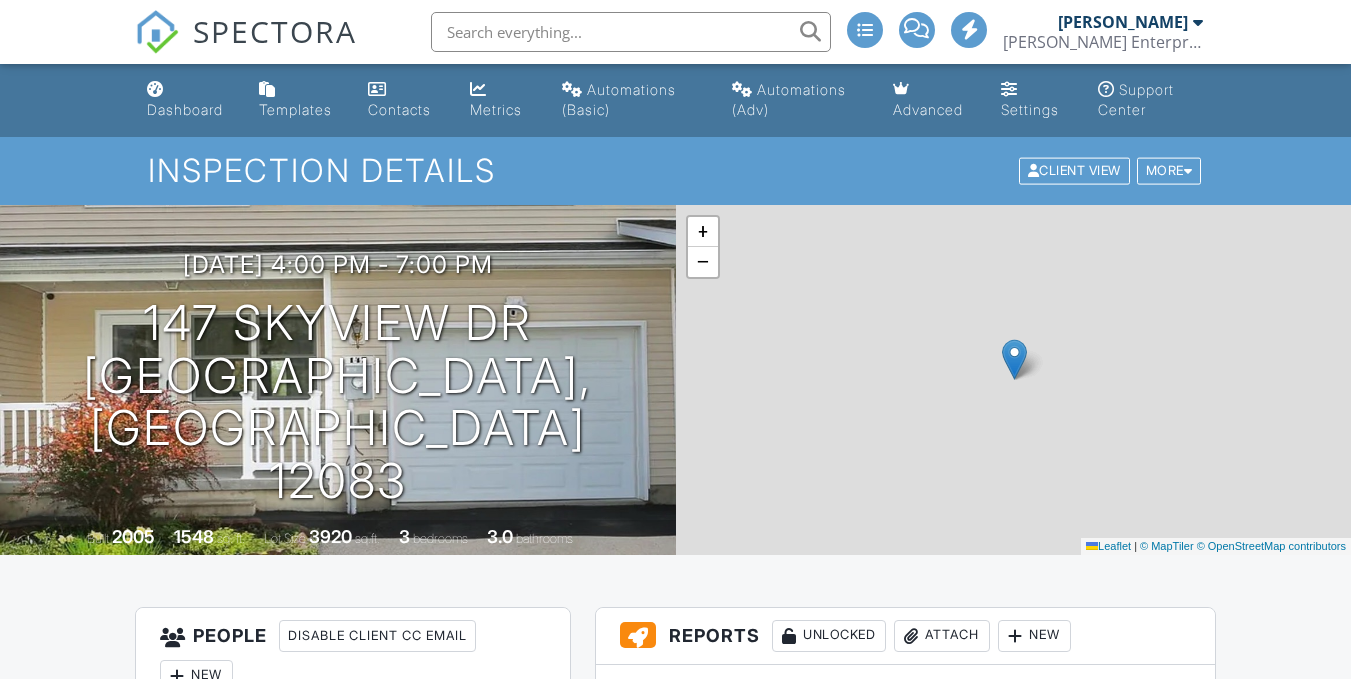 scroll, scrollTop: 0, scrollLeft: 0, axis: both 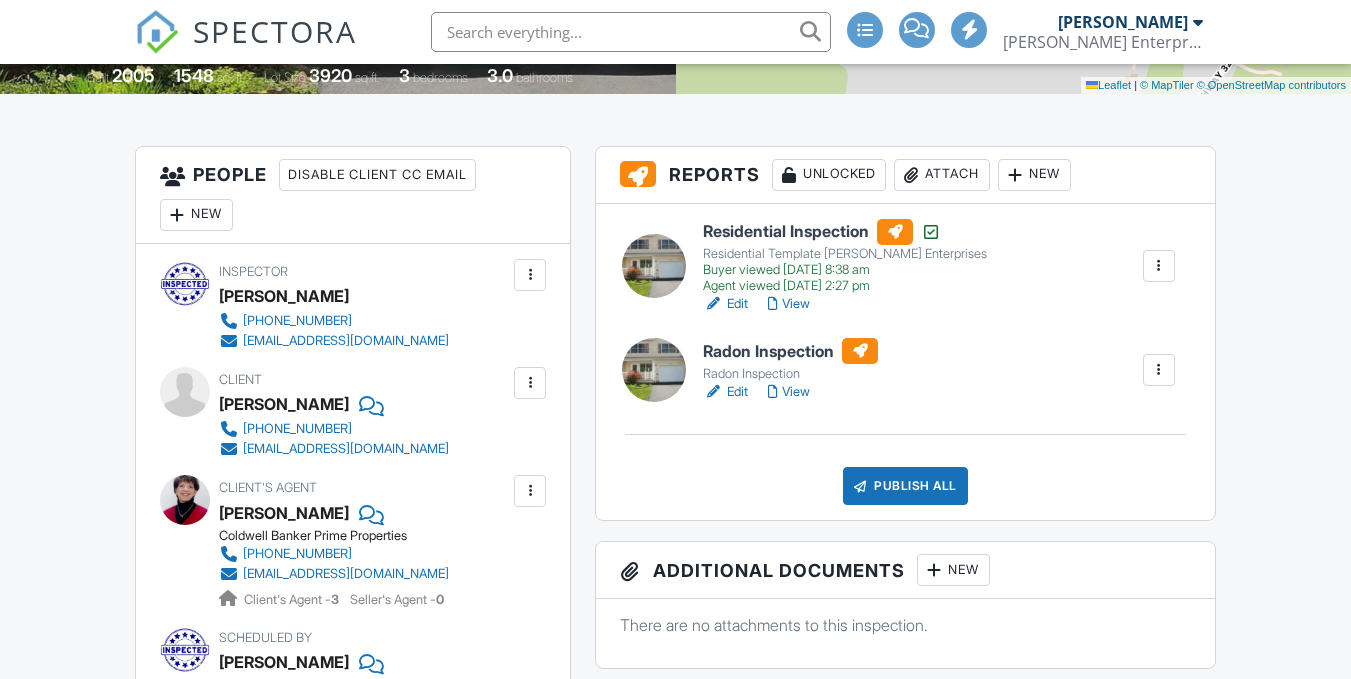 click on "Edit" at bounding box center (725, 392) 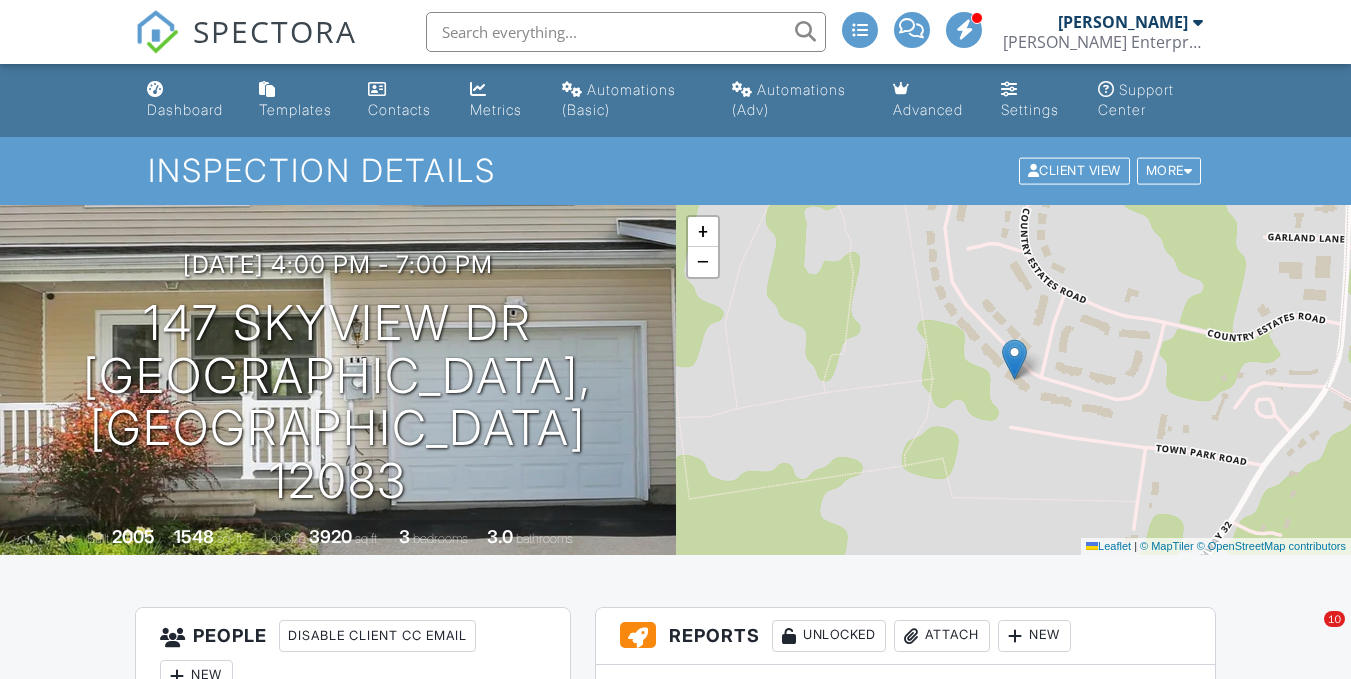 scroll, scrollTop: 0, scrollLeft: 0, axis: both 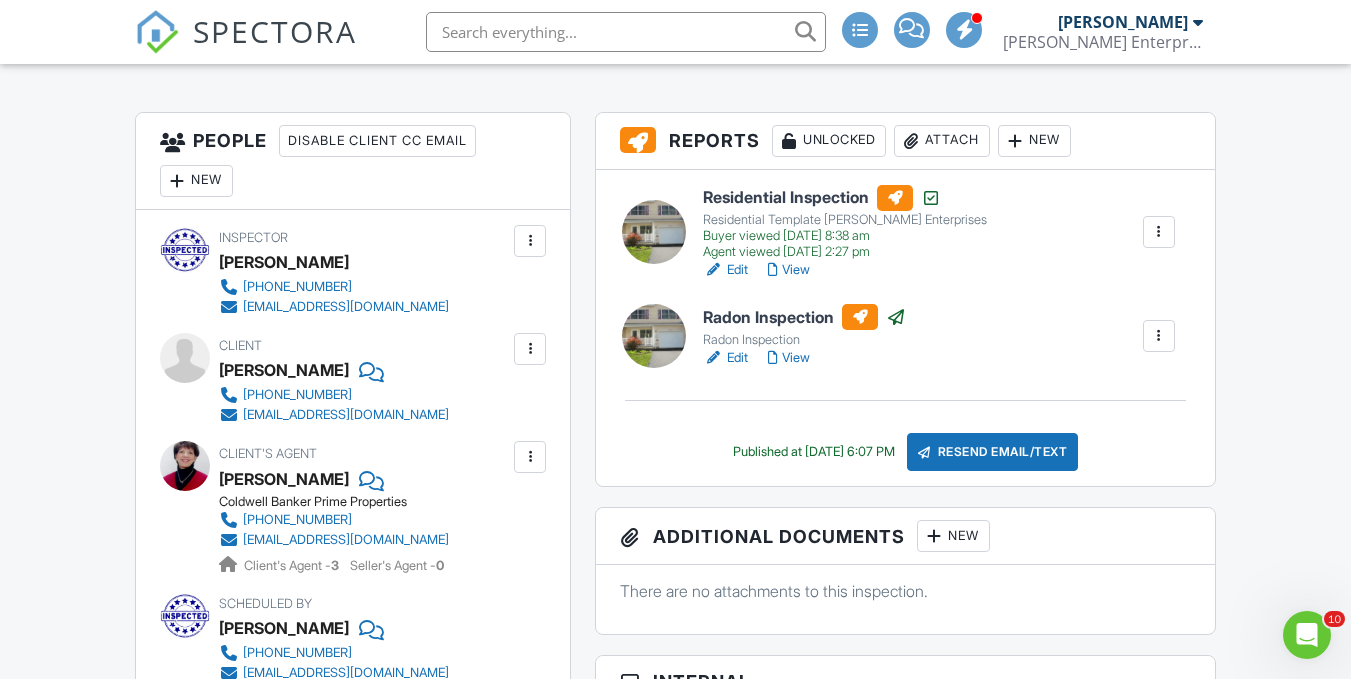 click on "New" at bounding box center [953, 536] 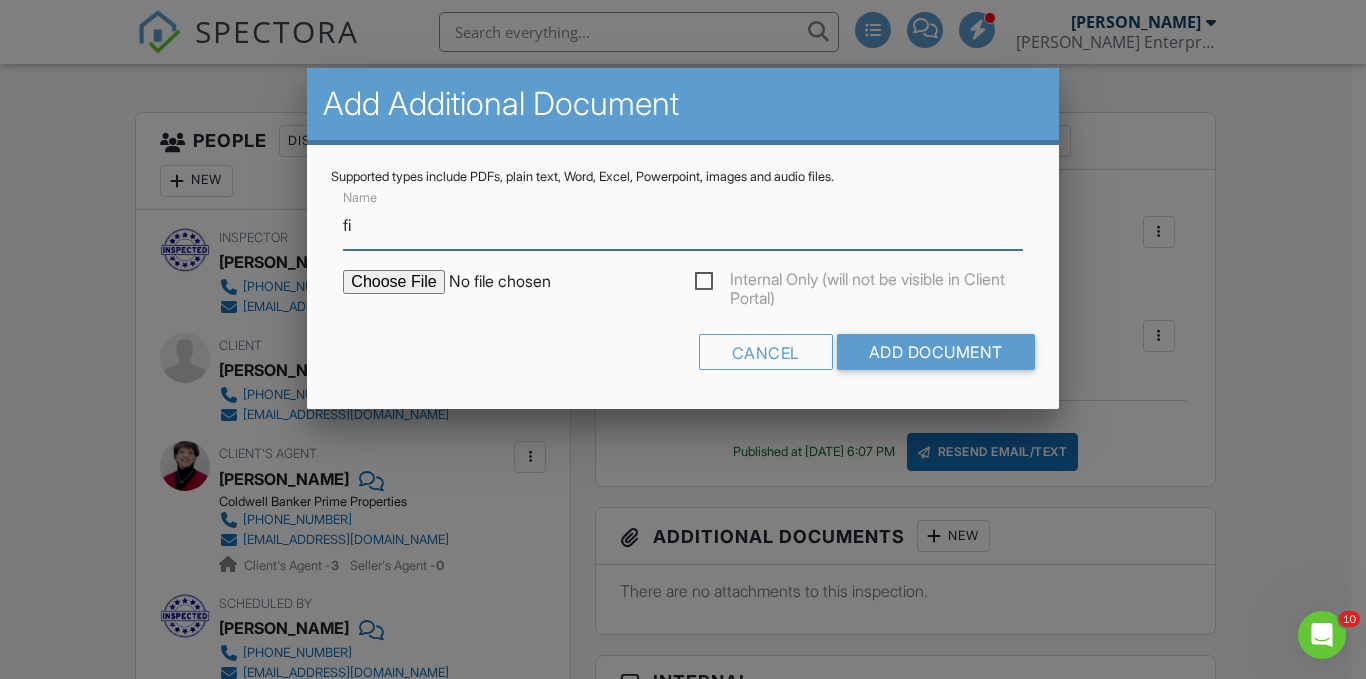 type on "Final Radon Results" 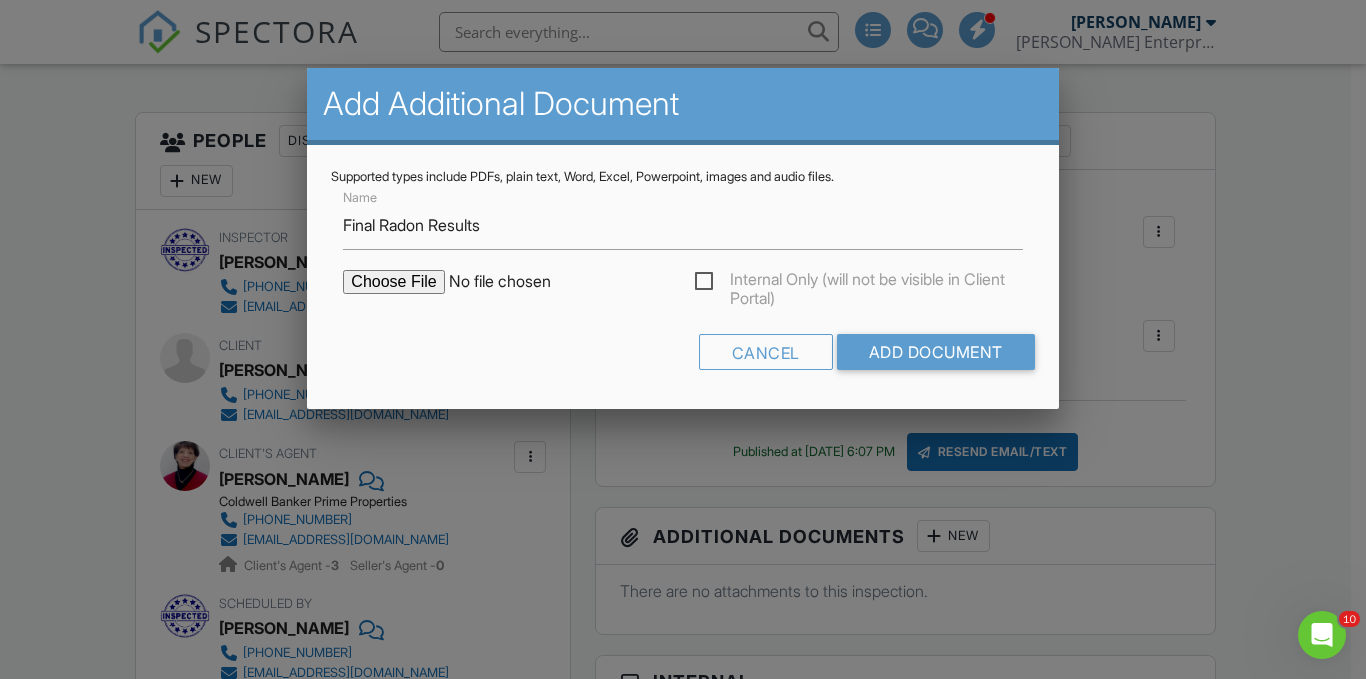 click at bounding box center (513, 282) 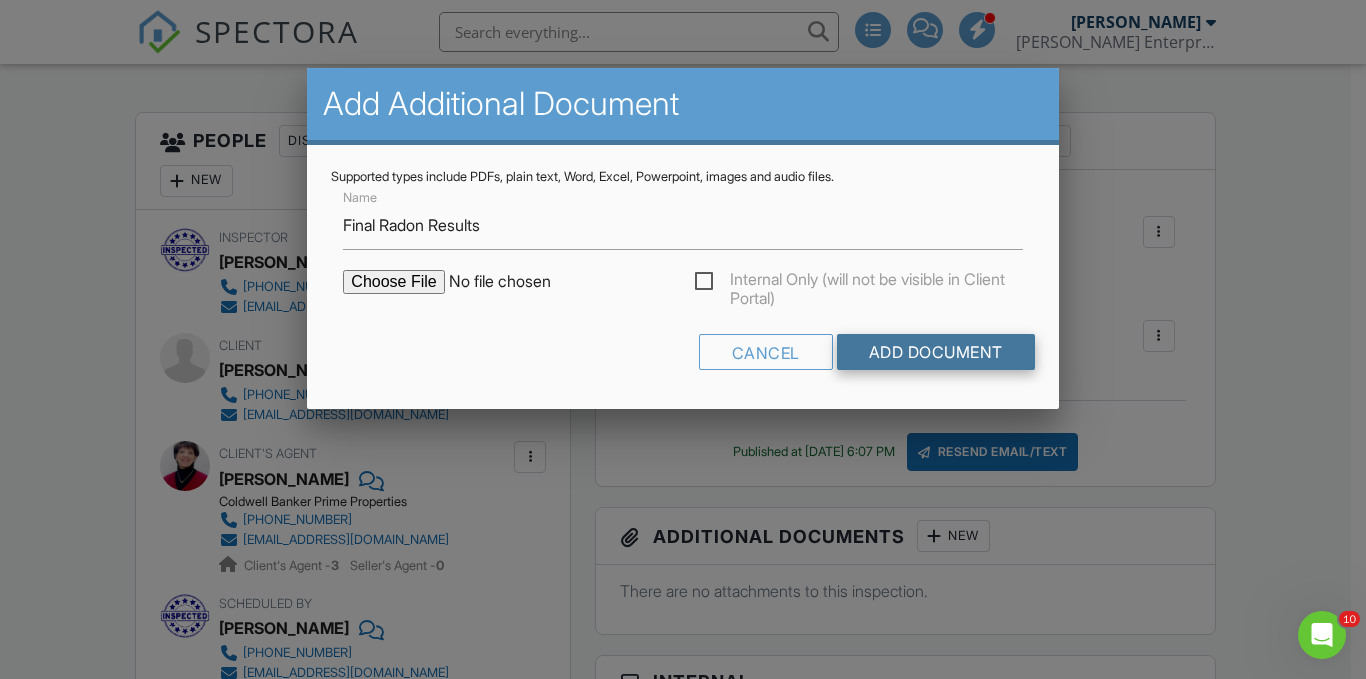 click on "Add Document" at bounding box center (936, 352) 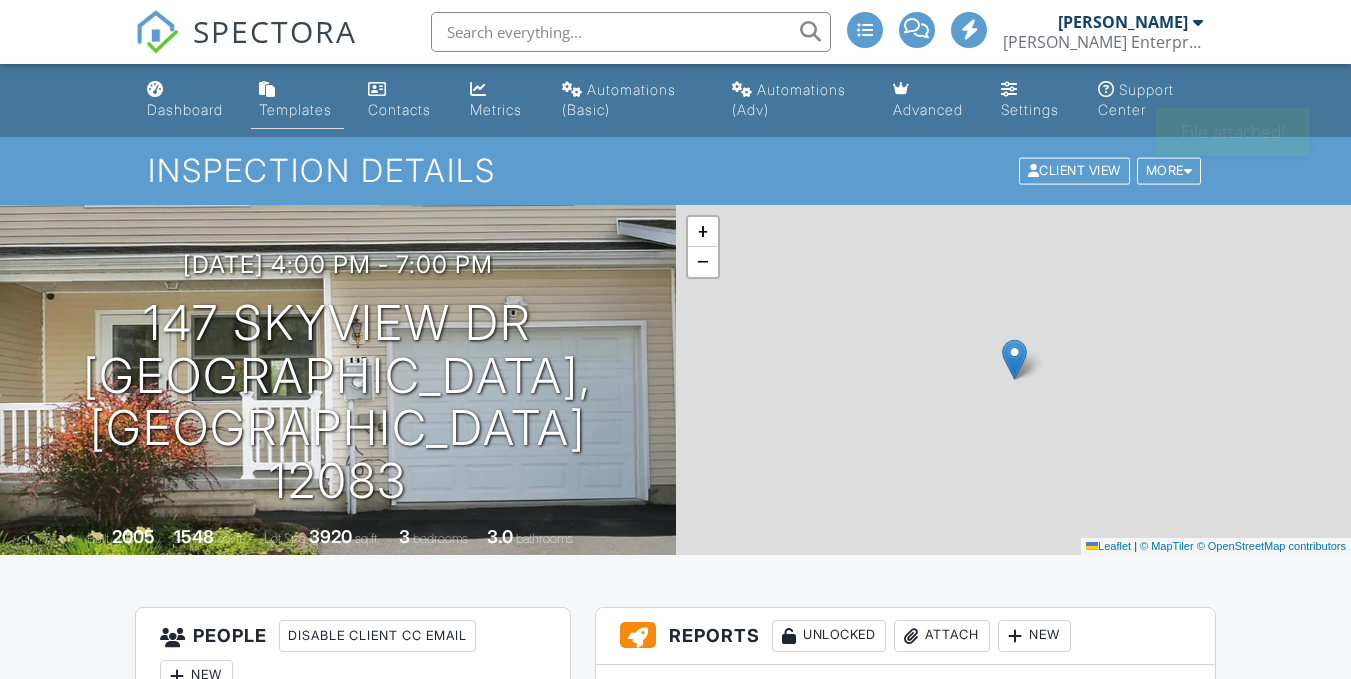 scroll, scrollTop: 0, scrollLeft: 0, axis: both 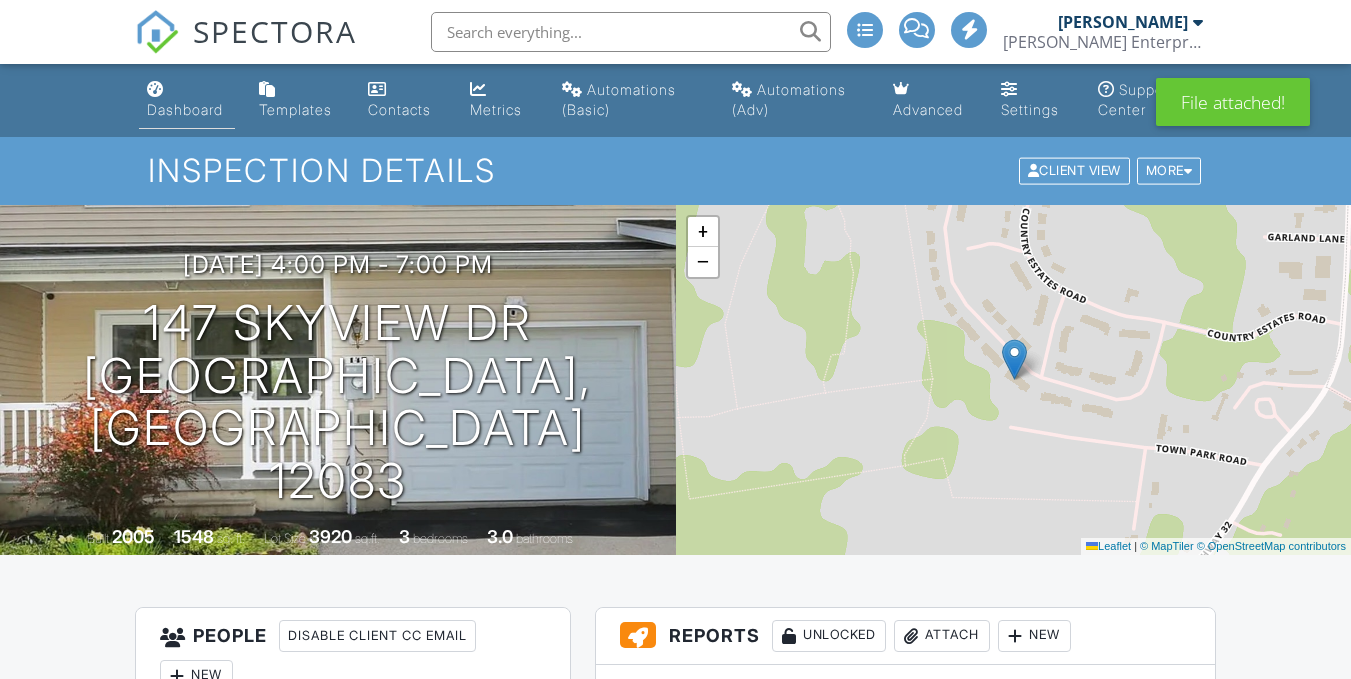 click on "Dashboard" at bounding box center [185, 109] 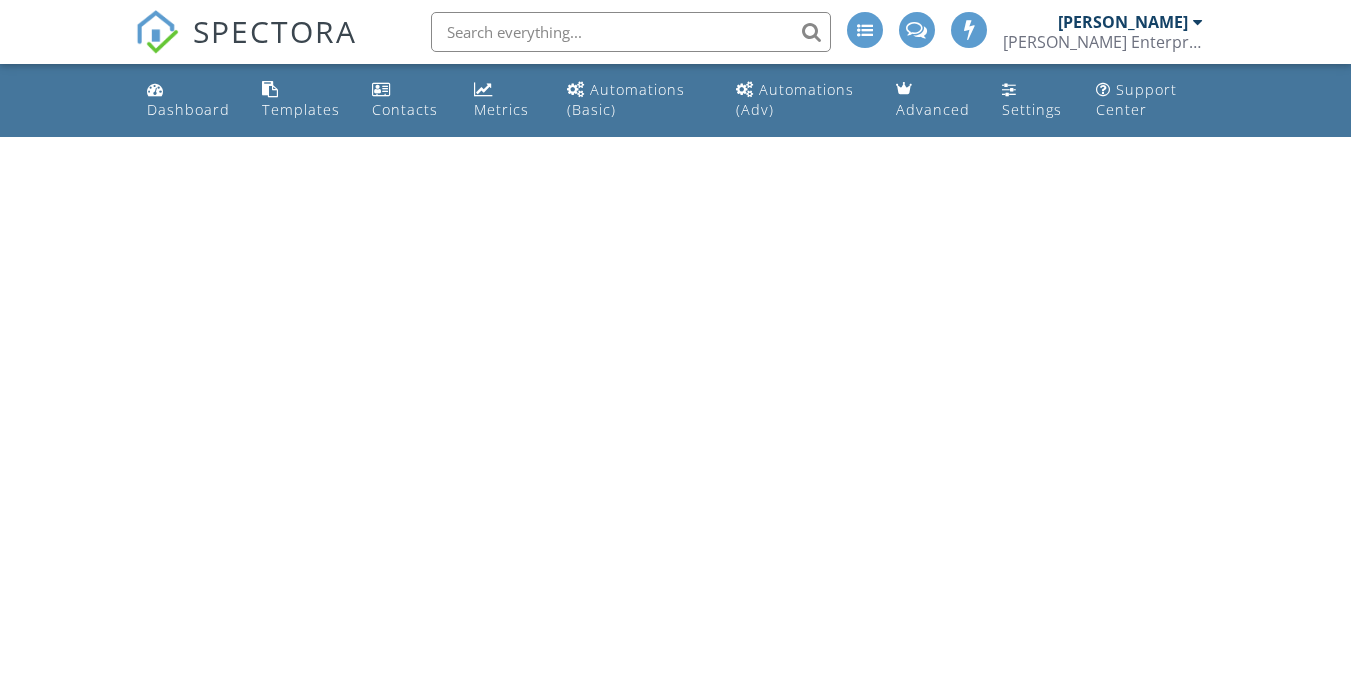 scroll, scrollTop: 0, scrollLeft: 0, axis: both 